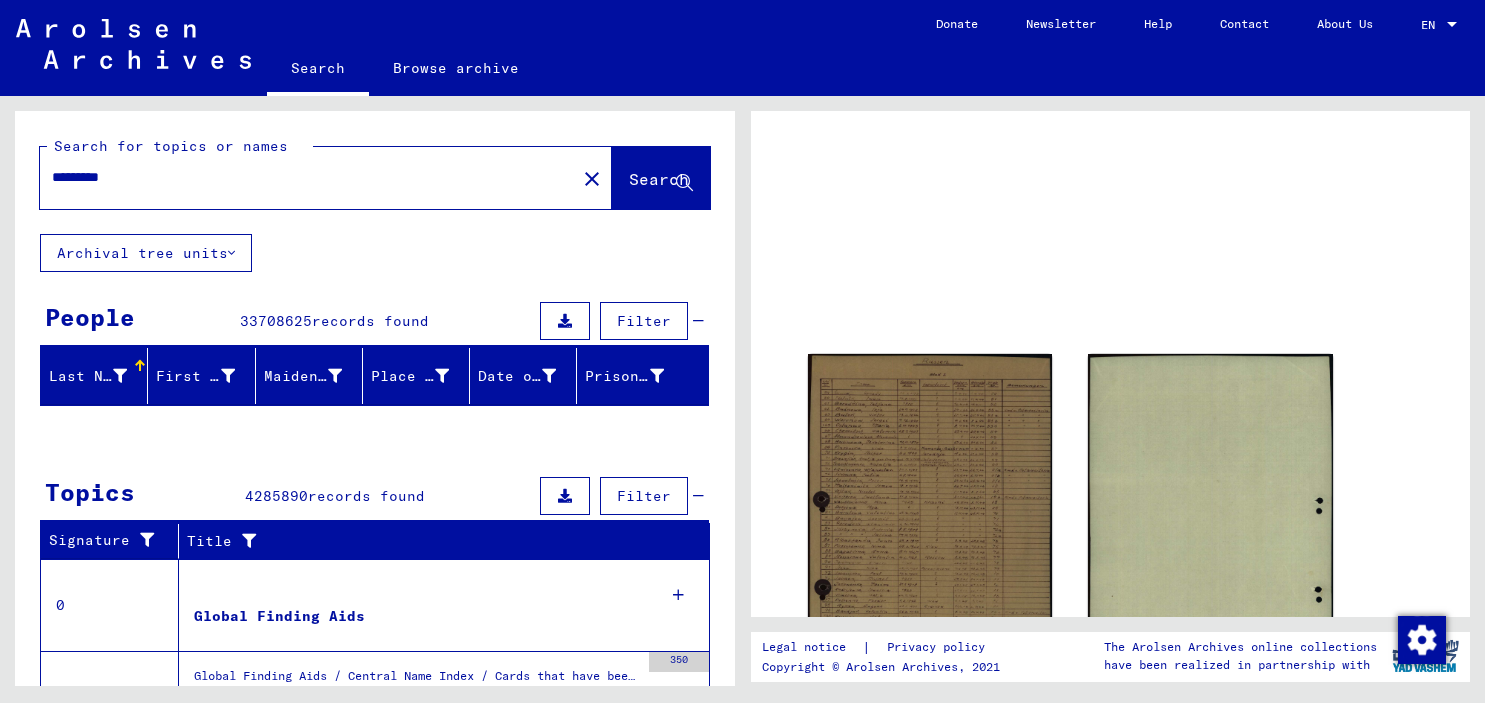 scroll, scrollTop: 0, scrollLeft: 0, axis: both 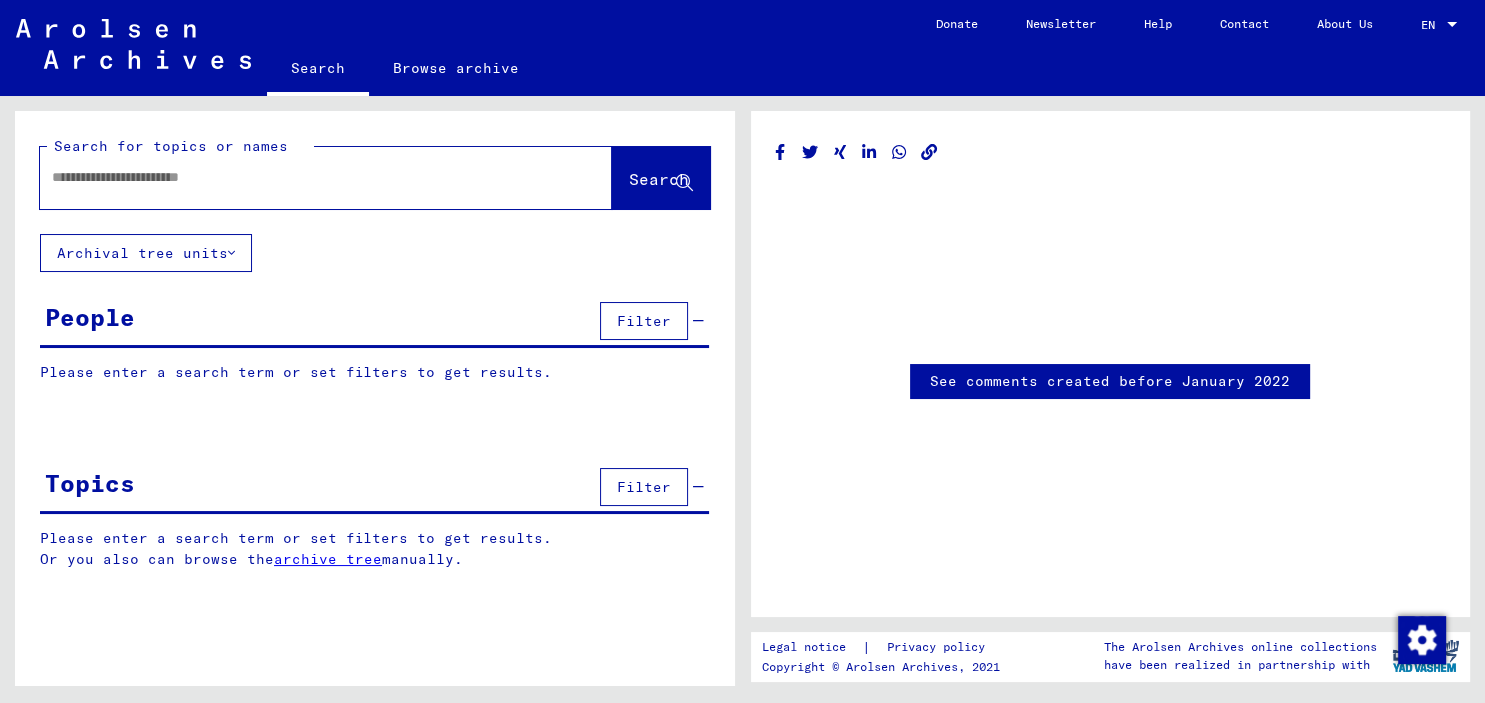 type on "*********" 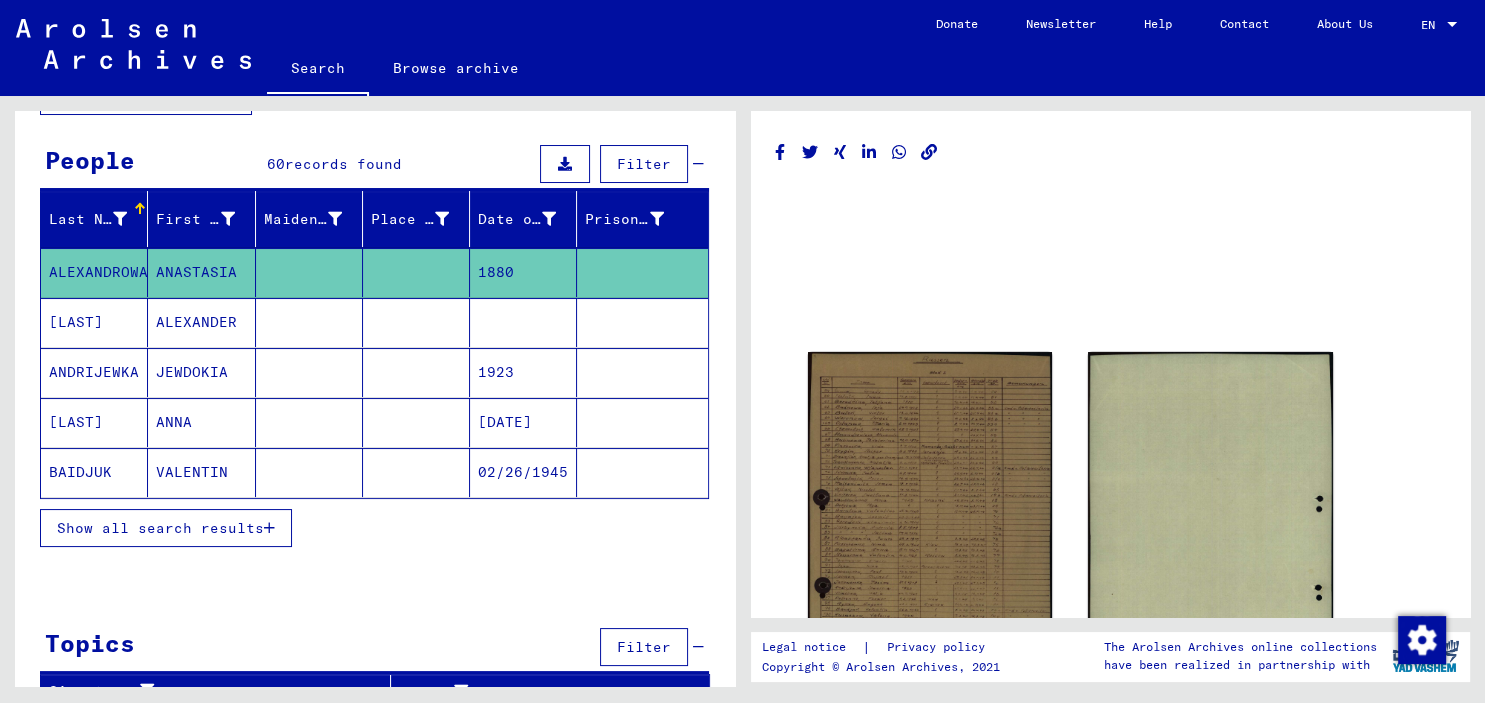 scroll, scrollTop: 158, scrollLeft: 0, axis: vertical 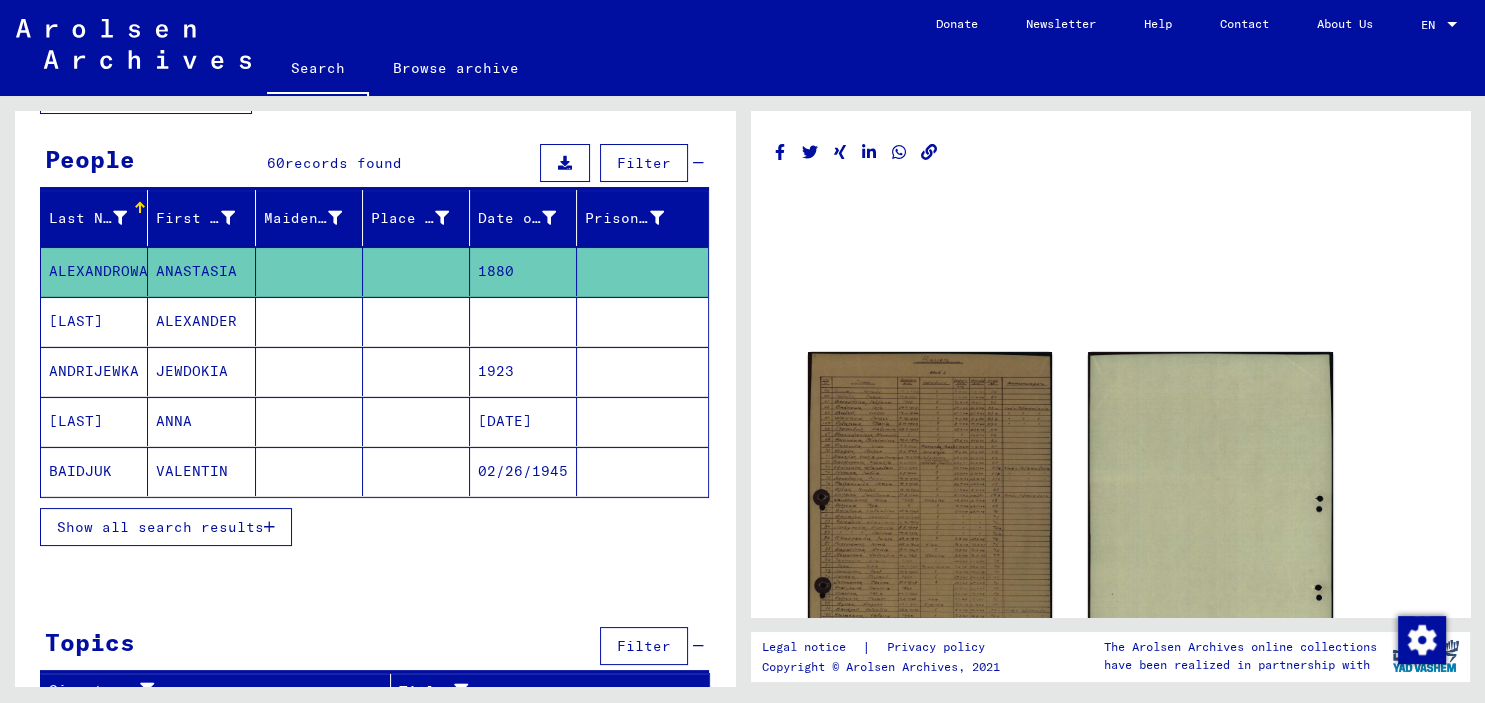 click on "Show all search results" at bounding box center [160, 527] 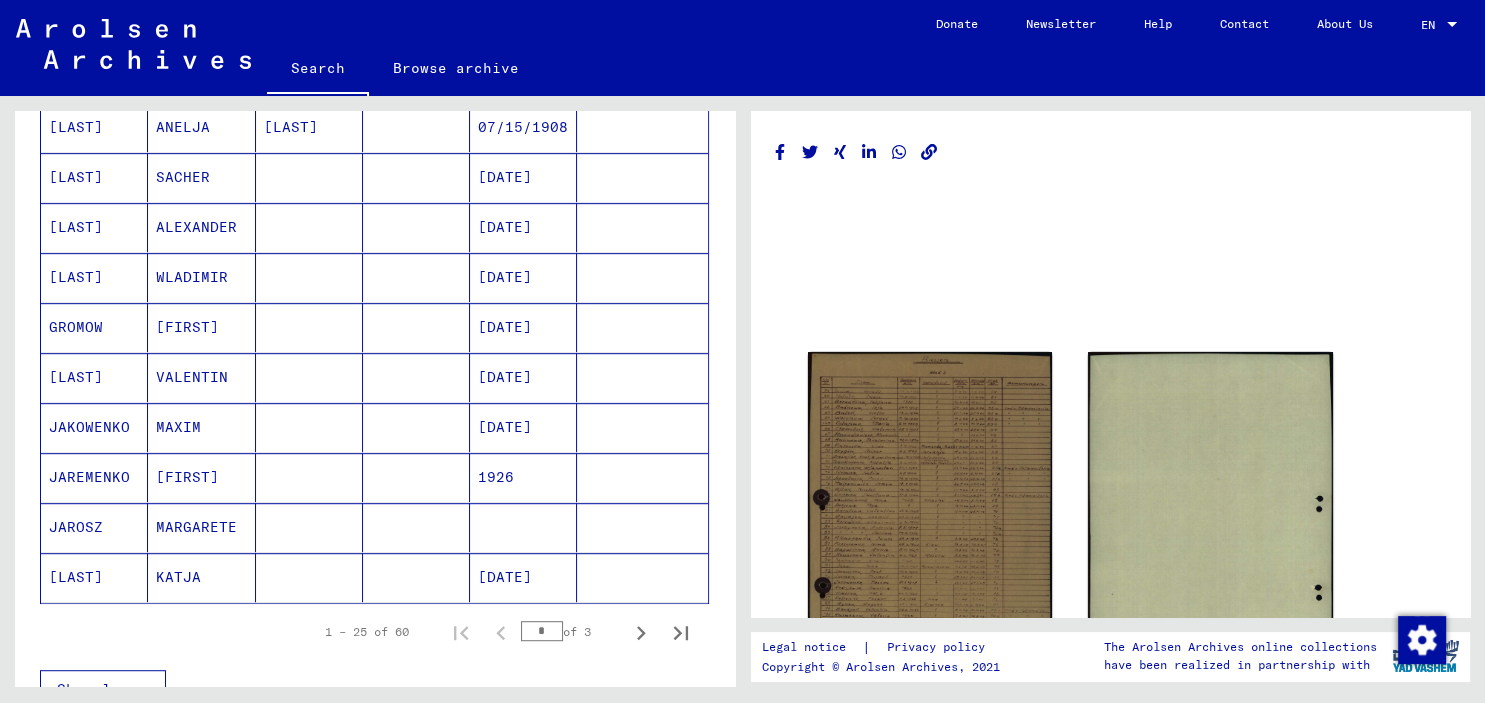 scroll, scrollTop: 1054, scrollLeft: 0, axis: vertical 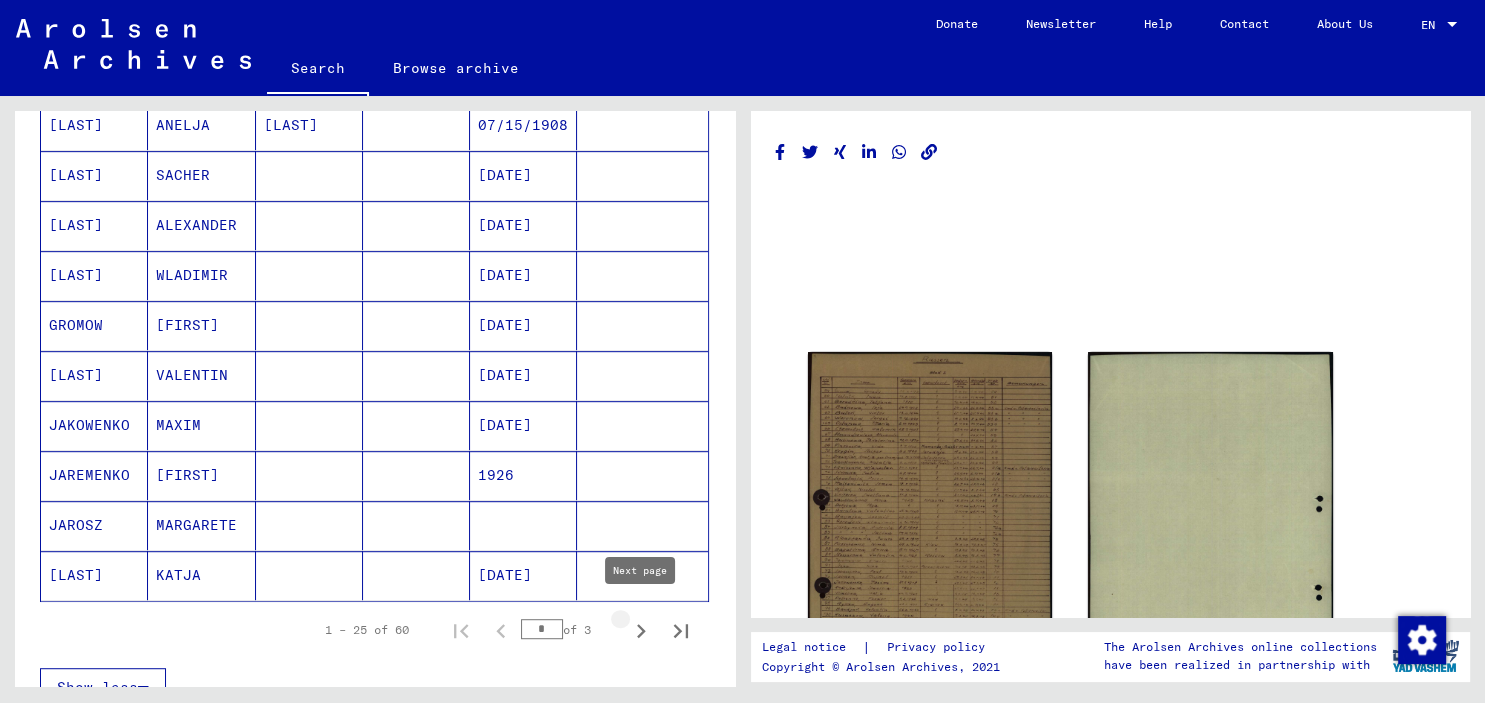 click 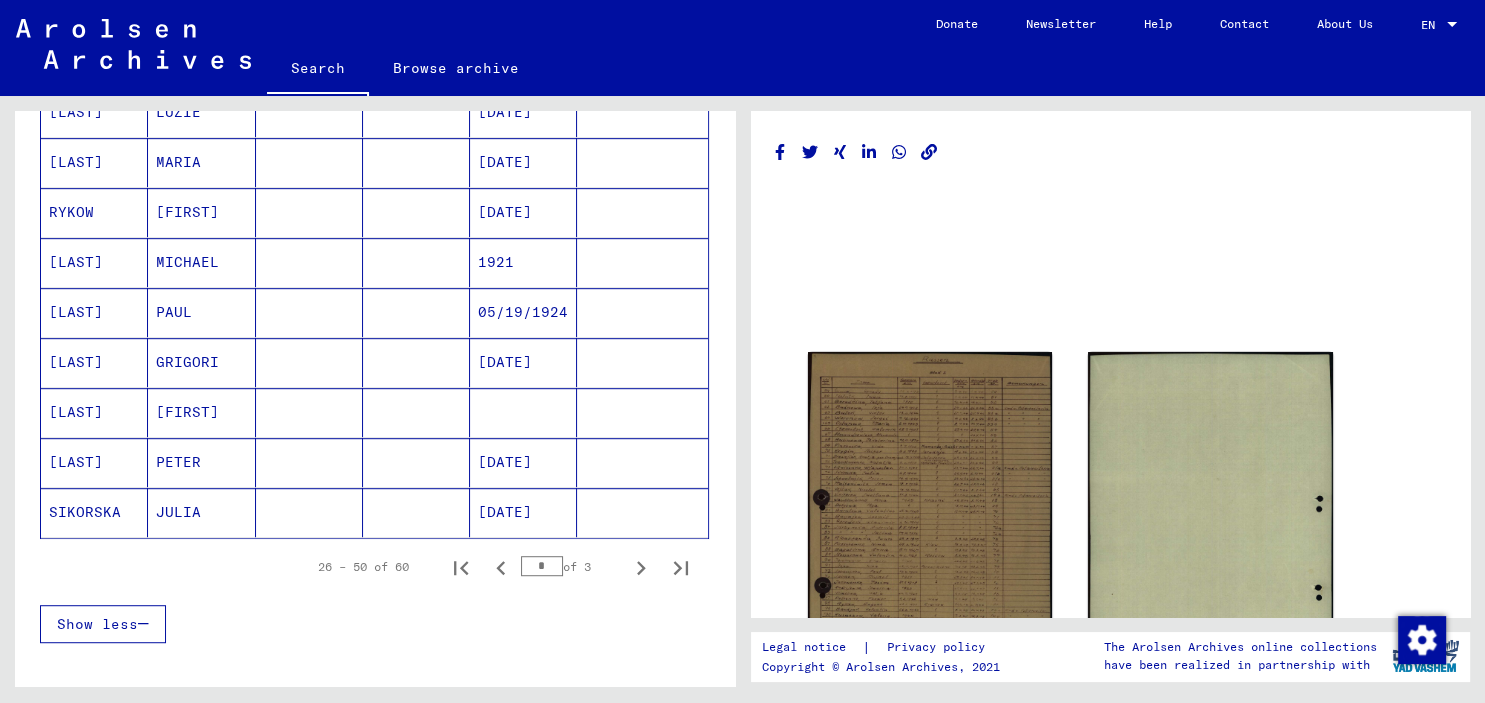 scroll, scrollTop: 1208, scrollLeft: 0, axis: vertical 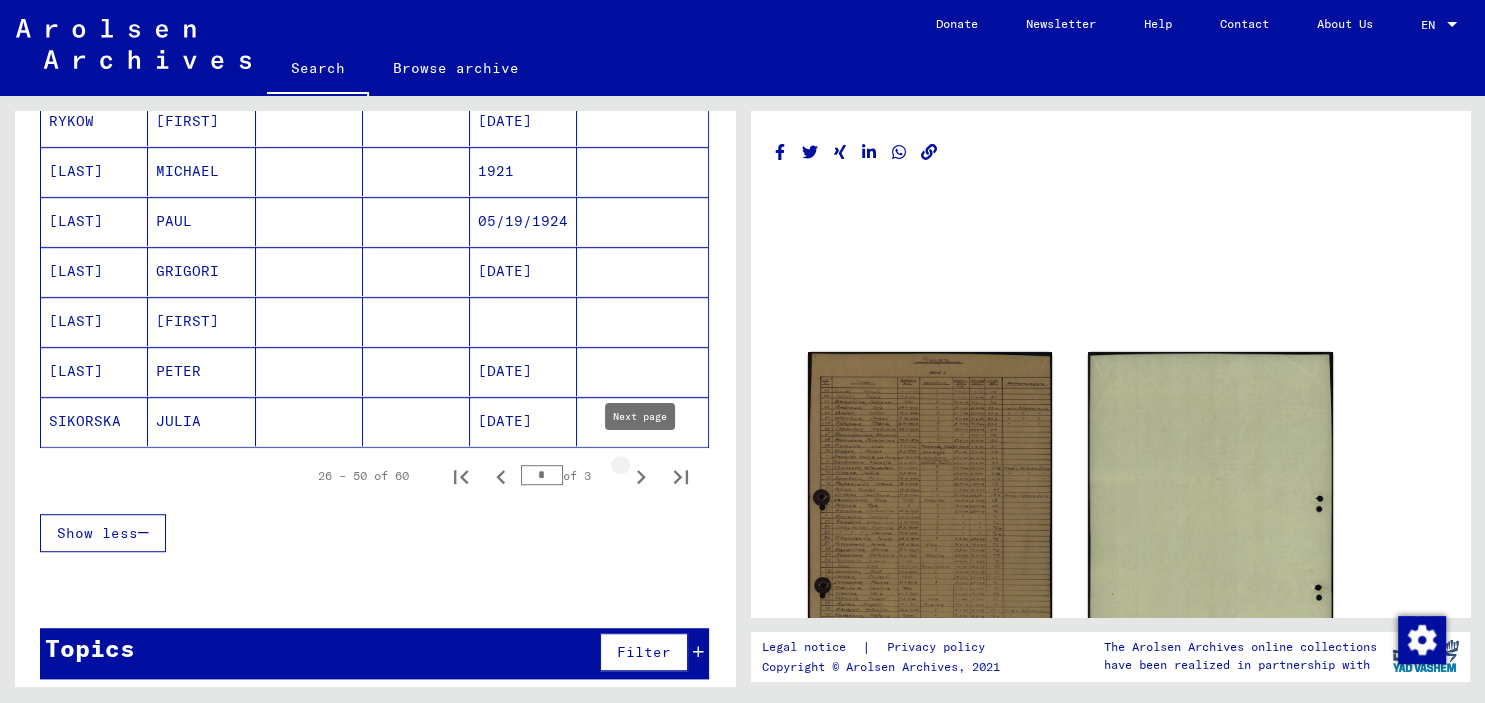 click 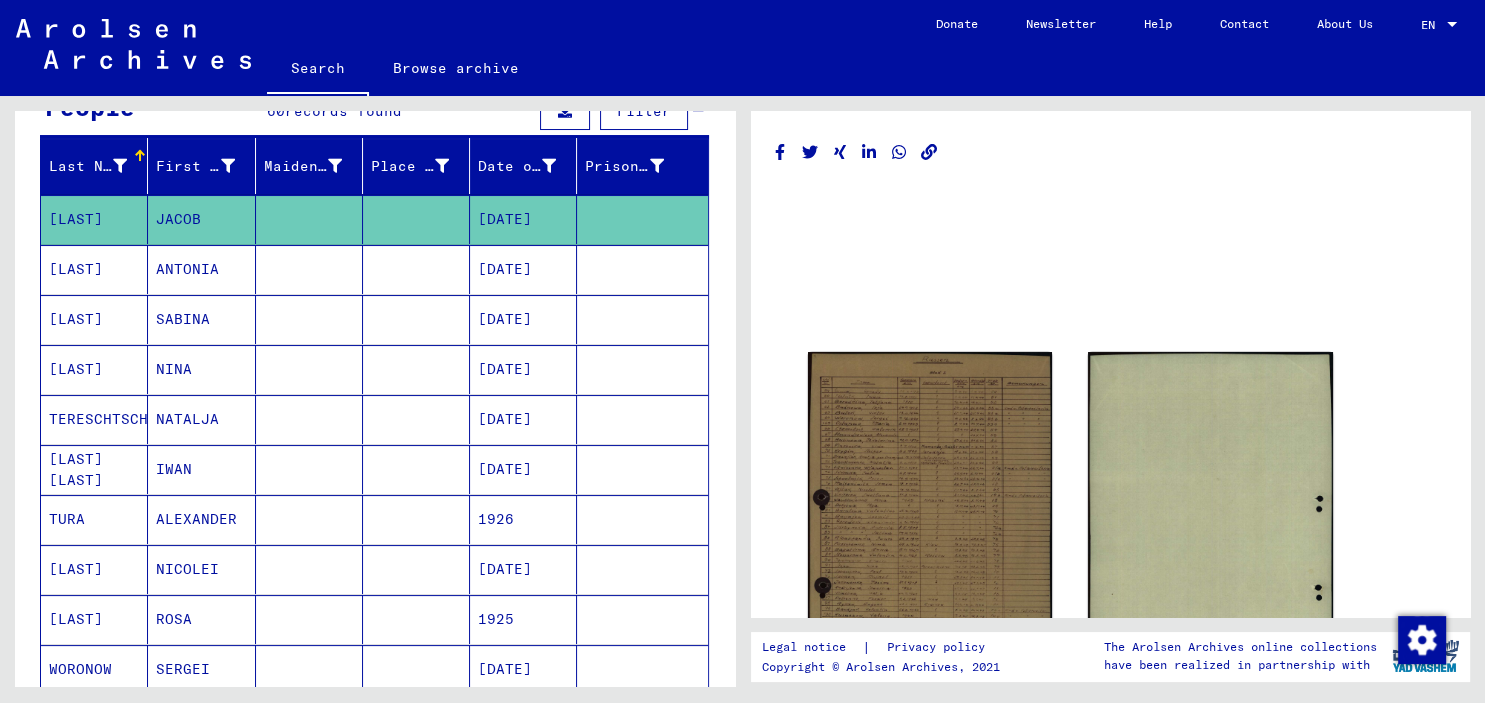 scroll, scrollTop: 207, scrollLeft: 0, axis: vertical 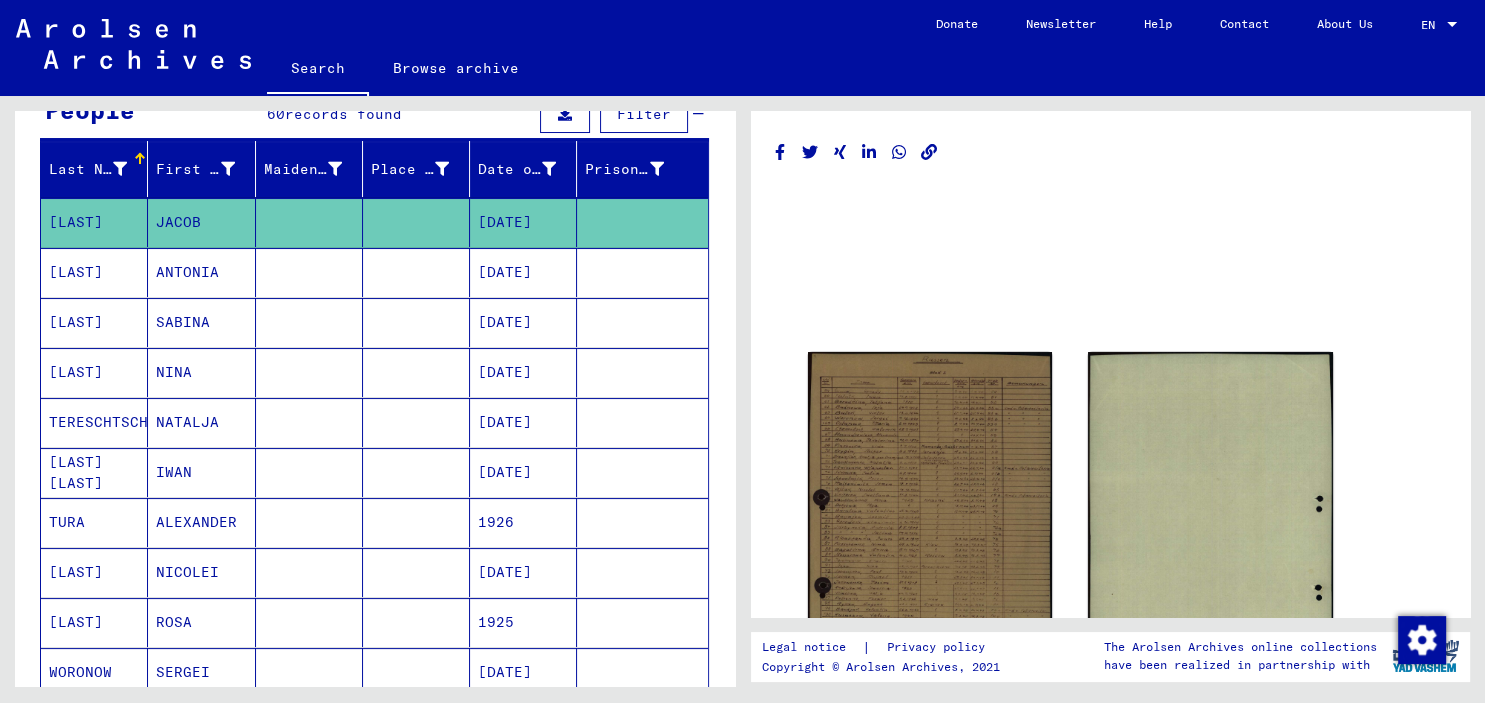 click on "[DATE]" at bounding box center (523, 372) 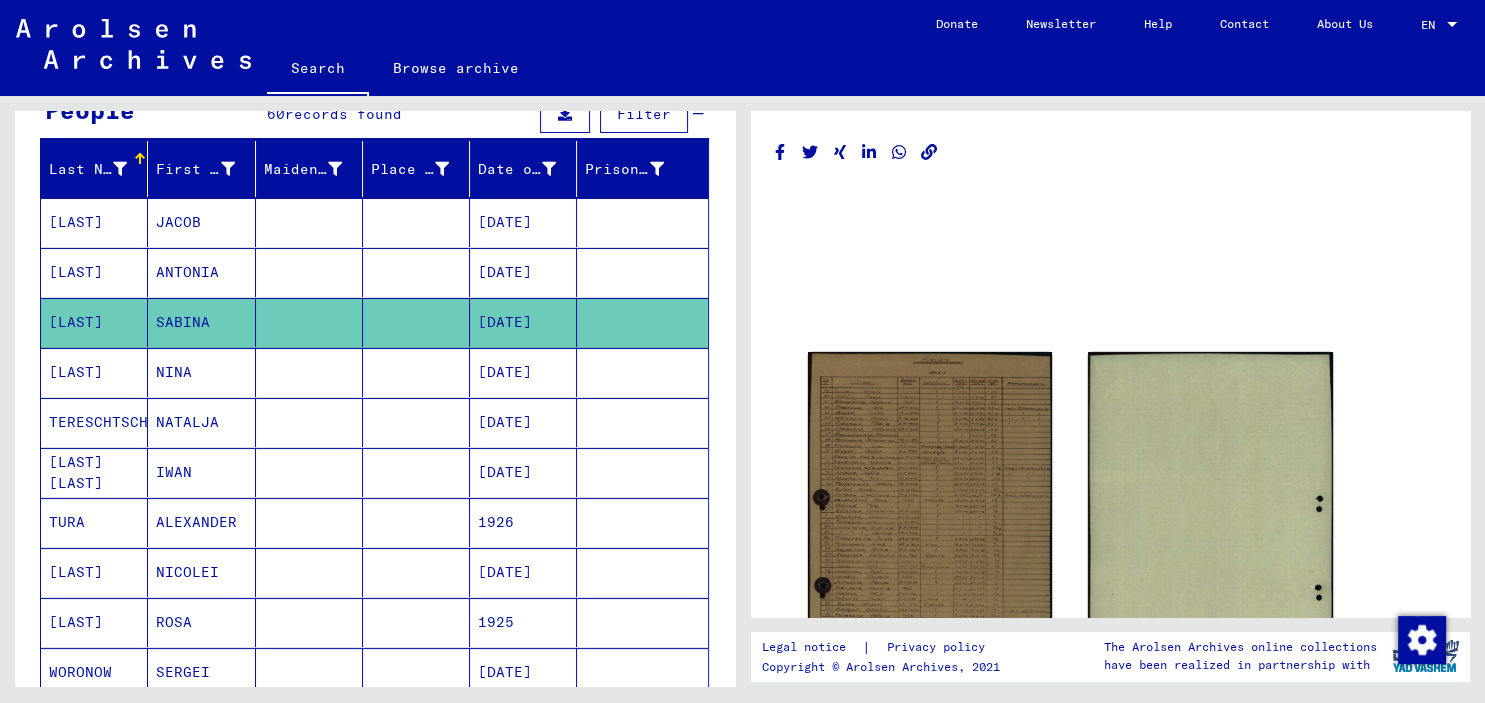 click on "[DATE]" 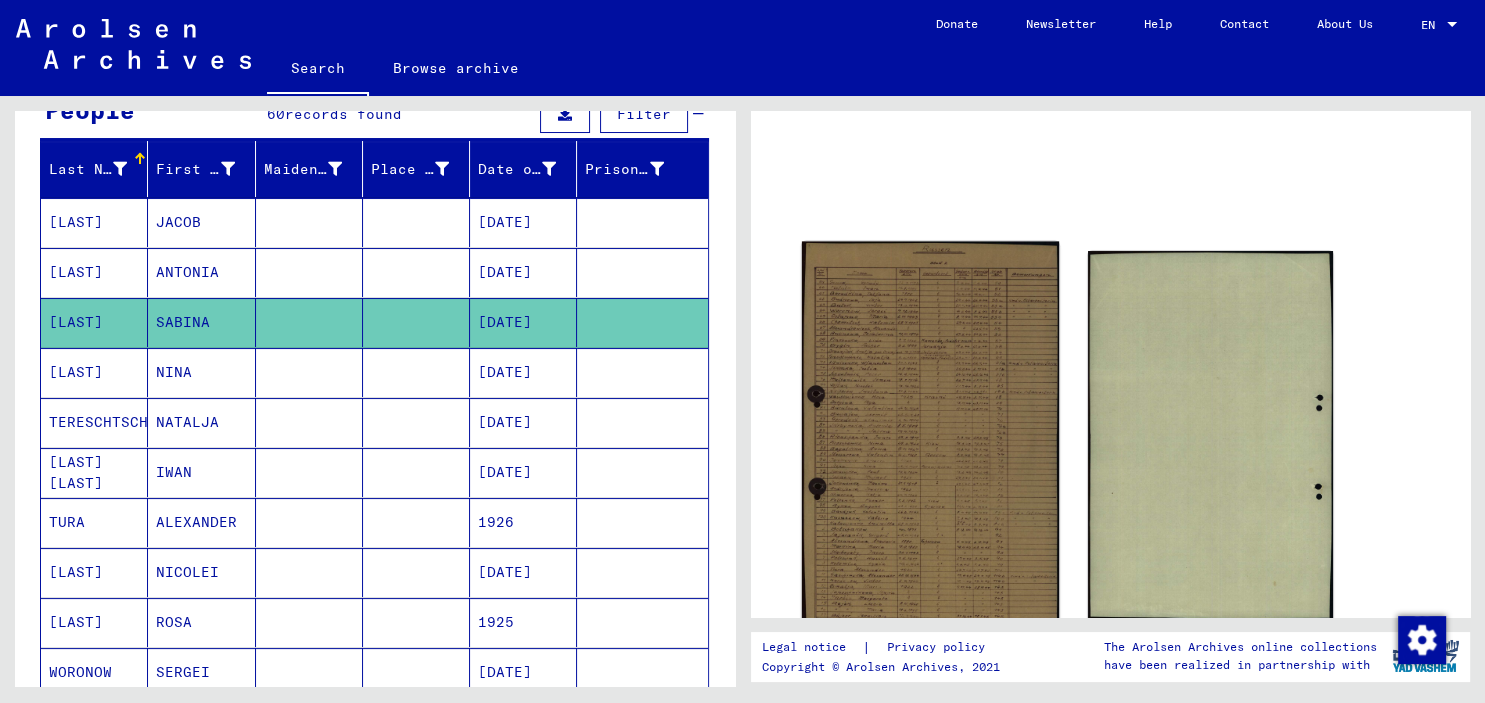 scroll, scrollTop: 208, scrollLeft: 0, axis: vertical 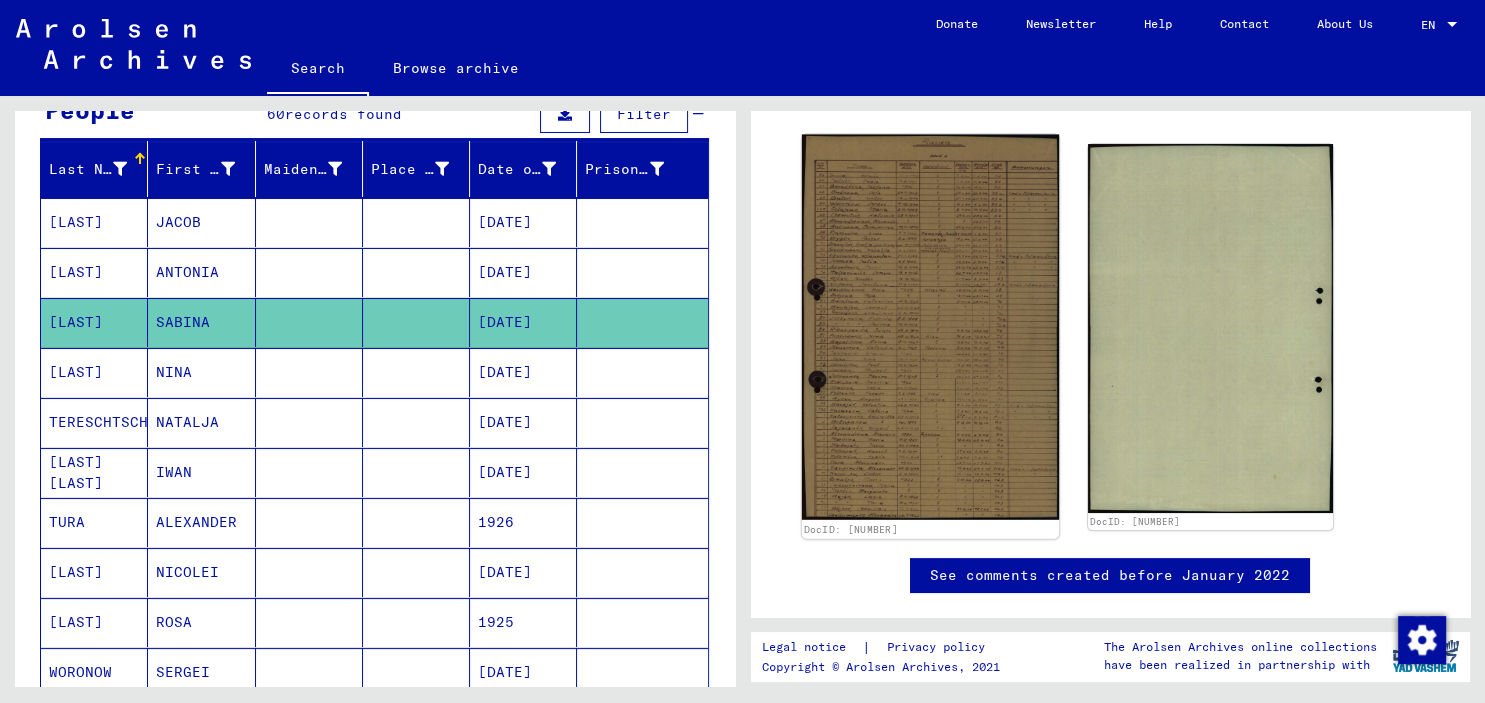 click 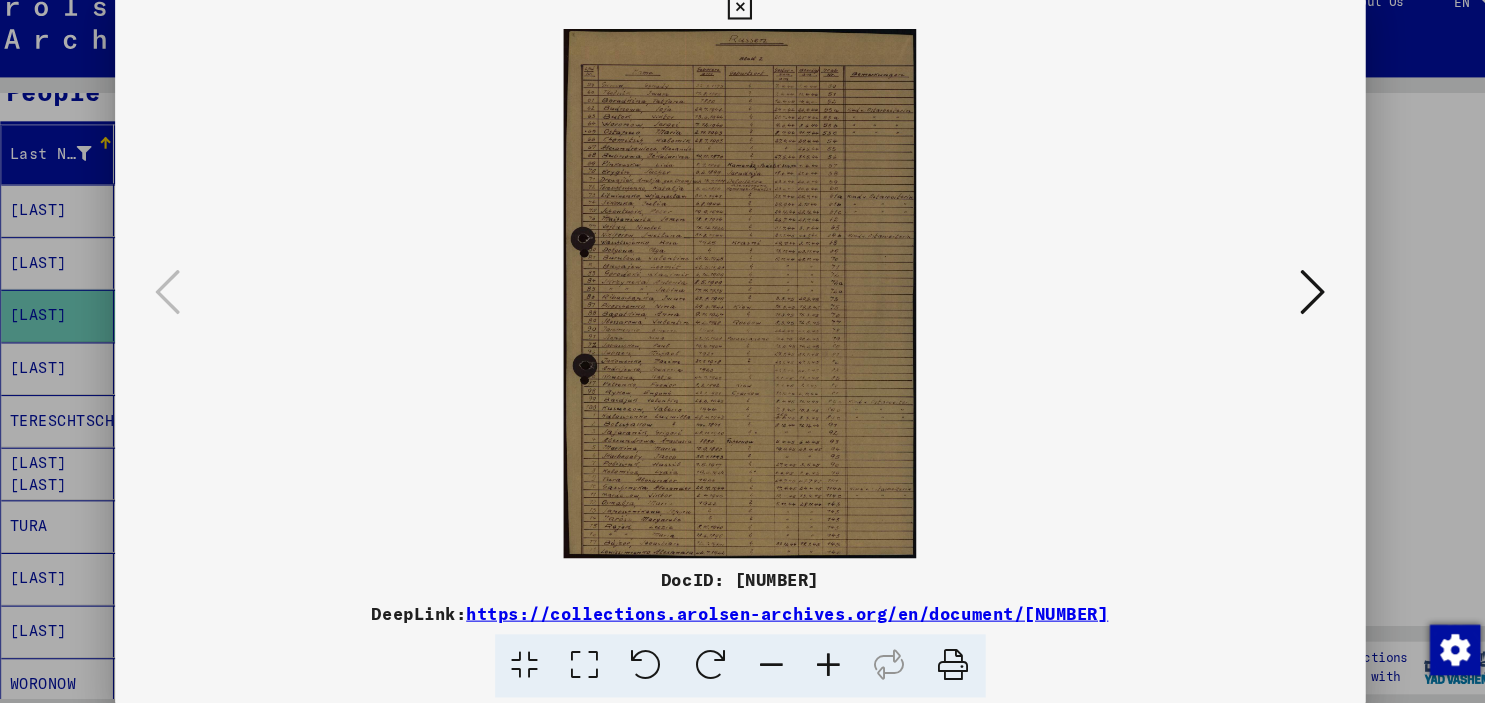 click at bounding box center (827, 655) 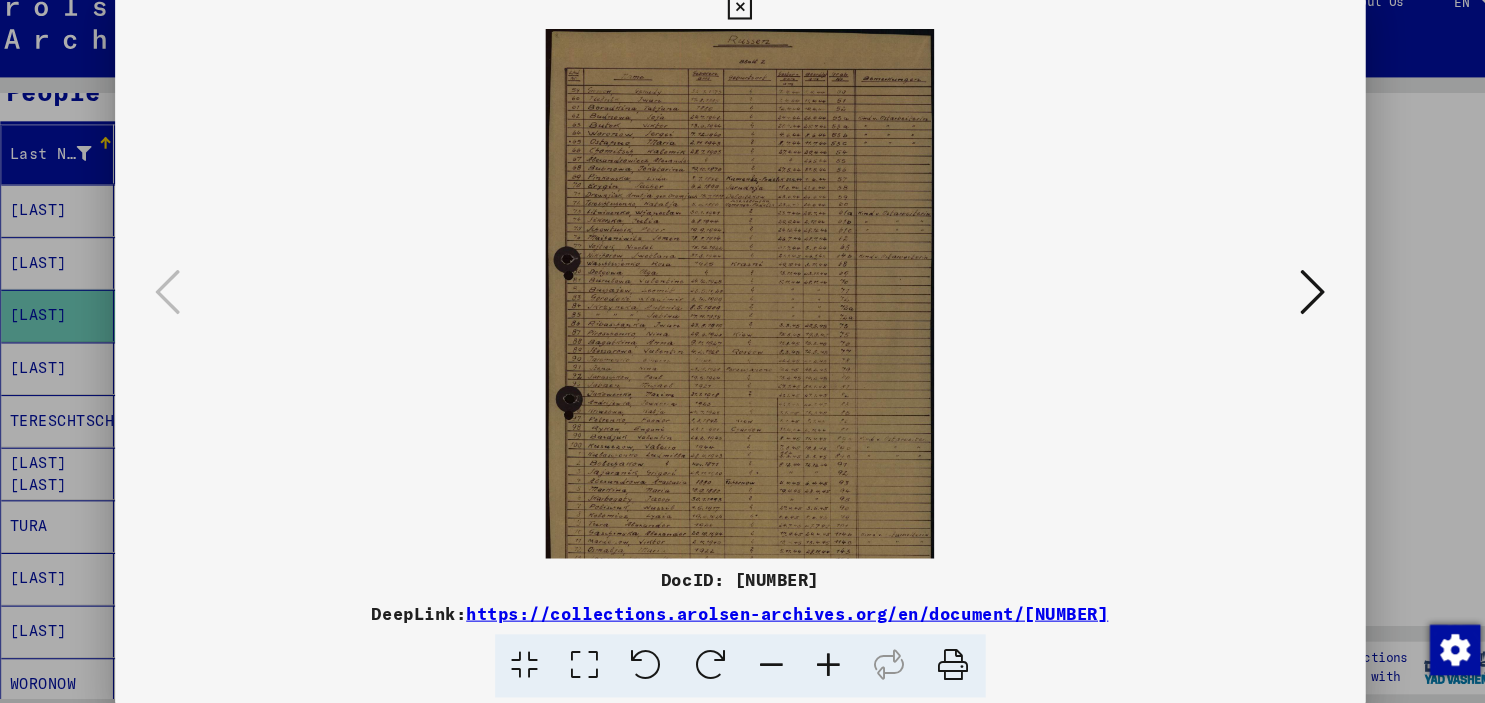 click at bounding box center (827, 655) 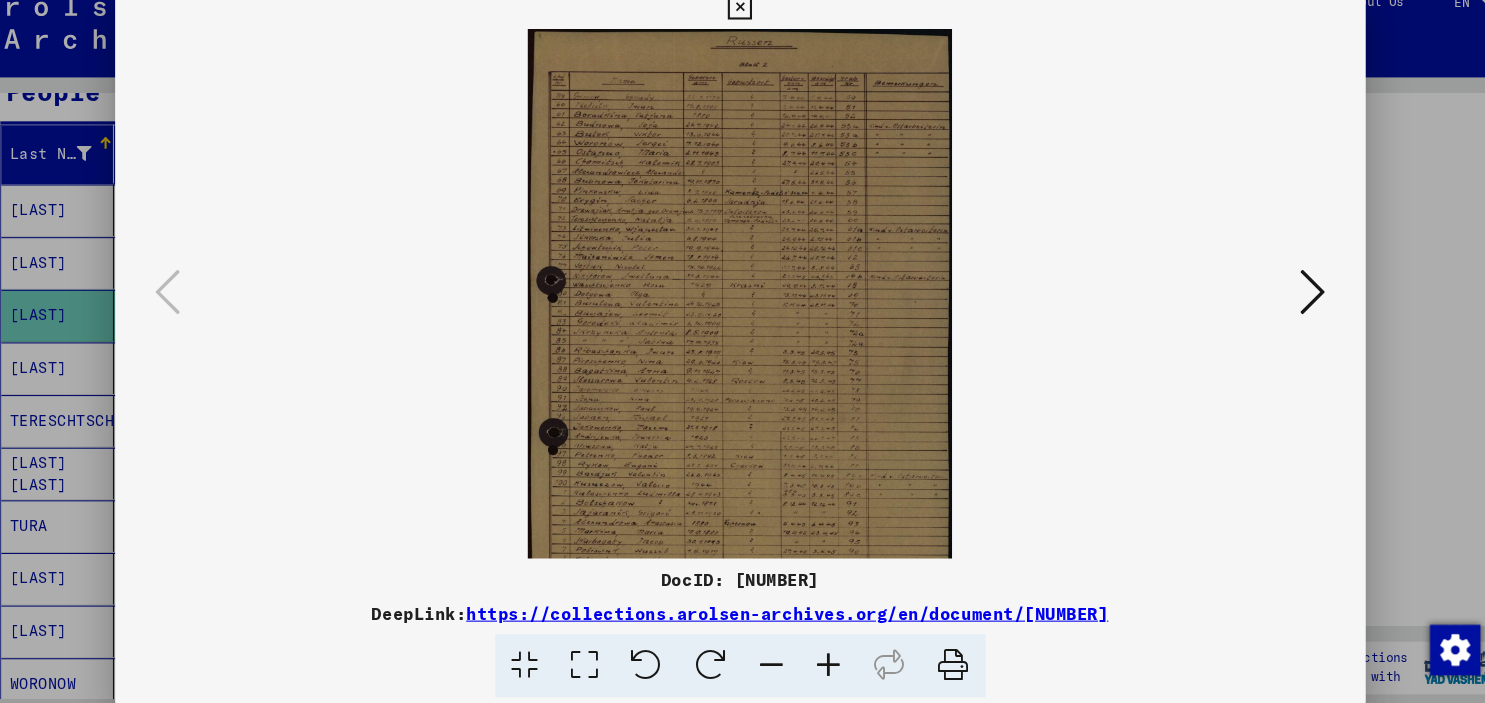 click at bounding box center [827, 655] 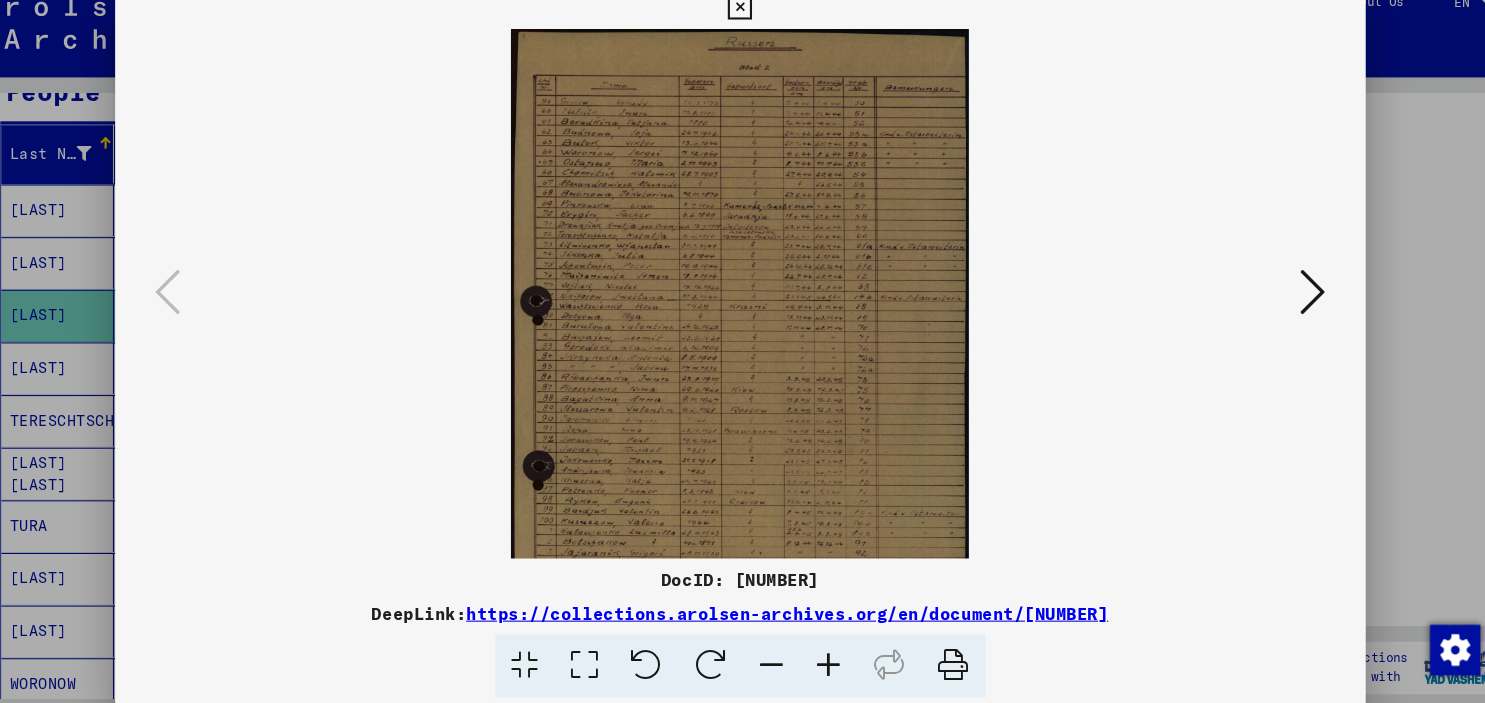 click at bounding box center (827, 655) 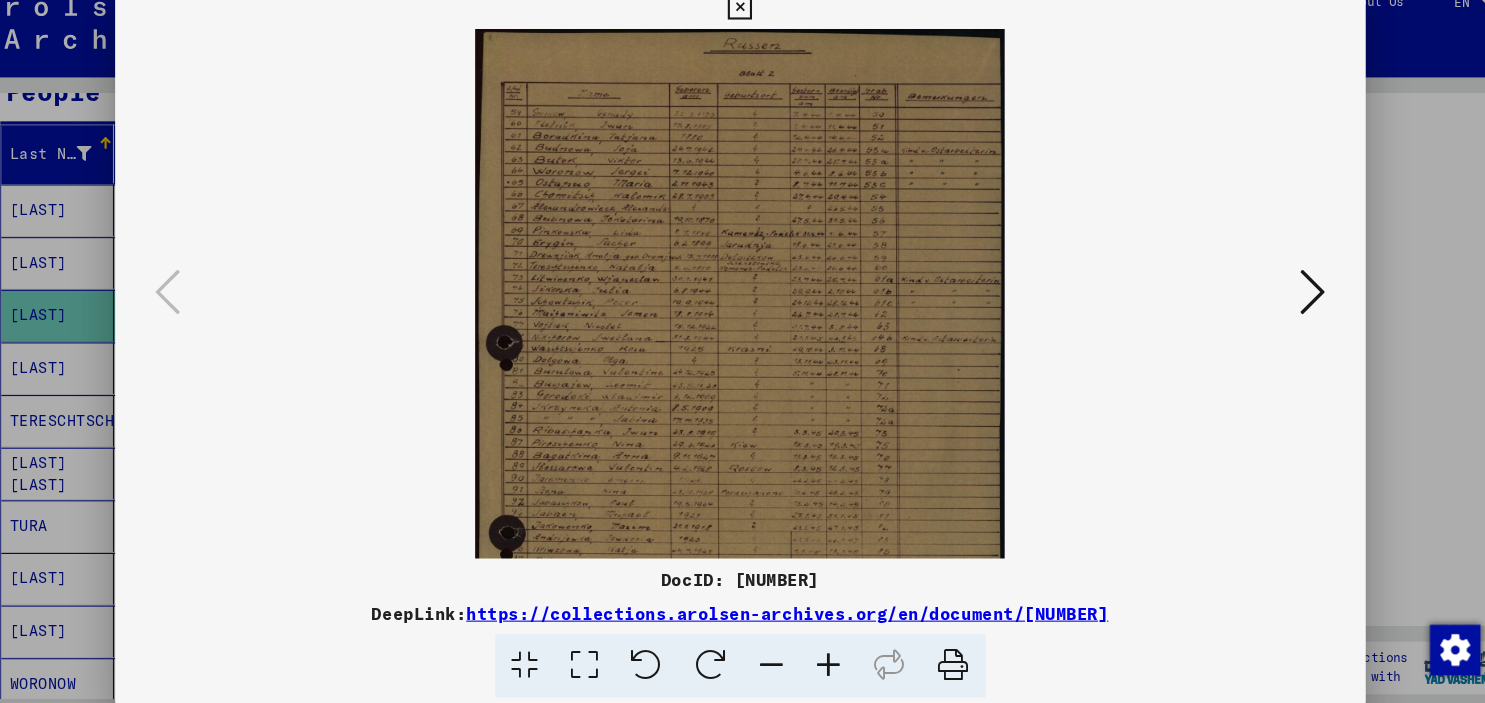 click at bounding box center [827, 655] 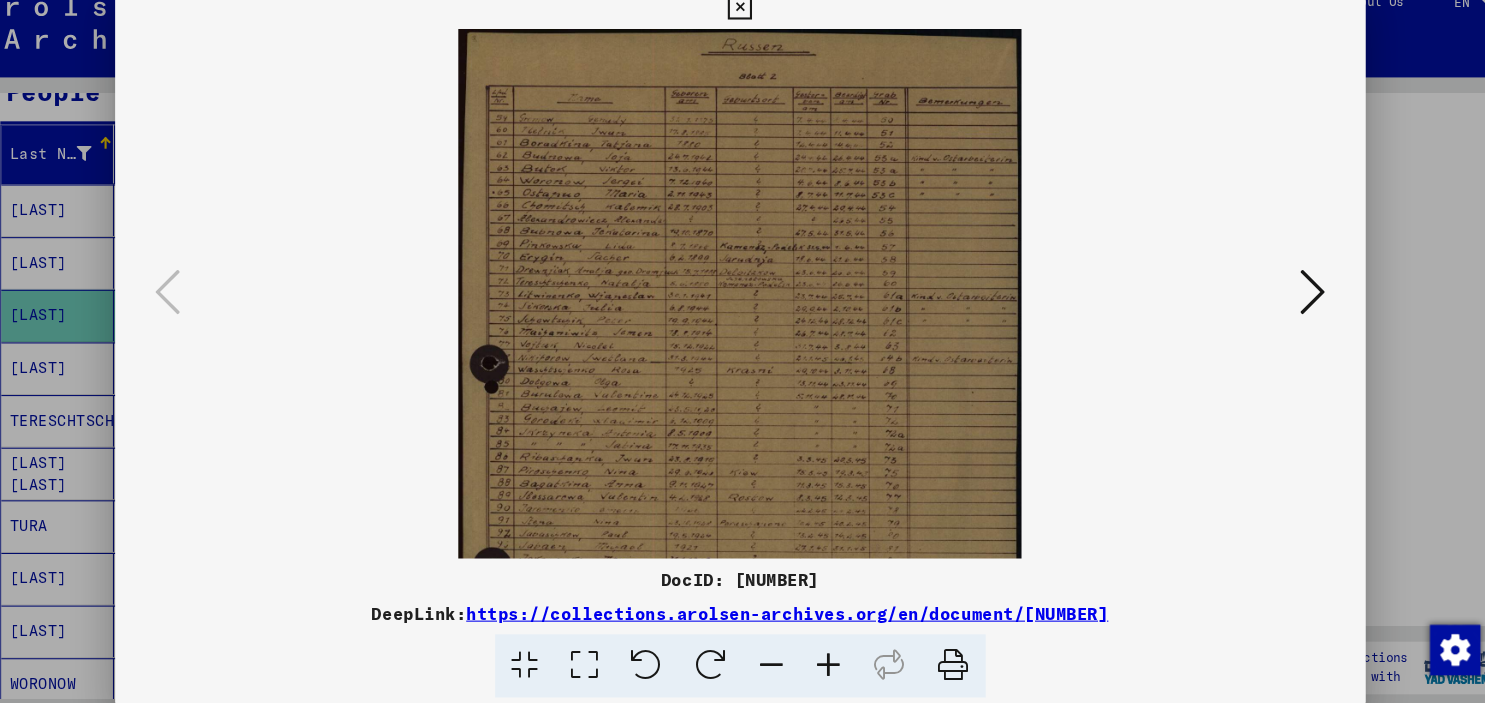 click at bounding box center (827, 655) 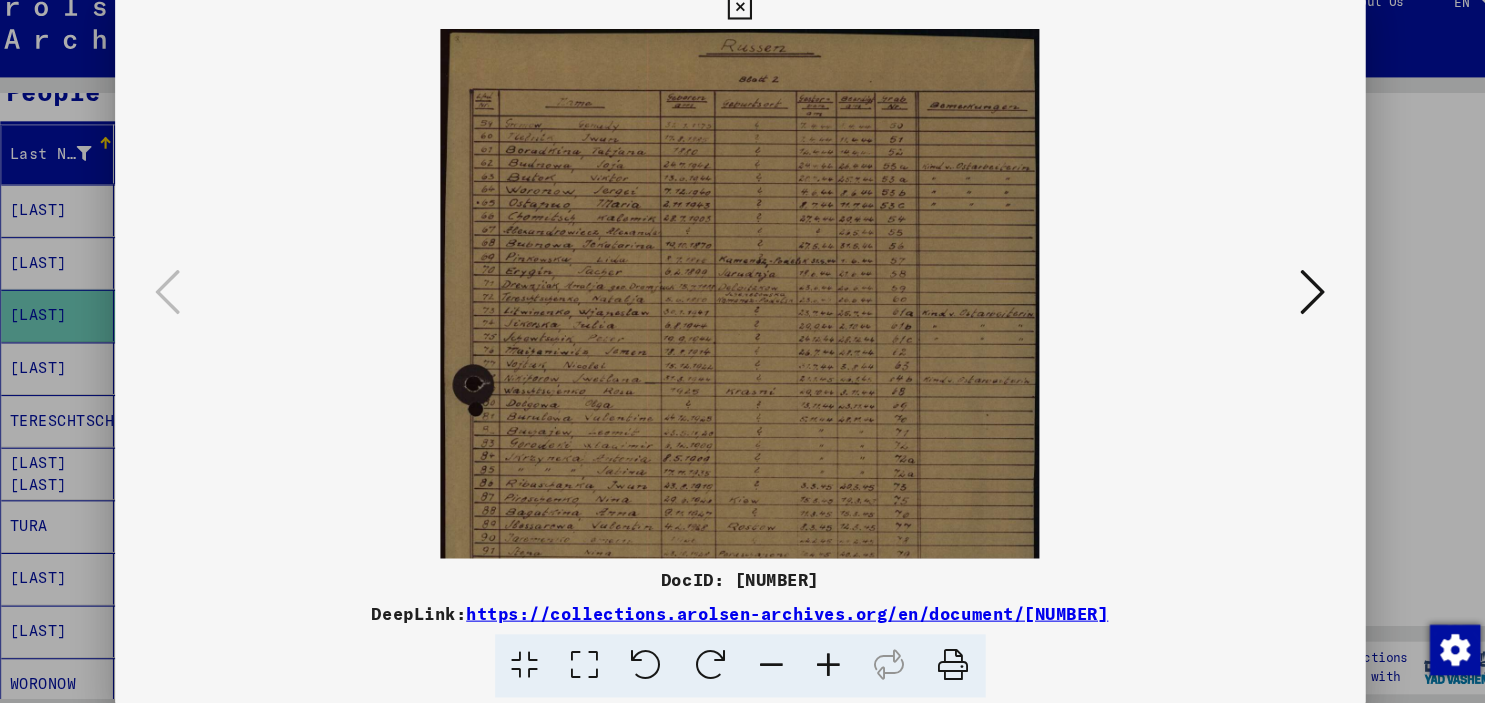 click at bounding box center (827, 655) 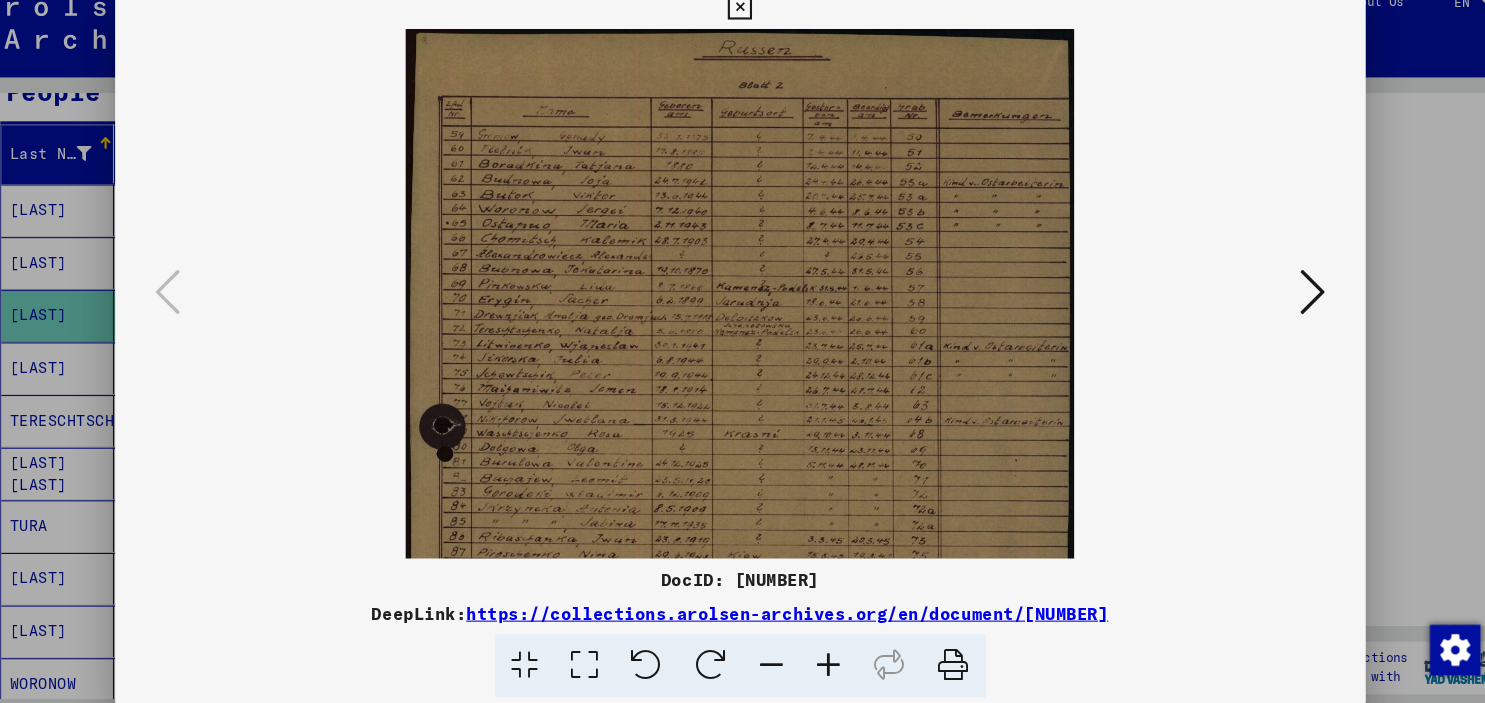 click at bounding box center [827, 655] 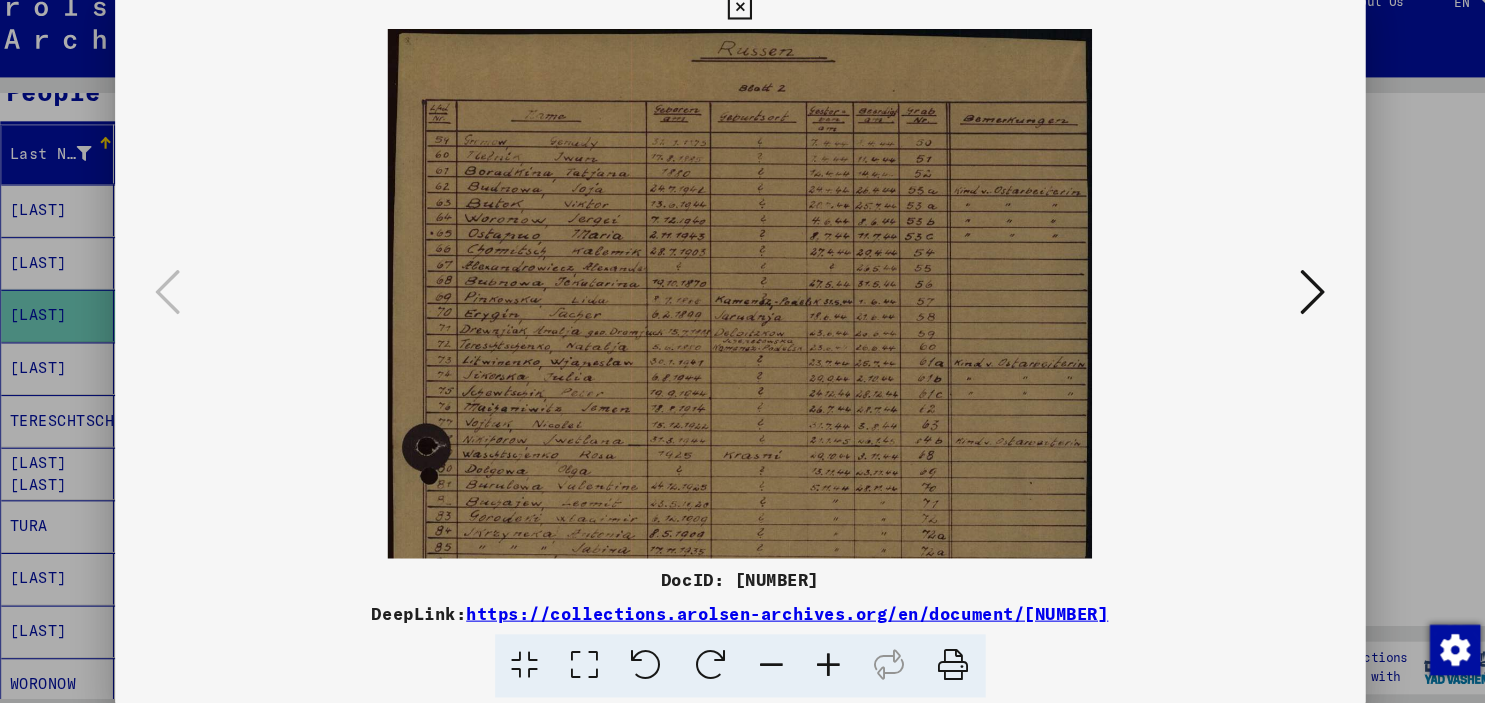 click at bounding box center (827, 655) 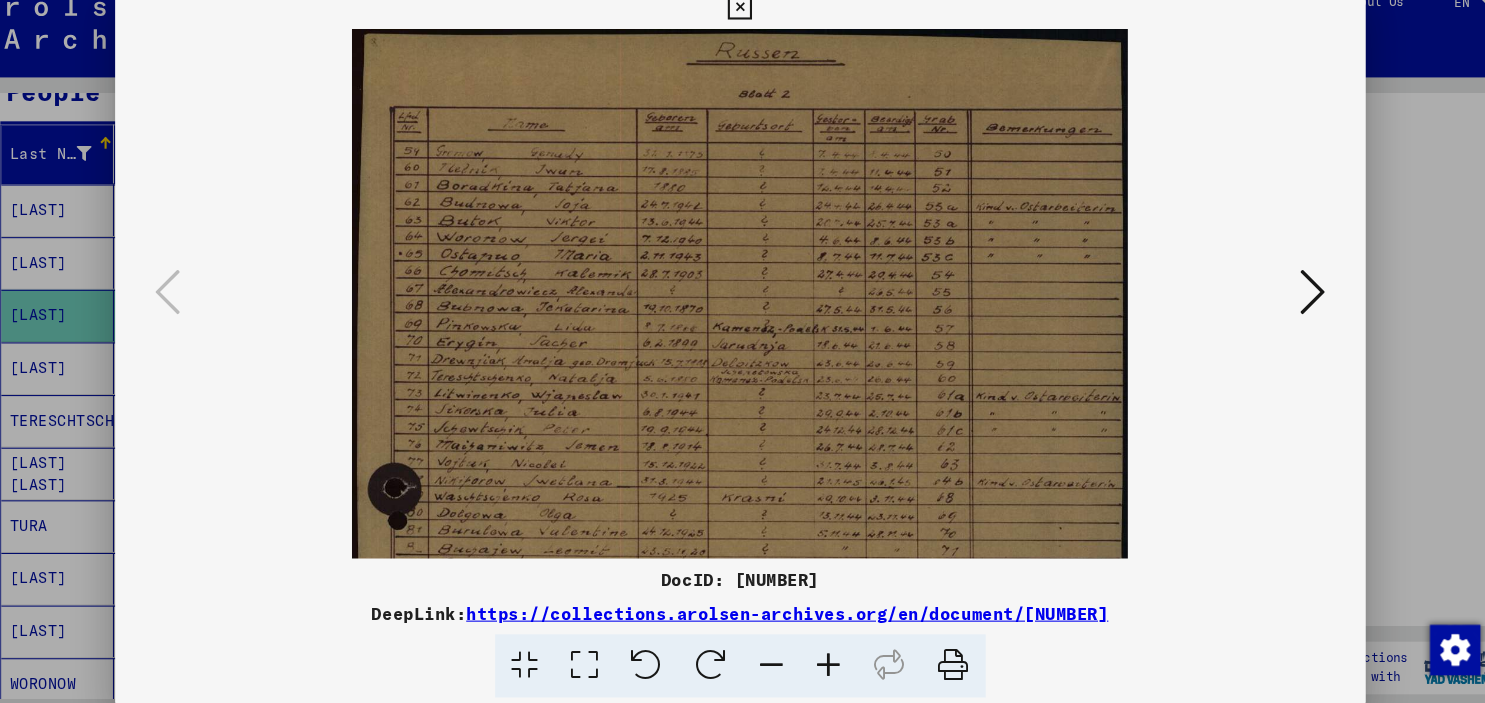click at bounding box center [827, 655] 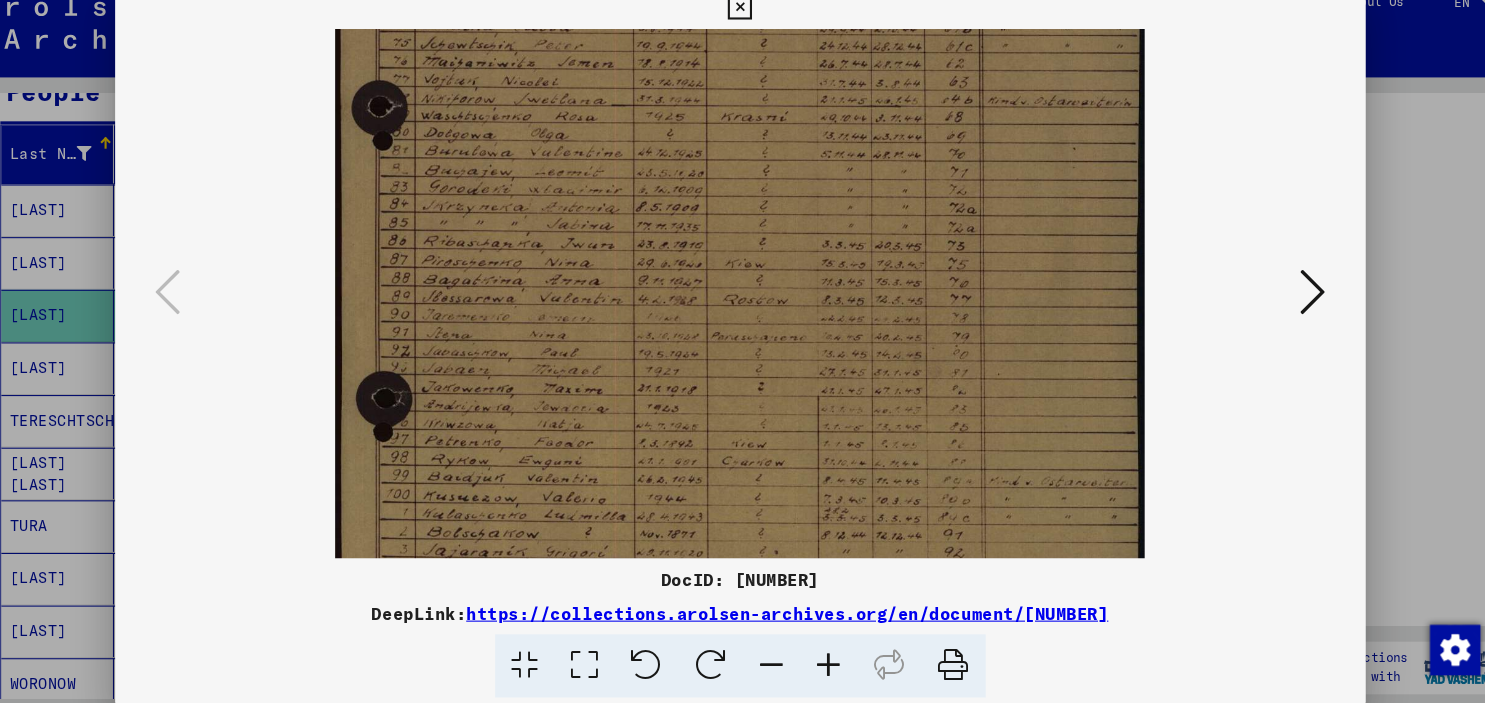 scroll, scrollTop: 383, scrollLeft: 0, axis: vertical 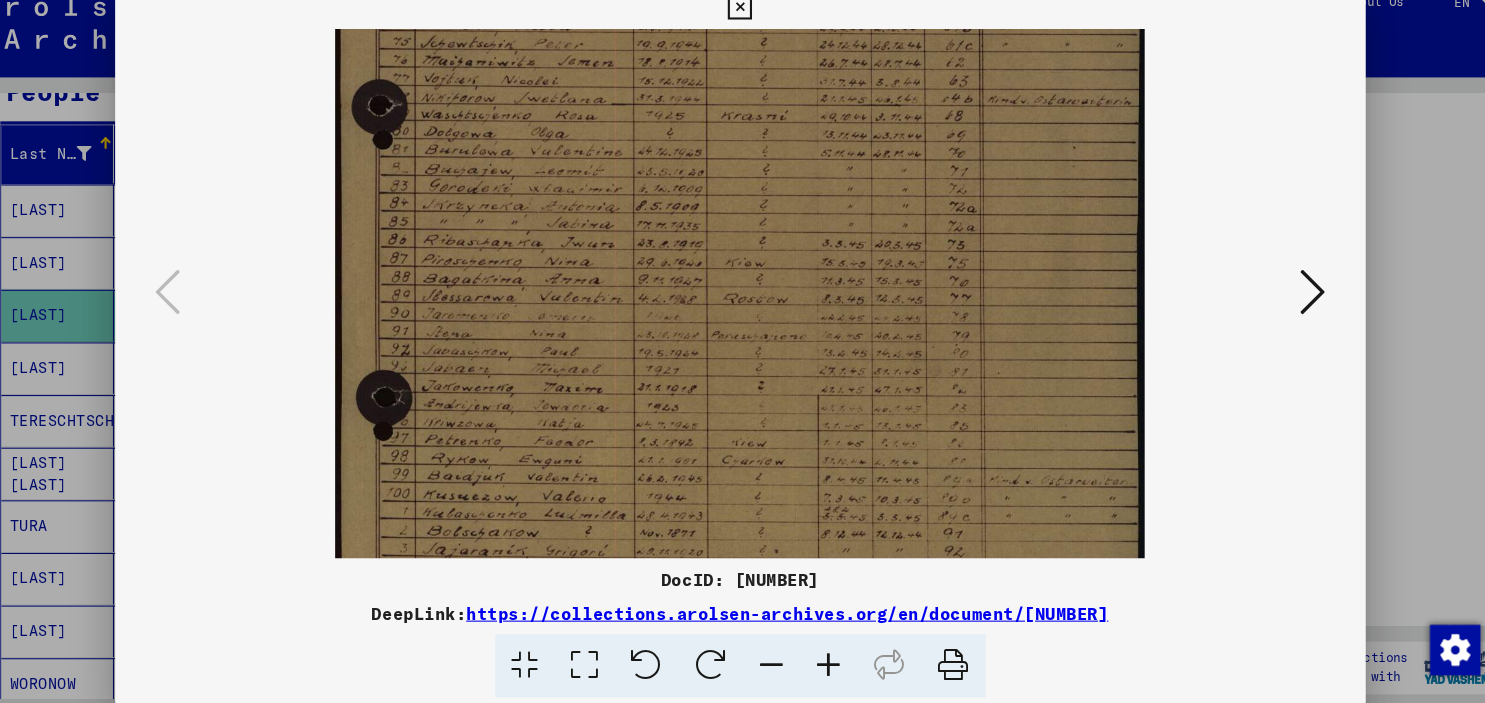 drag, startPoint x: 879, startPoint y: 437, endPoint x: 905, endPoint y: 54, distance: 383.8815 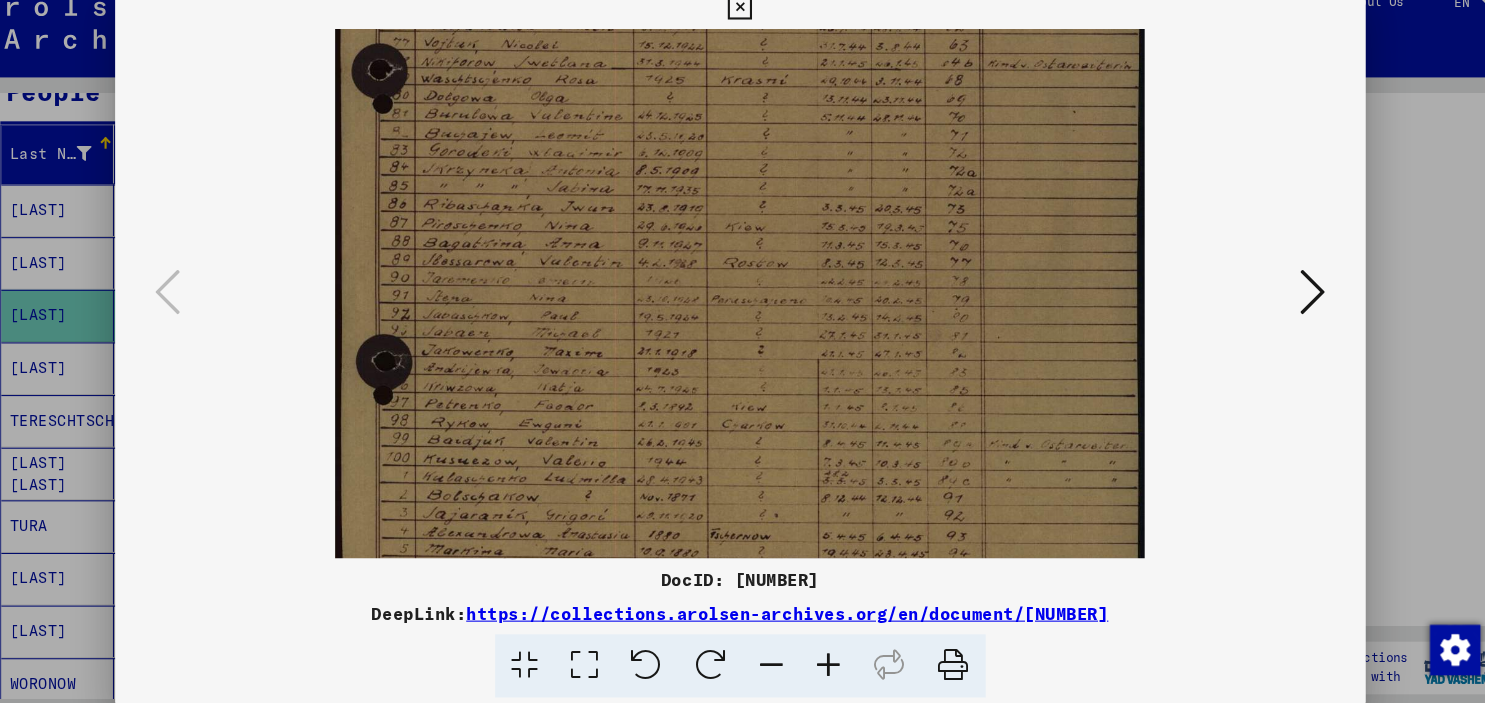 scroll, scrollTop: 399, scrollLeft: 0, axis: vertical 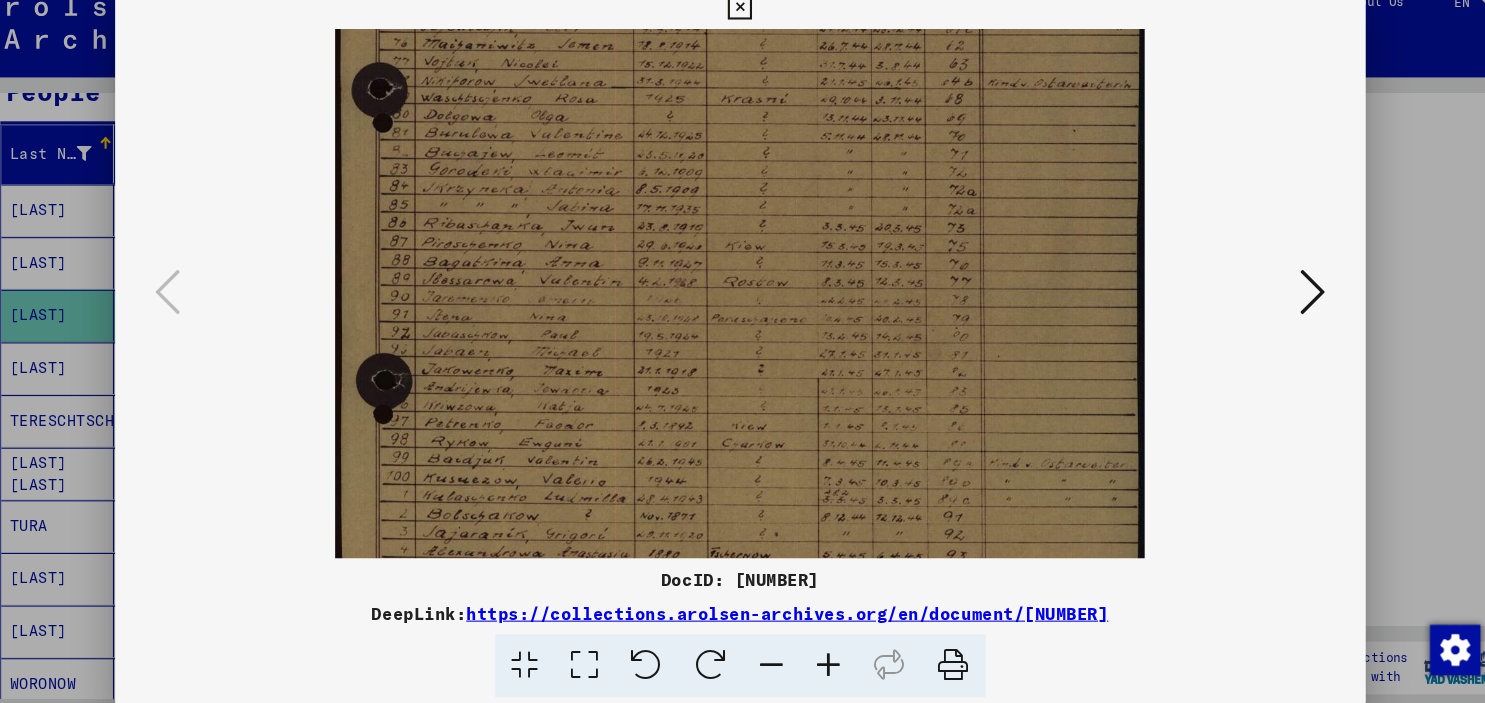 drag, startPoint x: 838, startPoint y: 463, endPoint x: 811, endPoint y: 411, distance: 58.59181 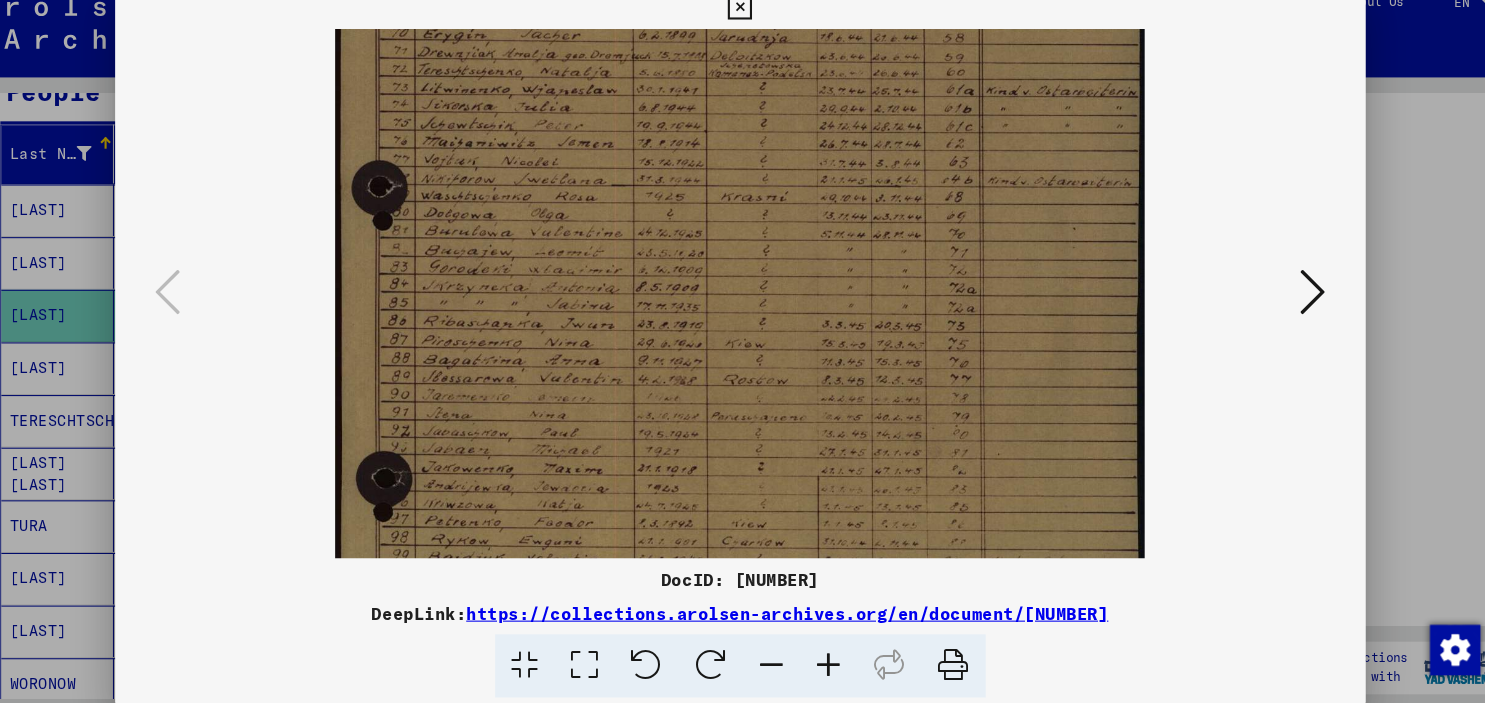 scroll, scrollTop: 284, scrollLeft: 0, axis: vertical 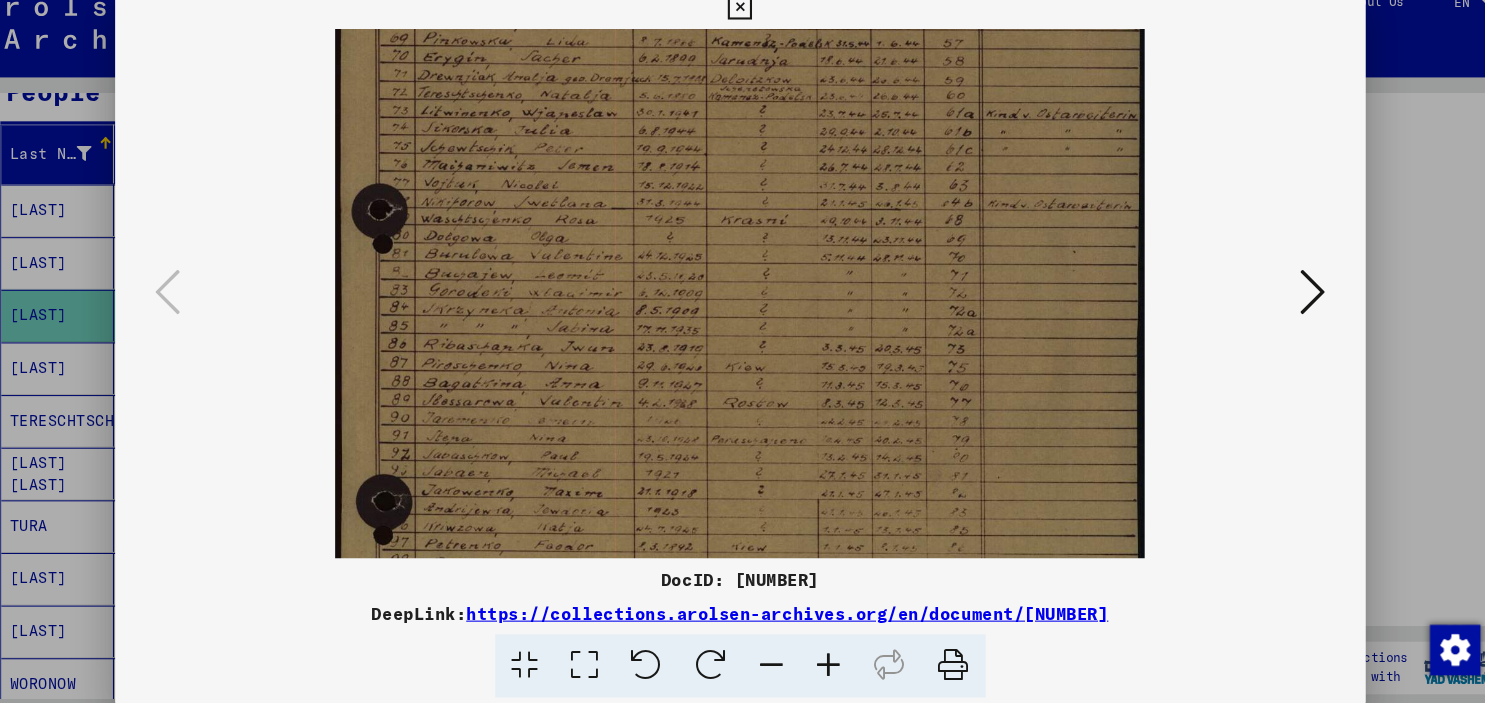 drag, startPoint x: 844, startPoint y: 240, endPoint x: 831, endPoint y: 355, distance: 115.73245 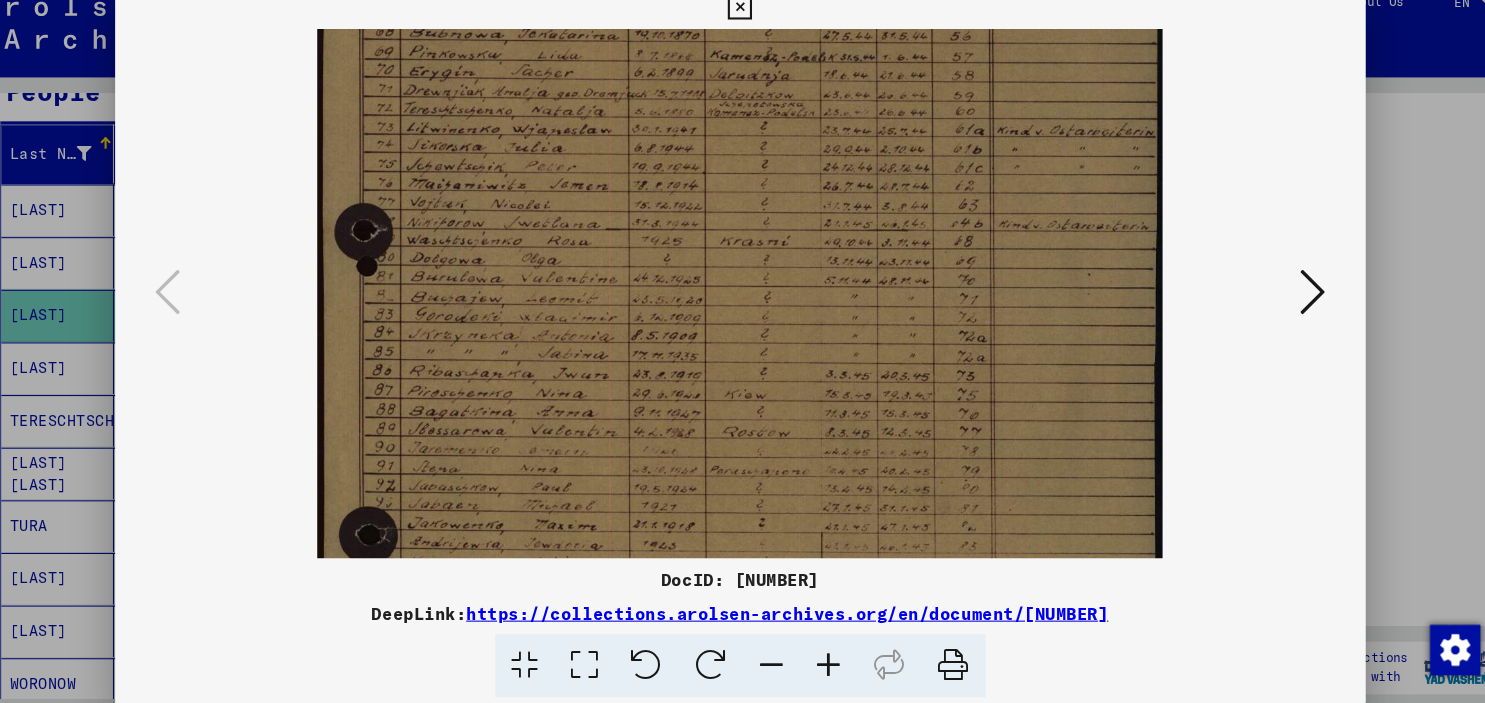 click at bounding box center [827, 655] 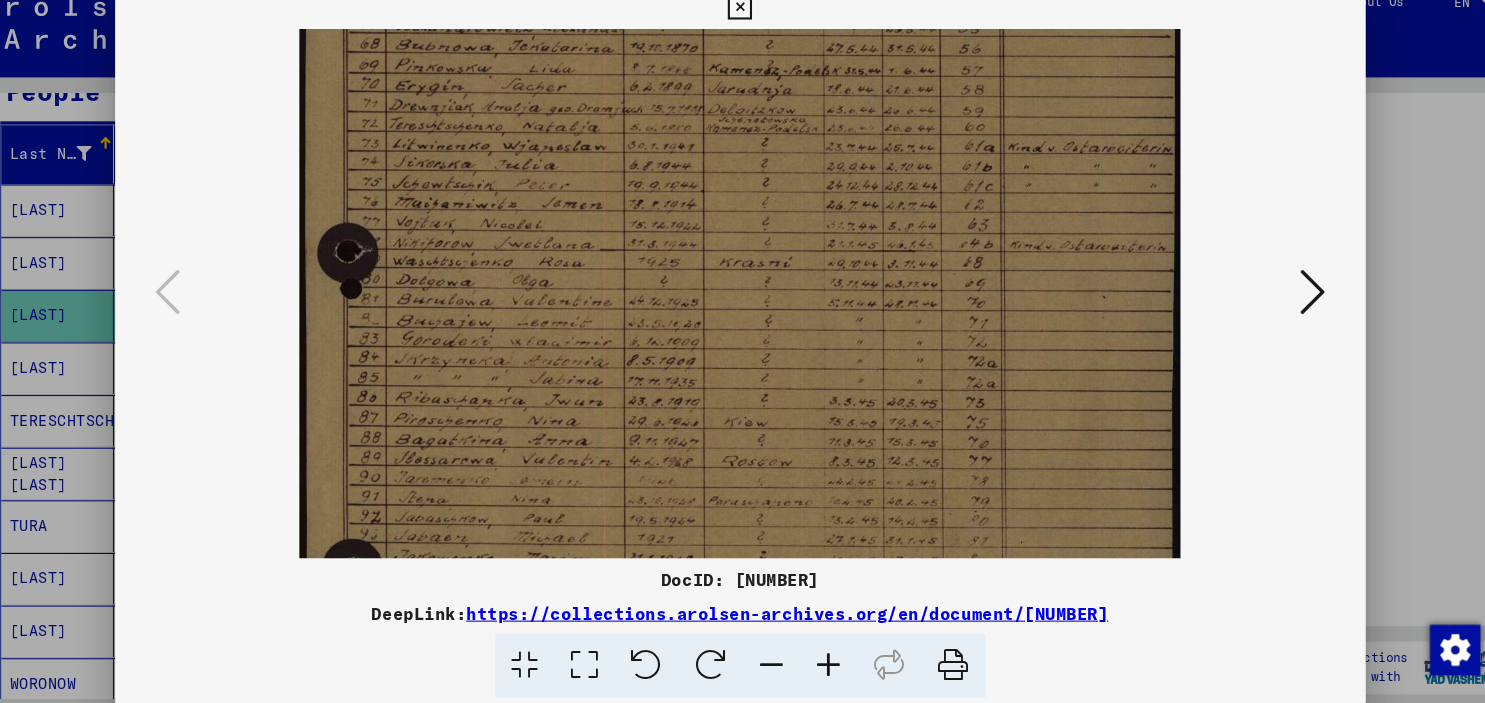 click at bounding box center (827, 655) 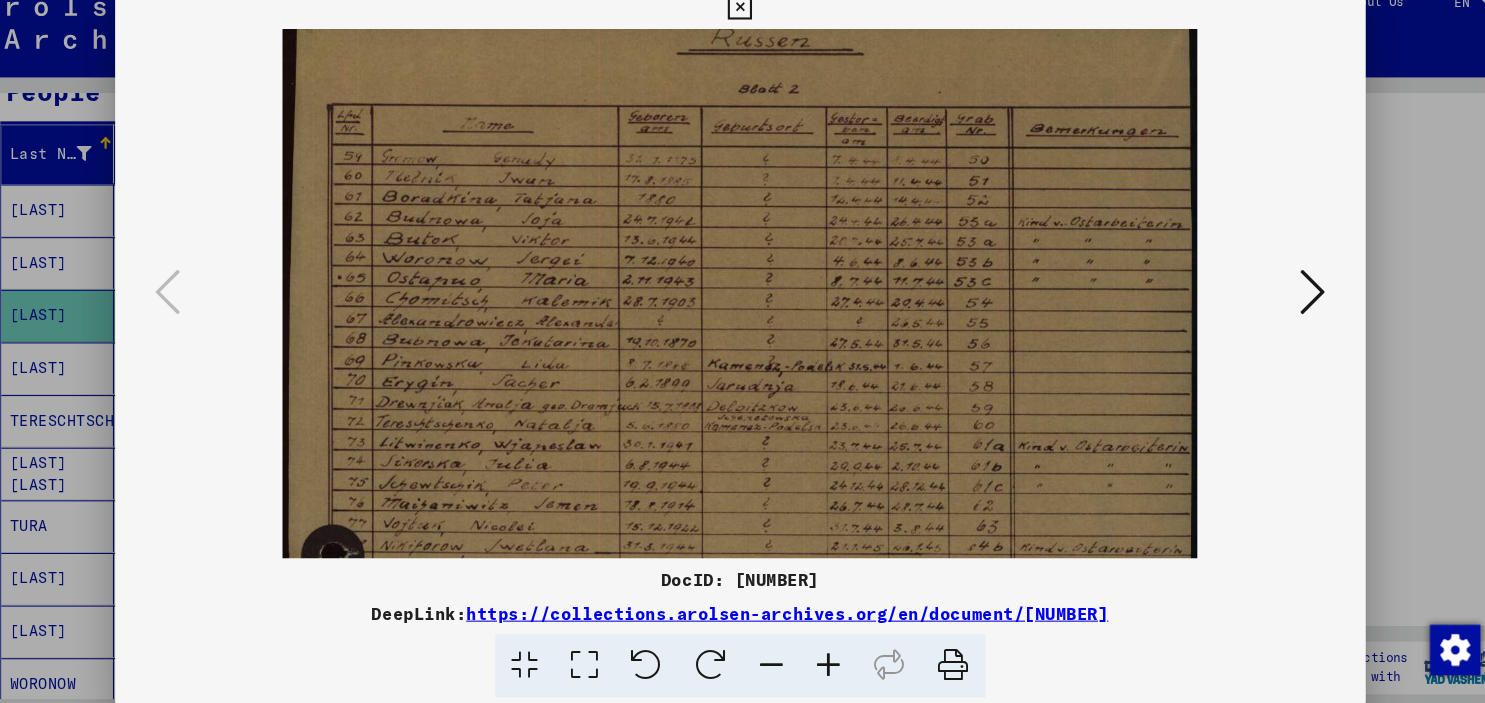 scroll, scrollTop: 0, scrollLeft: 0, axis: both 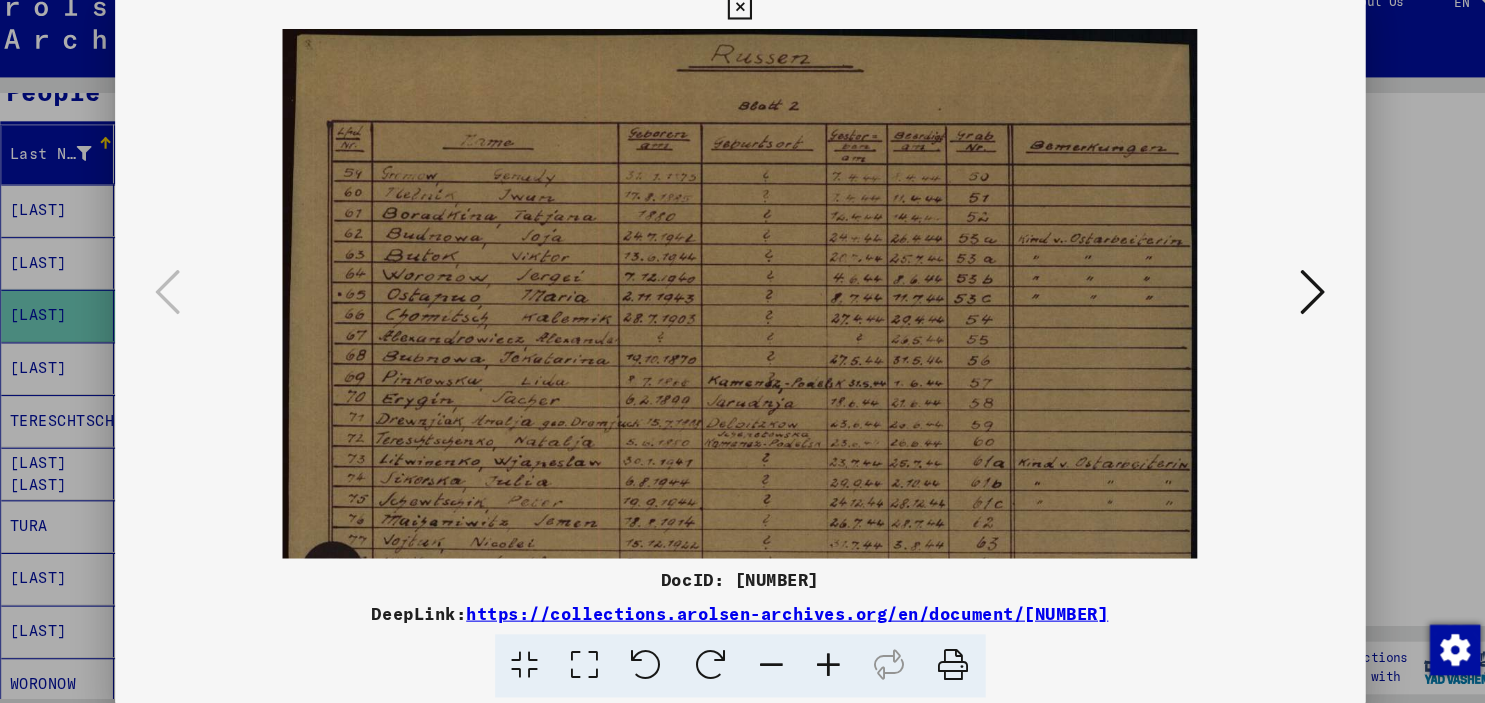 drag, startPoint x: 823, startPoint y: 206, endPoint x: 819, endPoint y: 503, distance: 297.02695 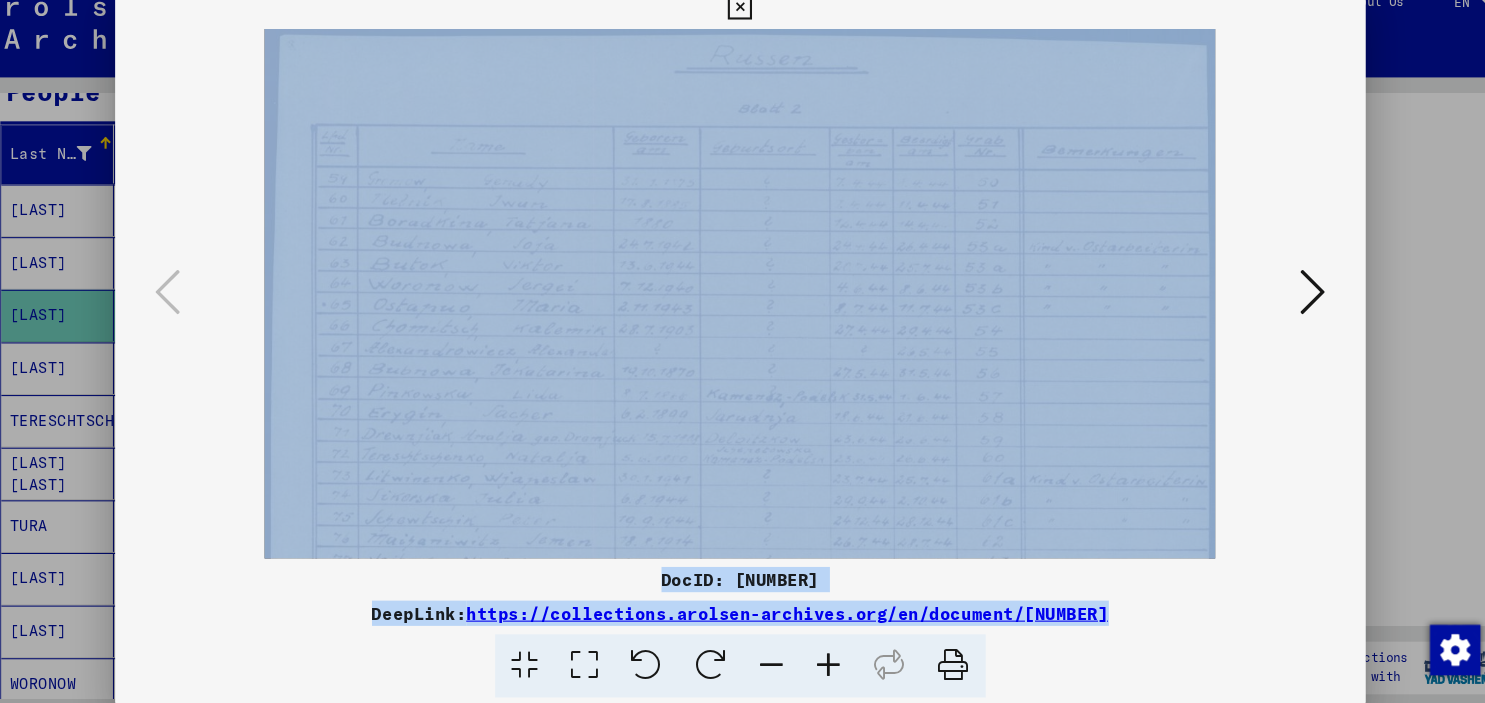 click at bounding box center [827, 655] 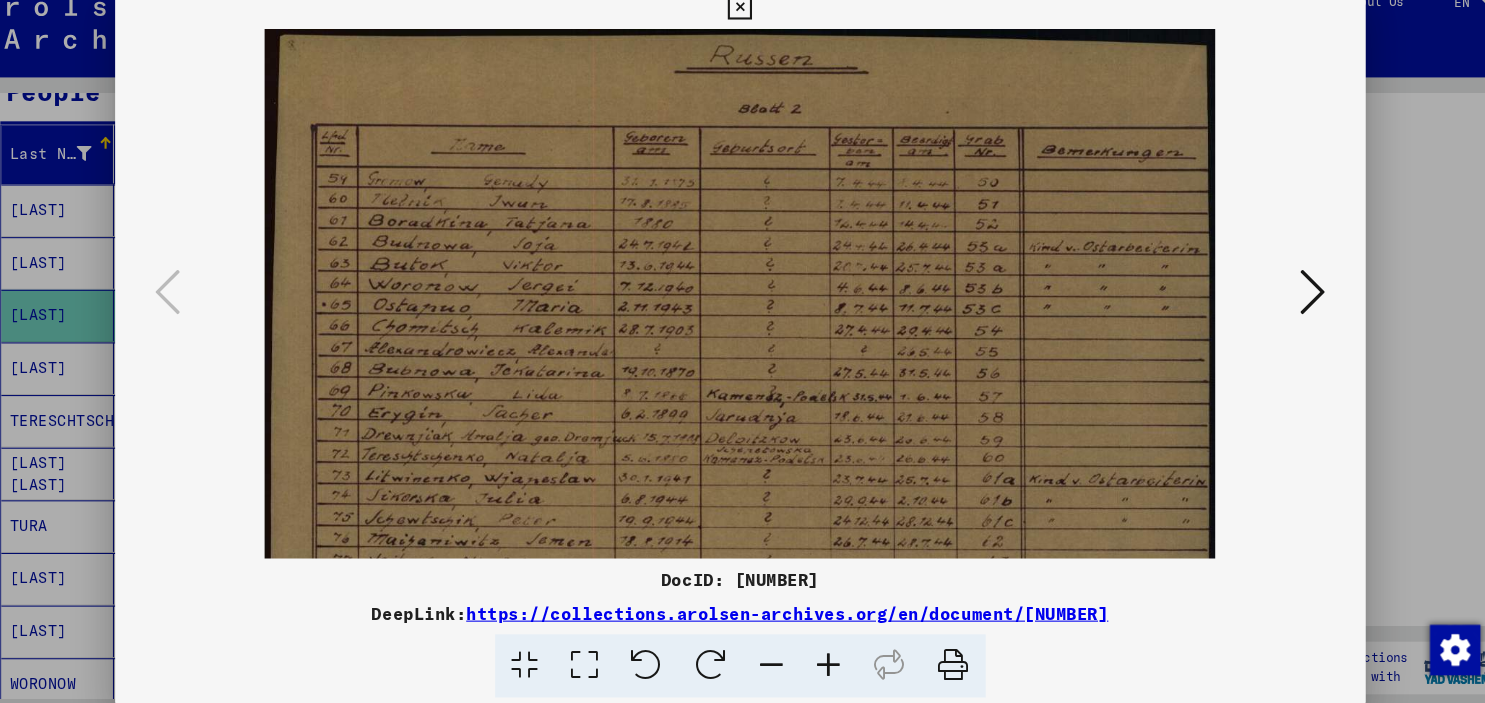 click at bounding box center [827, 655] 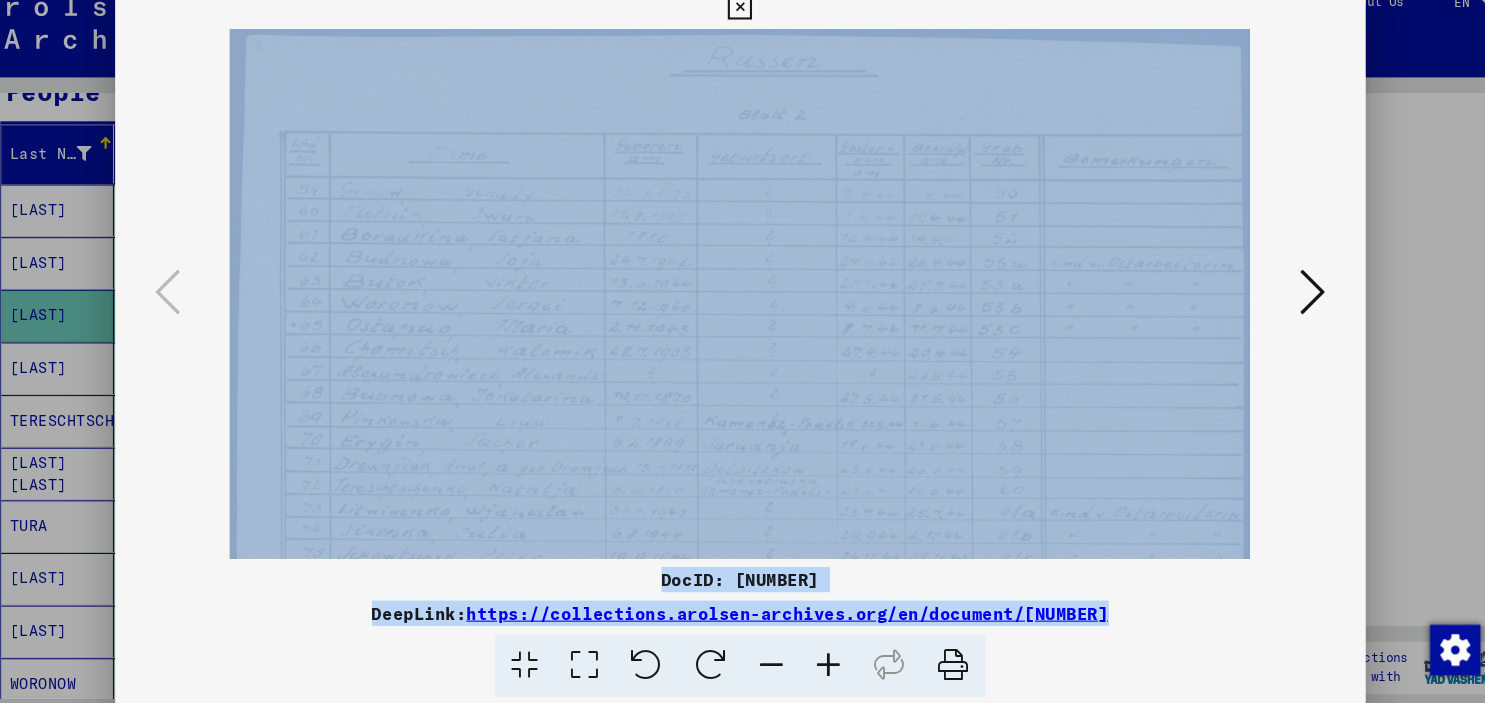 click at bounding box center [827, 655] 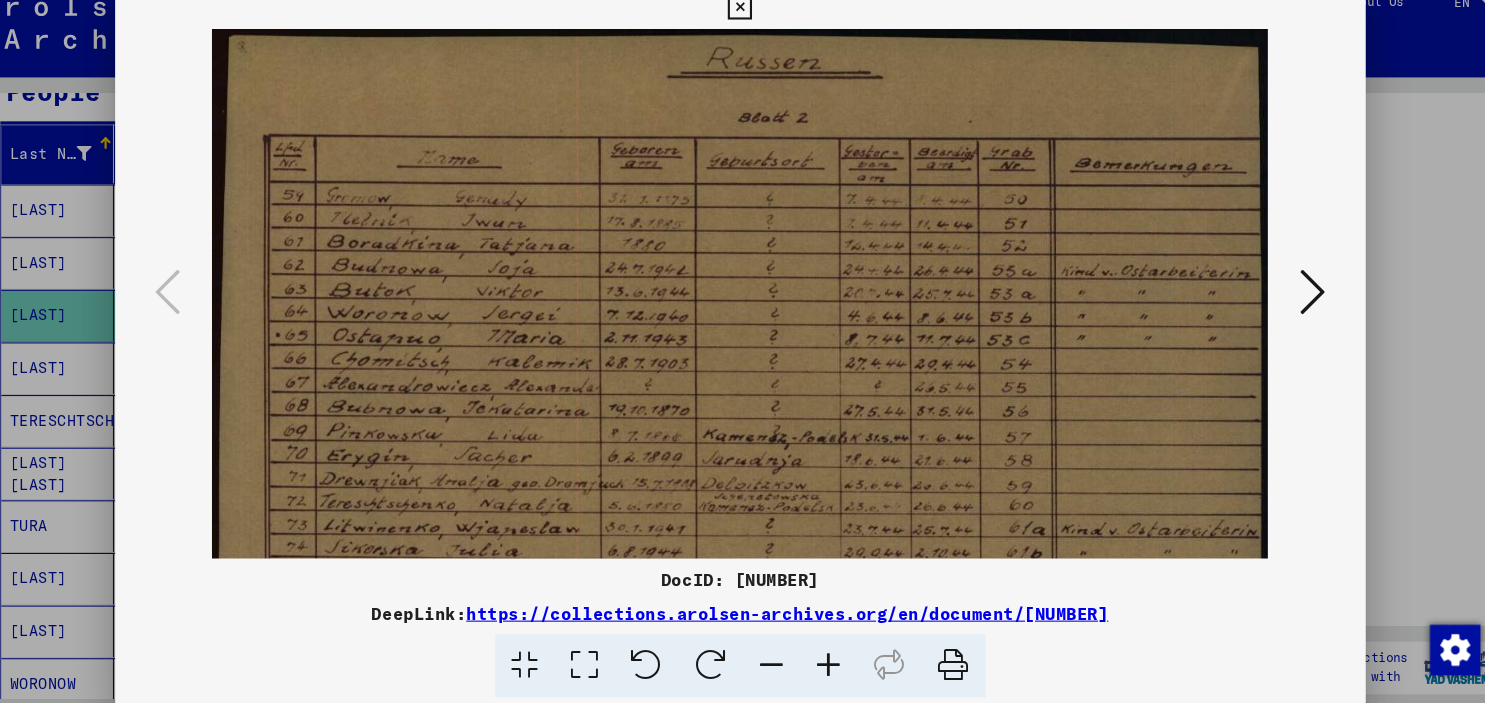 click at bounding box center (827, 655) 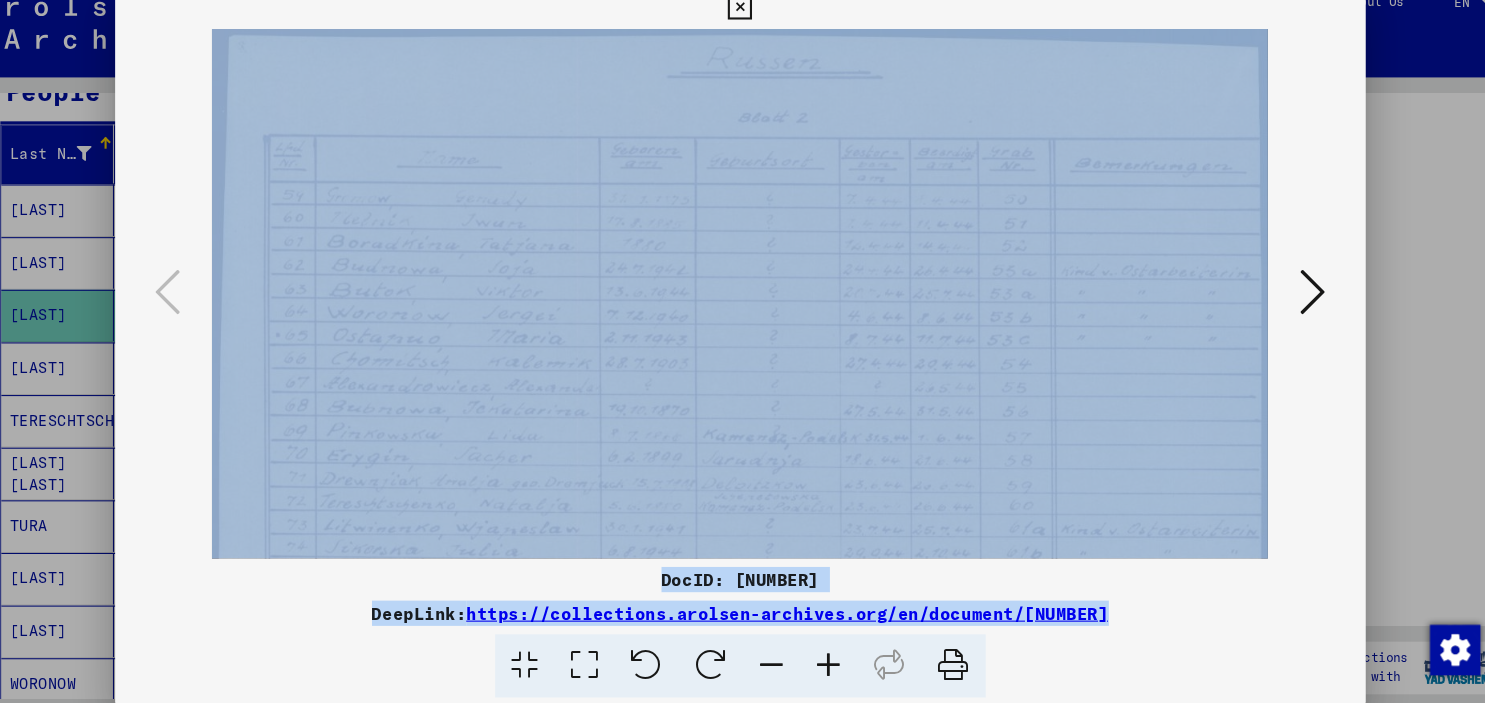 click at bounding box center [827, 655] 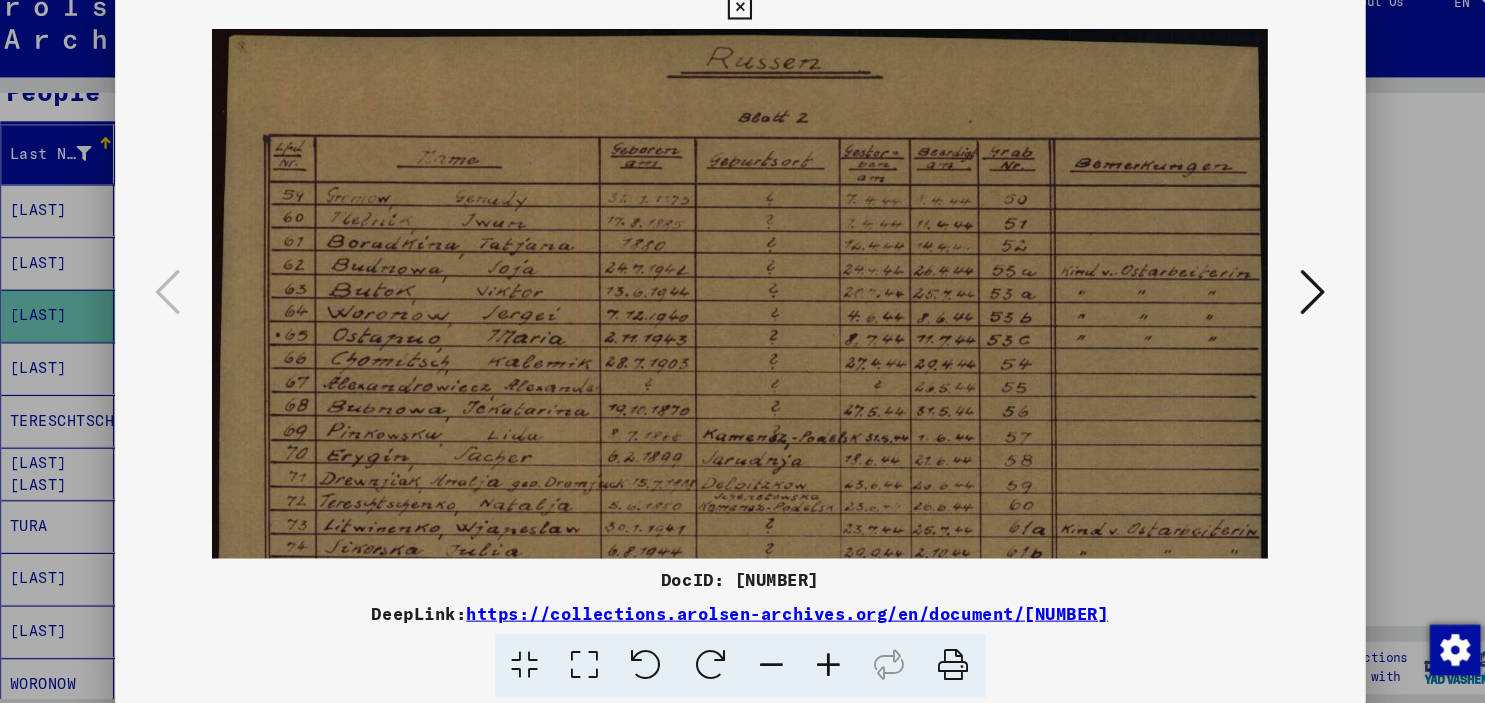 click at bounding box center (827, 655) 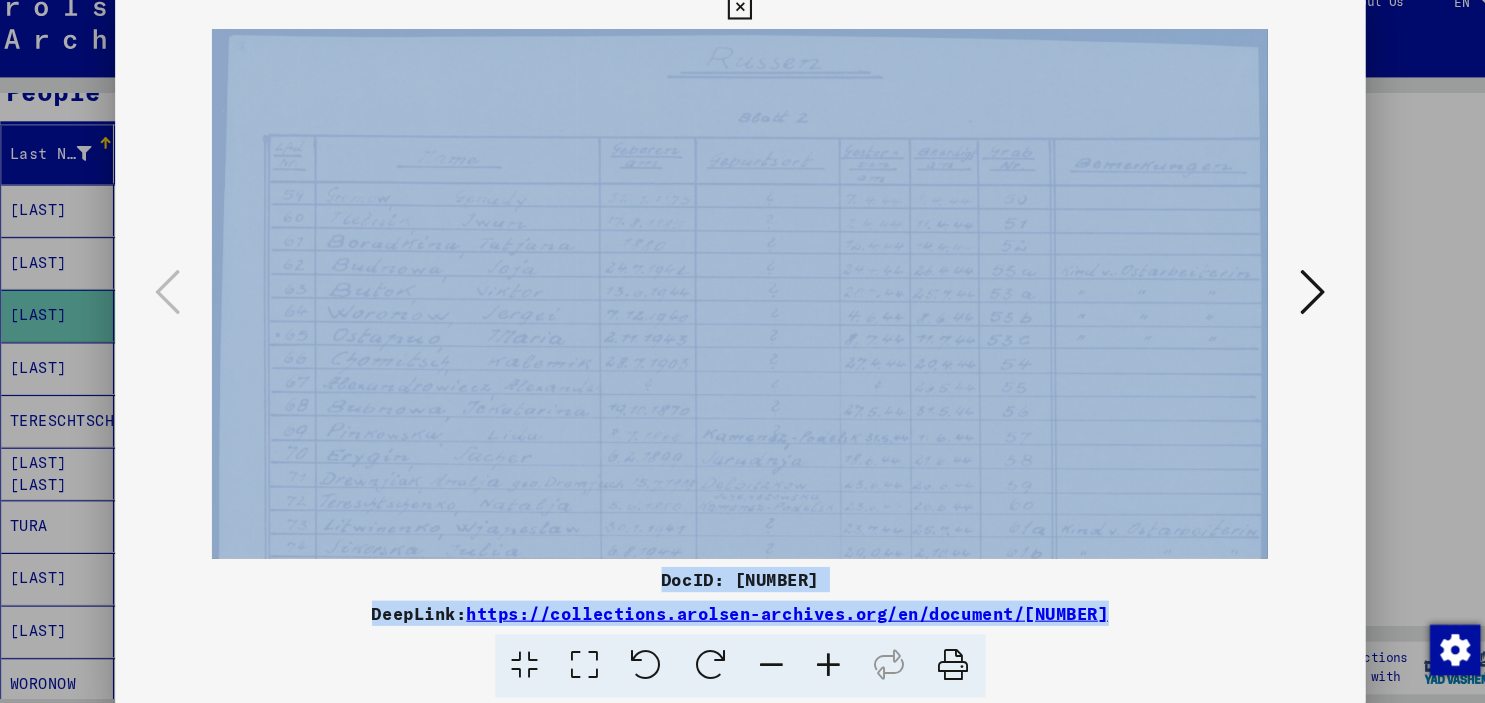 click at bounding box center [827, 655] 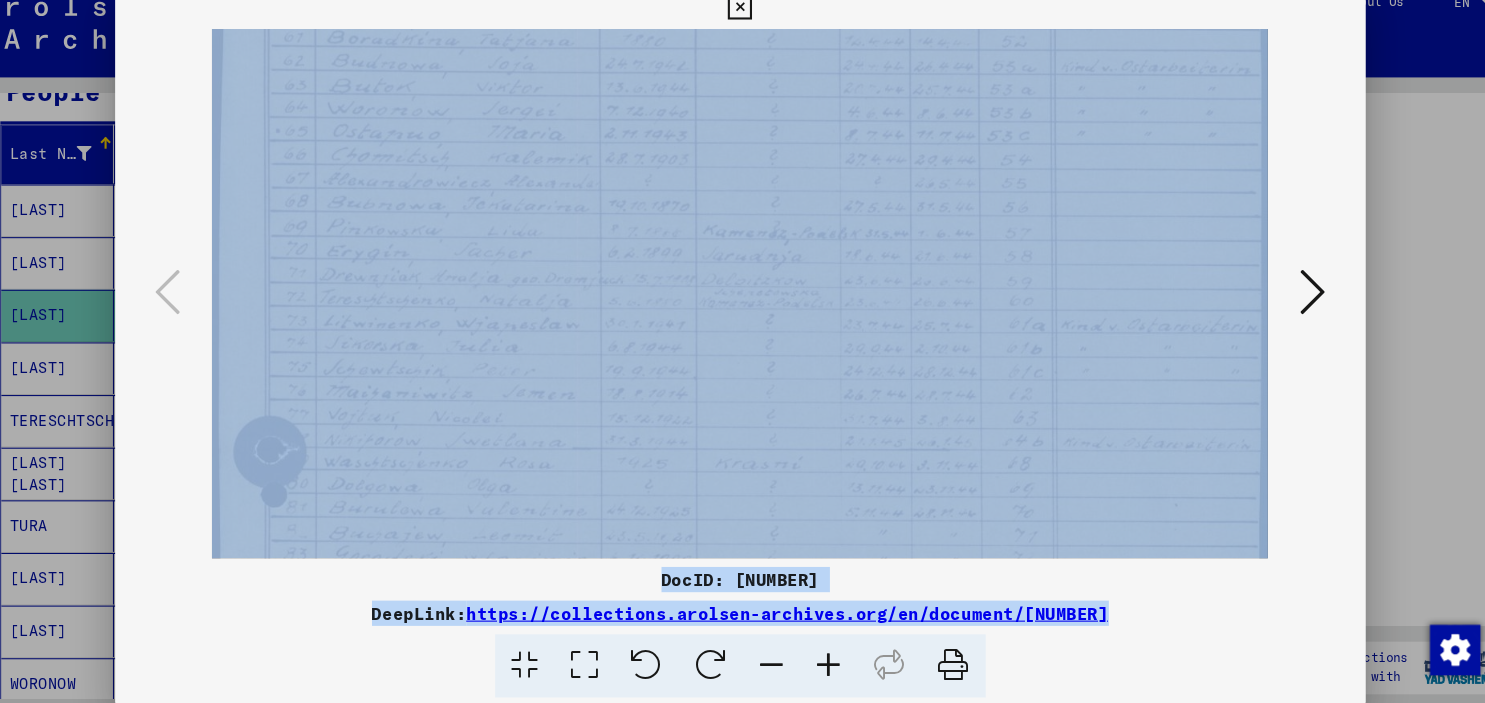 scroll, scrollTop: 196, scrollLeft: 0, axis: vertical 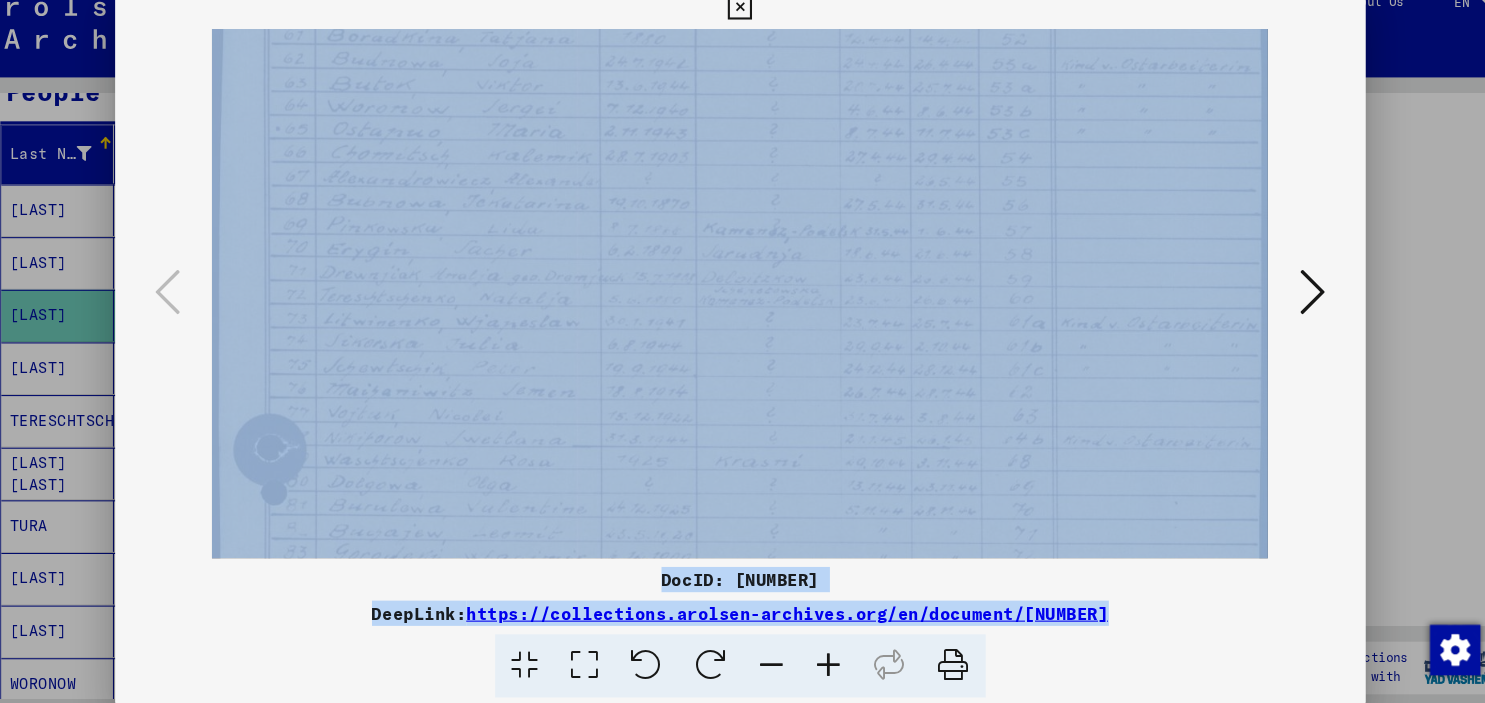 drag, startPoint x: 742, startPoint y: 329, endPoint x: 766, endPoint y: 133, distance: 197.46393 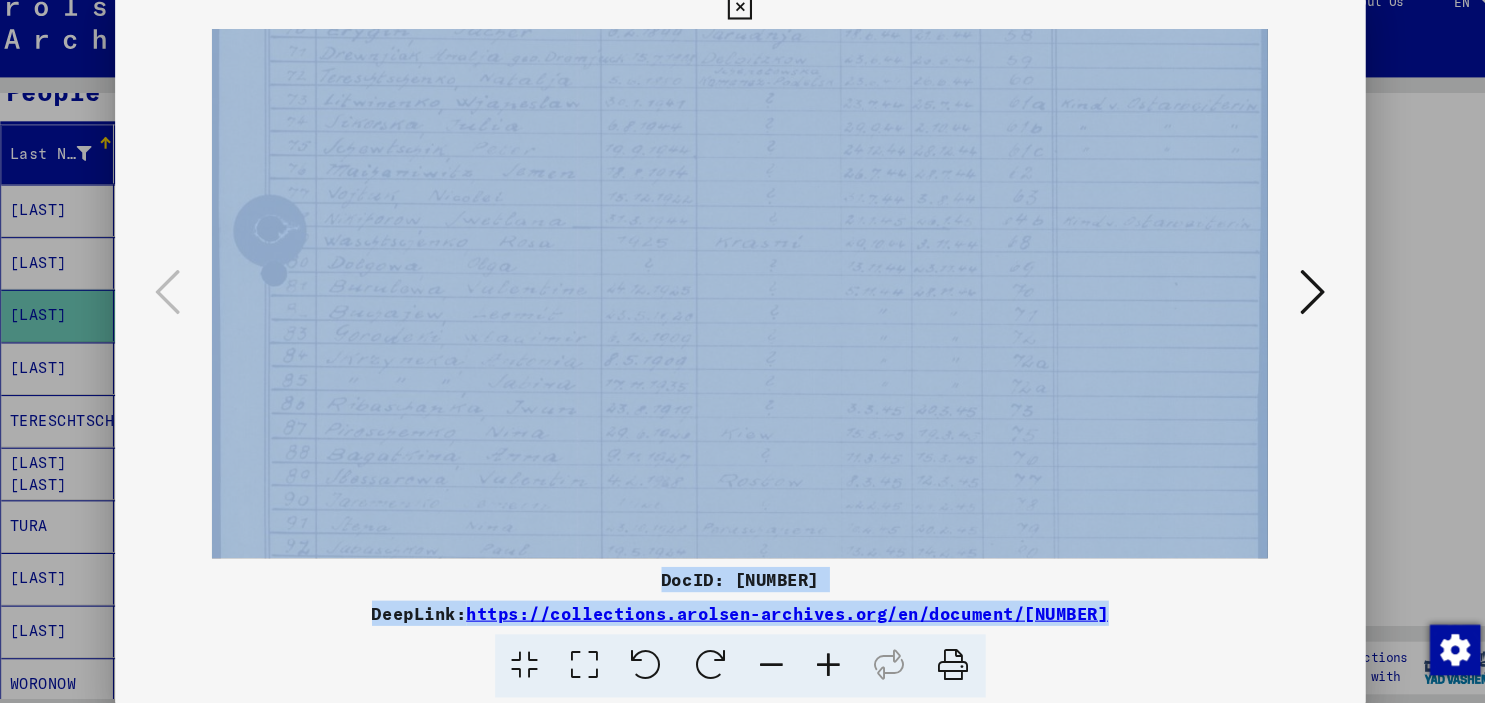 scroll, scrollTop: 417, scrollLeft: 0, axis: vertical 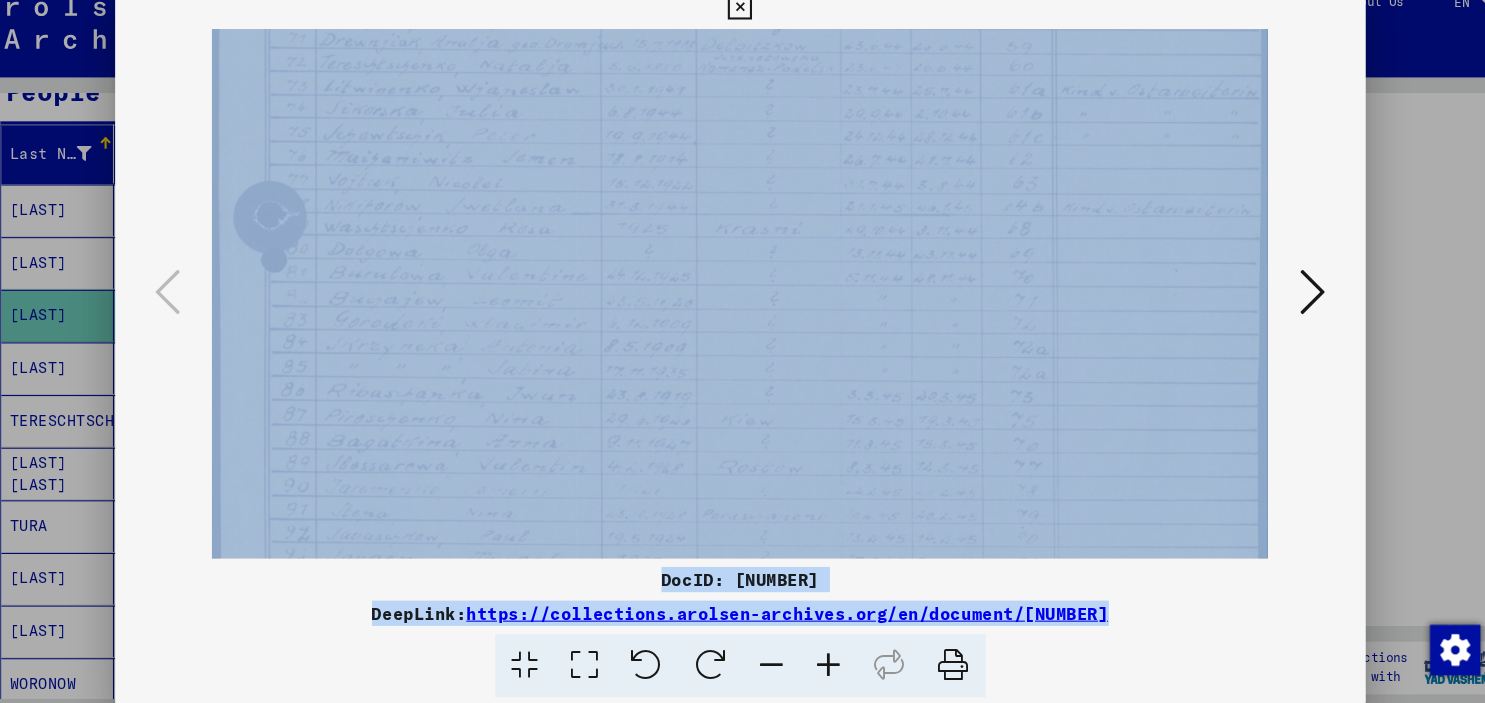 drag, startPoint x: 724, startPoint y: 448, endPoint x: 720, endPoint y: 227, distance: 221.0362 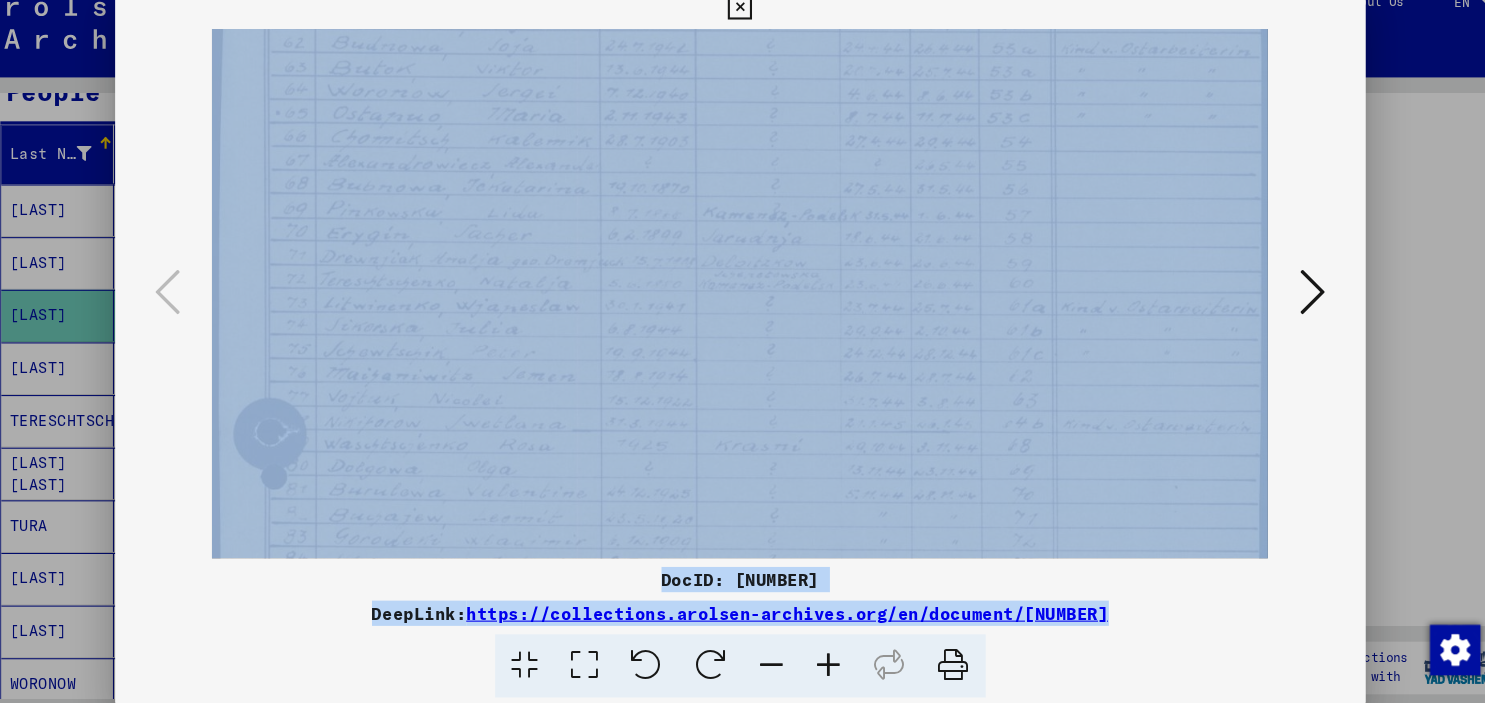 drag, startPoint x: 896, startPoint y: 186, endPoint x: 851, endPoint y: 392, distance: 210.85777 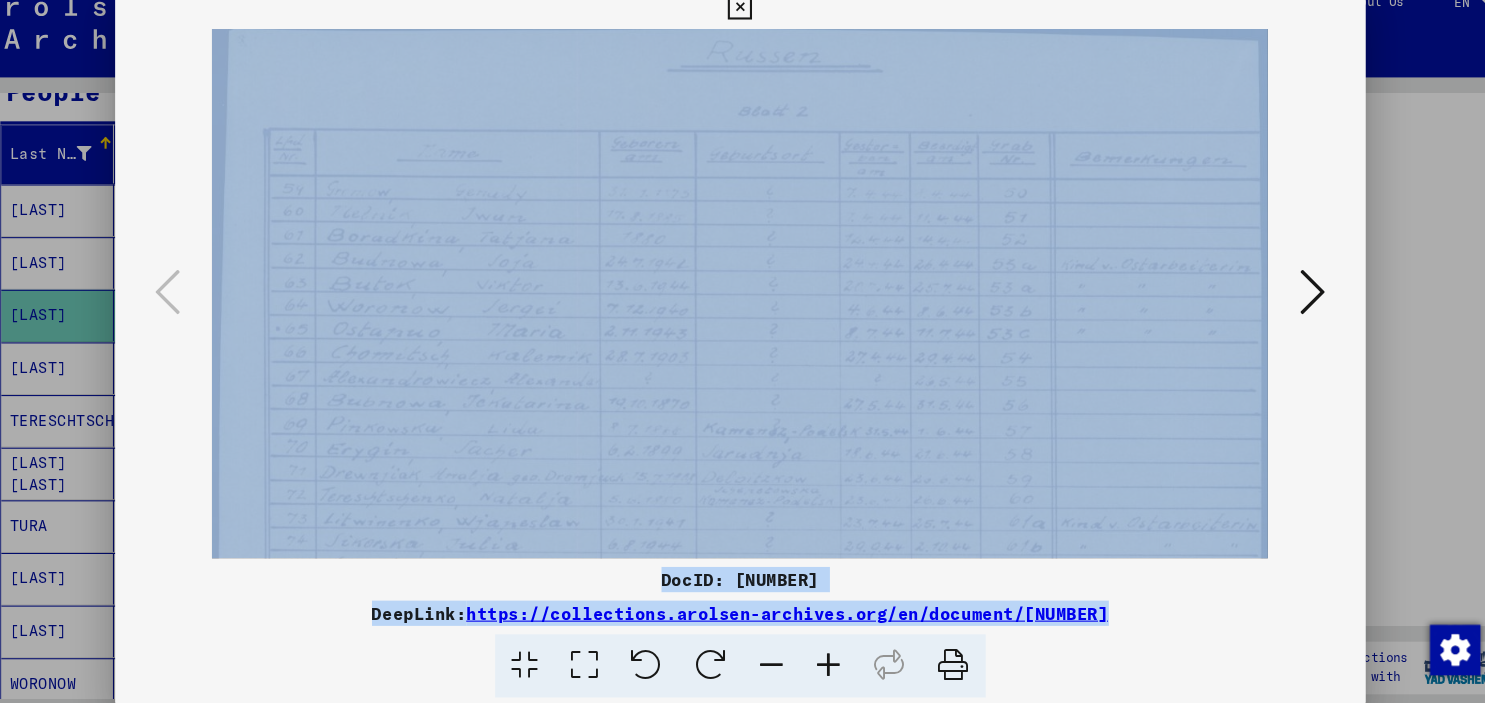 scroll, scrollTop: 3, scrollLeft: 0, axis: vertical 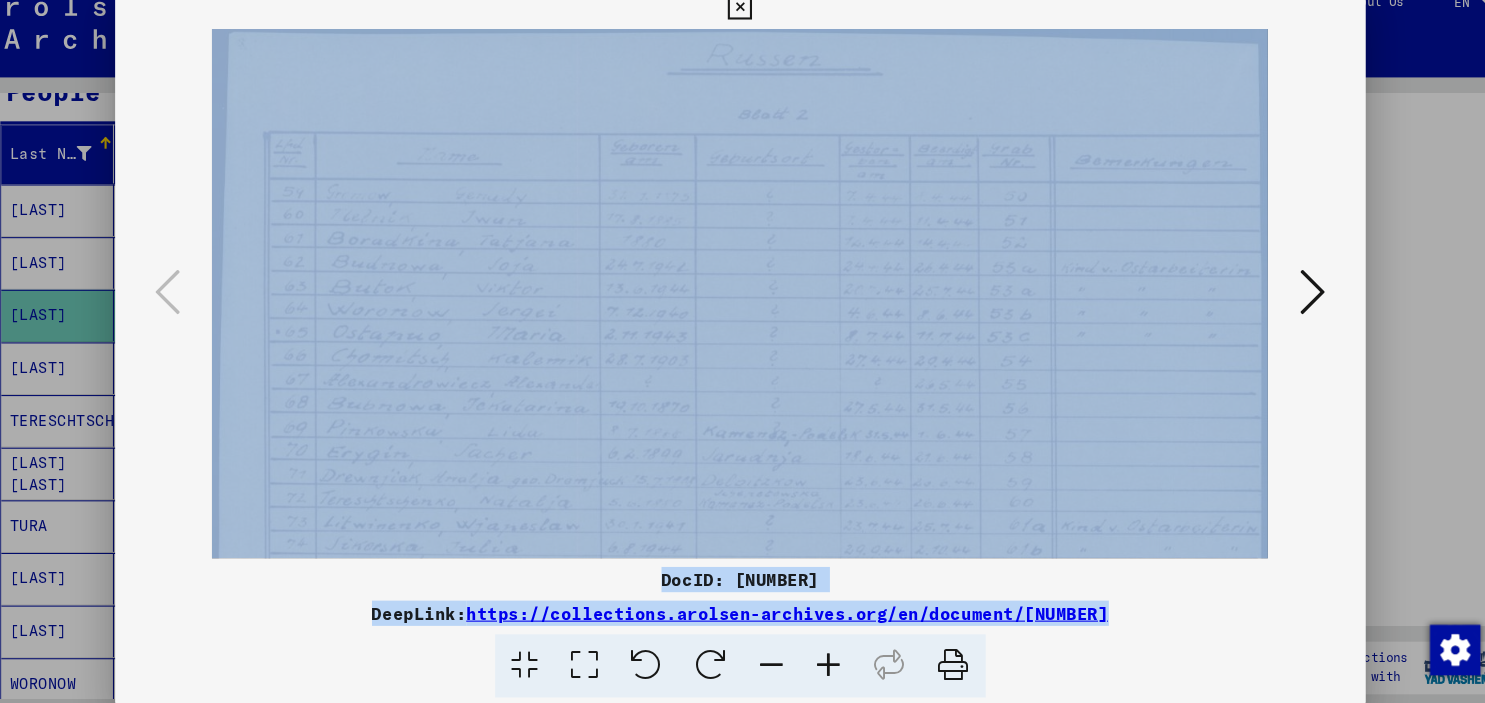 drag, startPoint x: 859, startPoint y: 199, endPoint x: 826, endPoint y: 407, distance: 210.60152 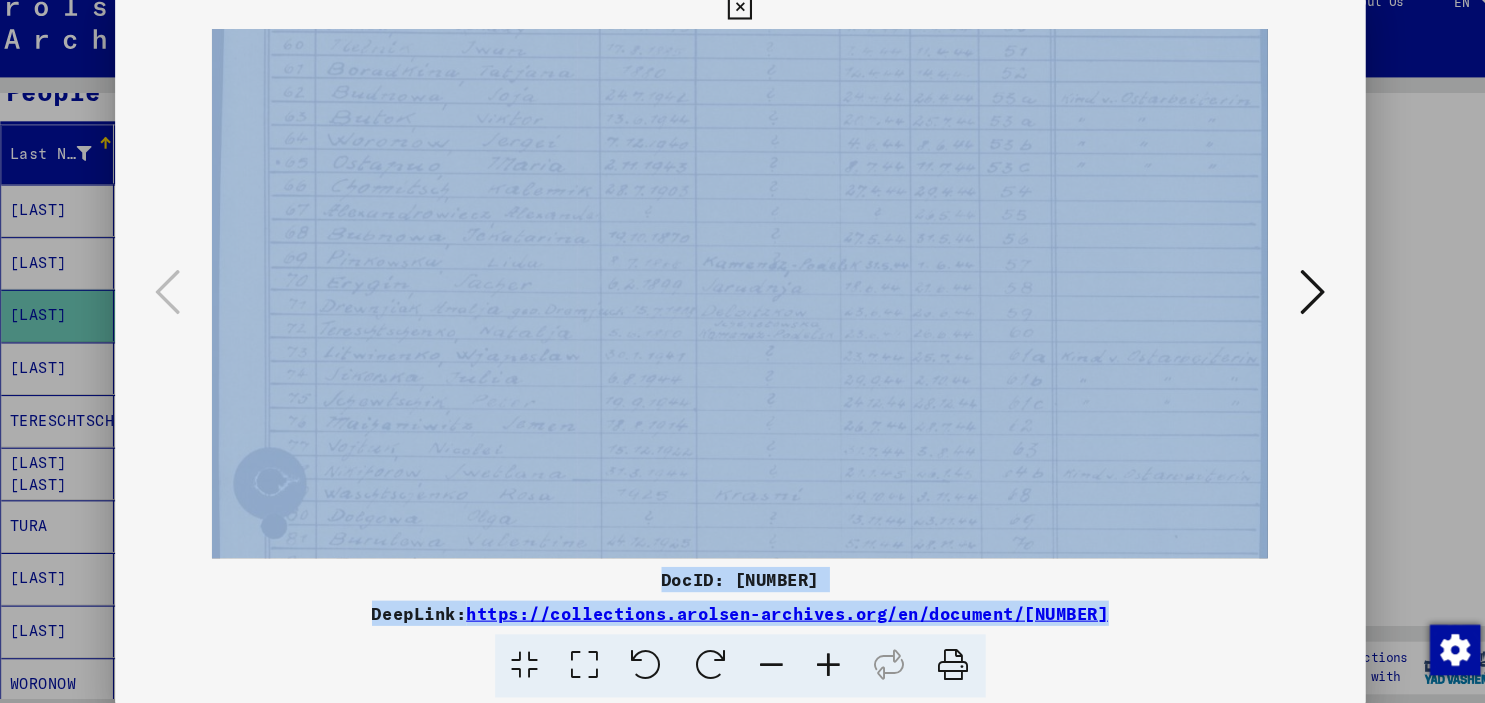 scroll, scrollTop: 249, scrollLeft: 0, axis: vertical 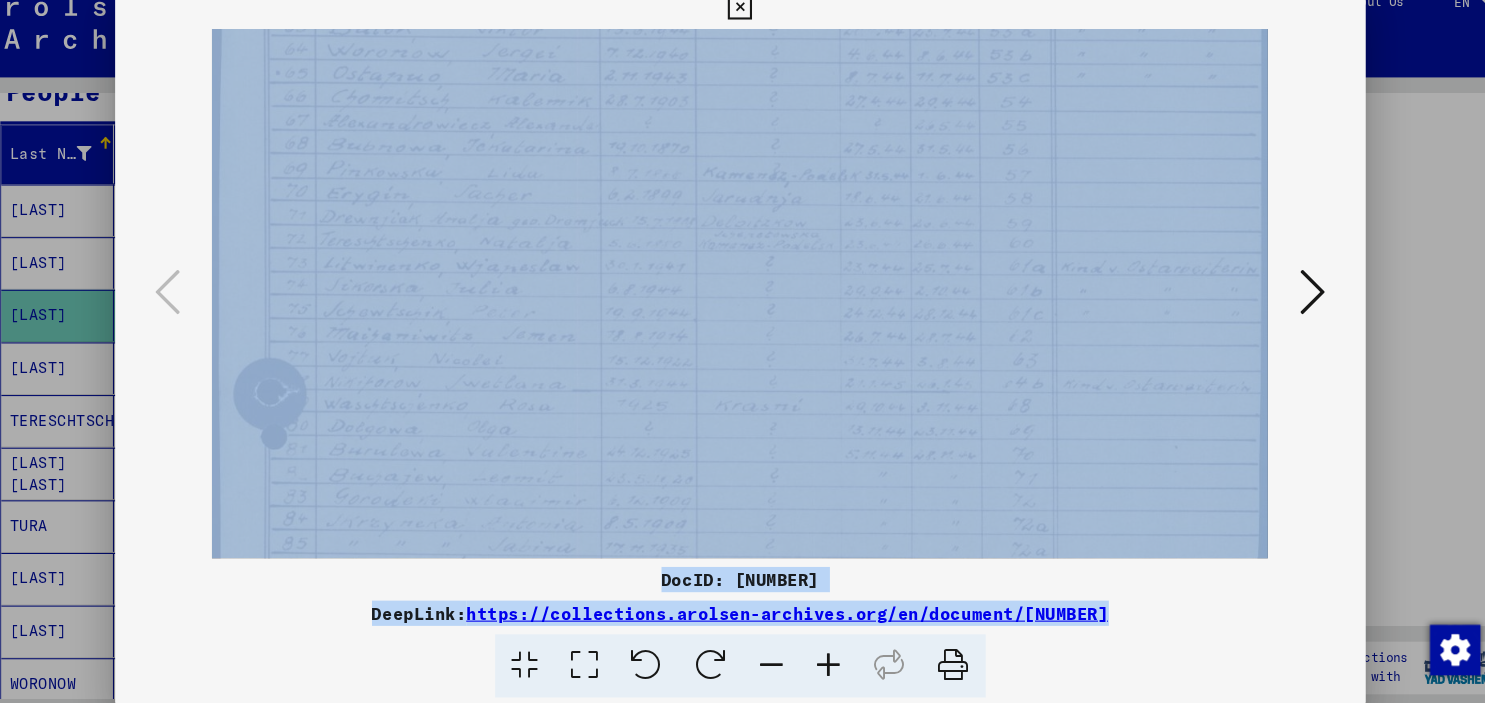drag, startPoint x: 826, startPoint y: 407, endPoint x: 854, endPoint y: 161, distance: 247.58836 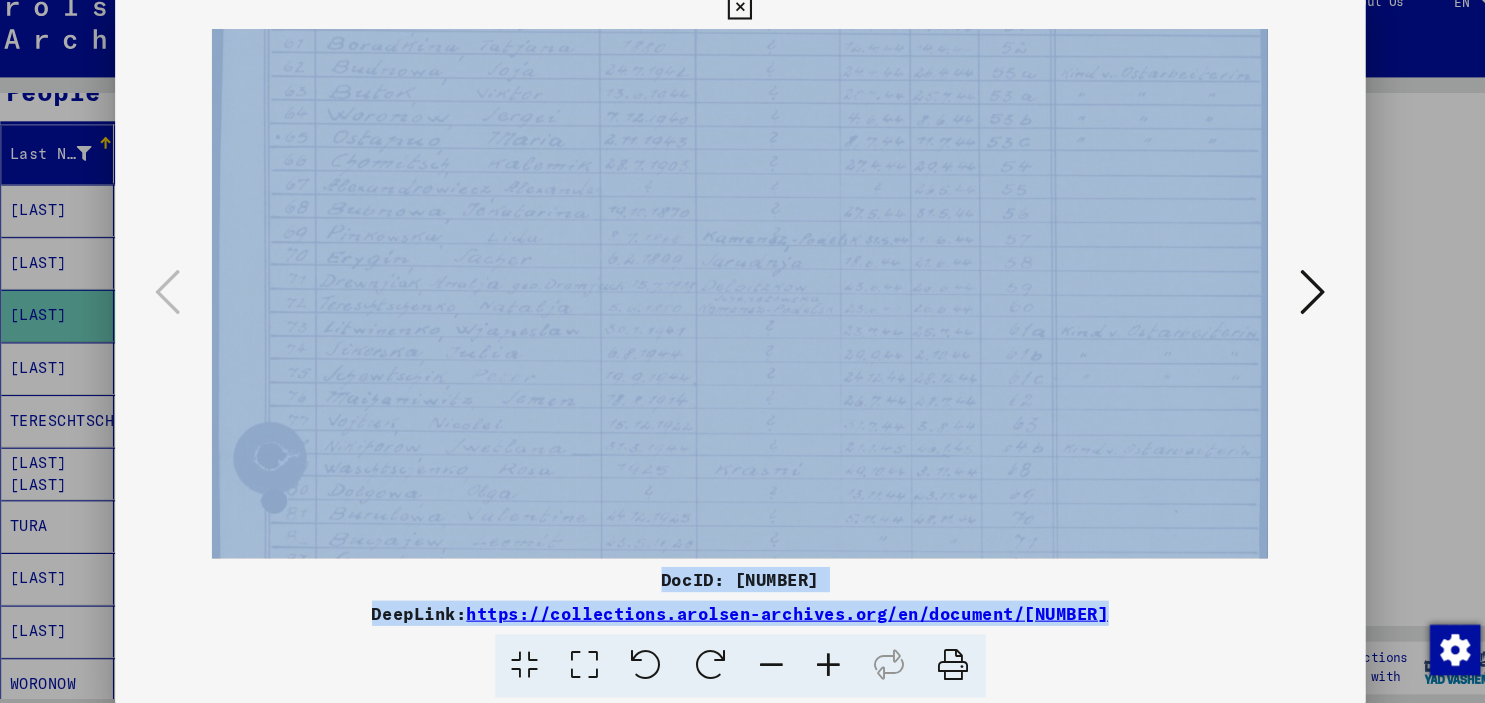 drag, startPoint x: 808, startPoint y: 449, endPoint x: 778, endPoint y: 510, distance: 67.977936 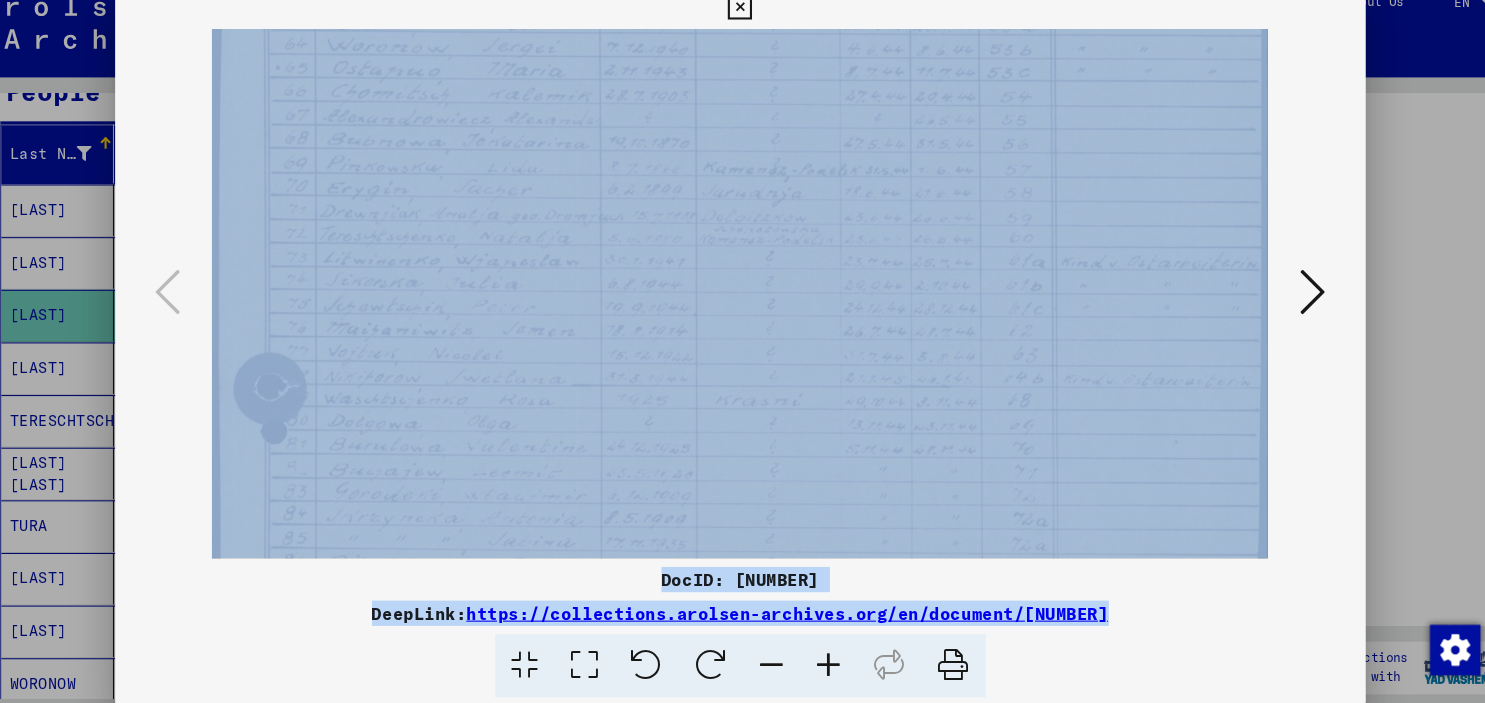 scroll, scrollTop: 264, scrollLeft: 0, axis: vertical 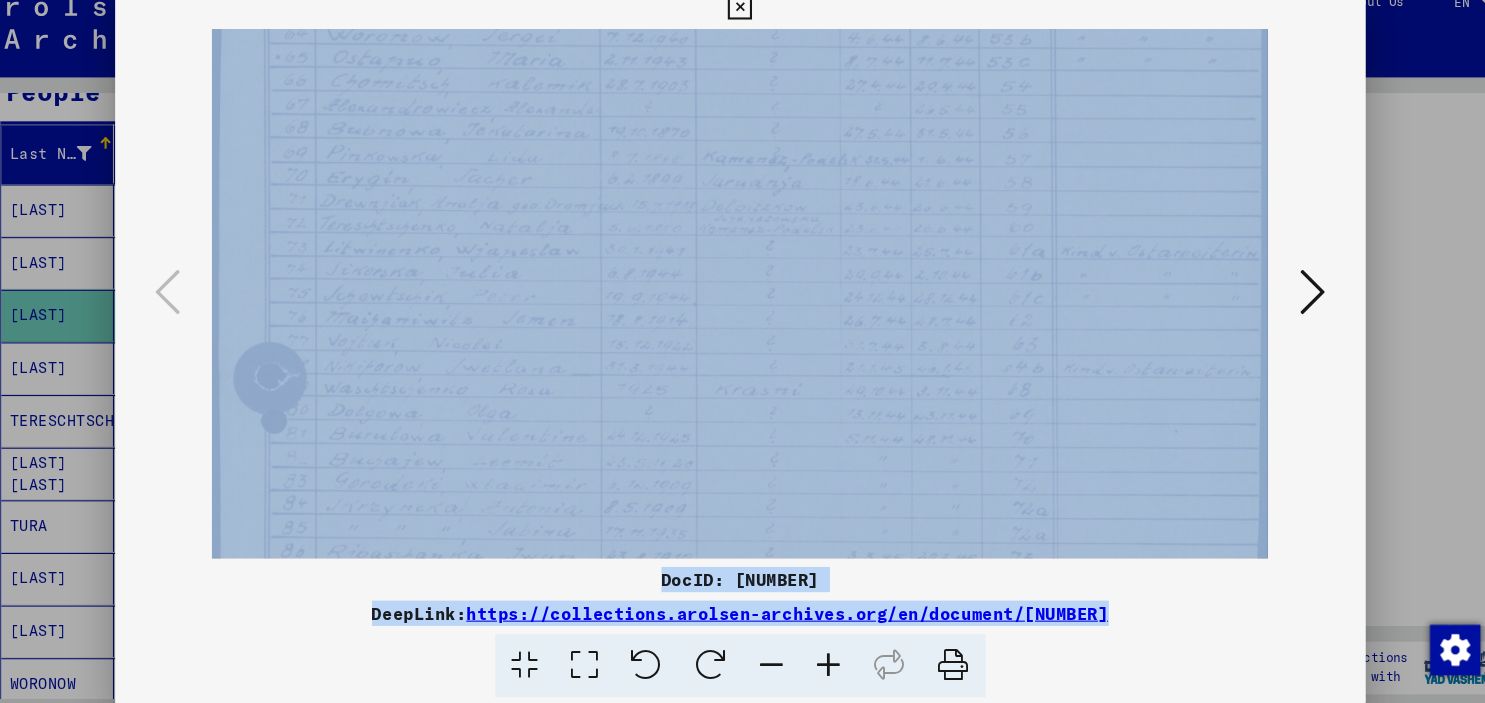 drag, startPoint x: 822, startPoint y: 193, endPoint x: 828, endPoint y: 126, distance: 67.26812 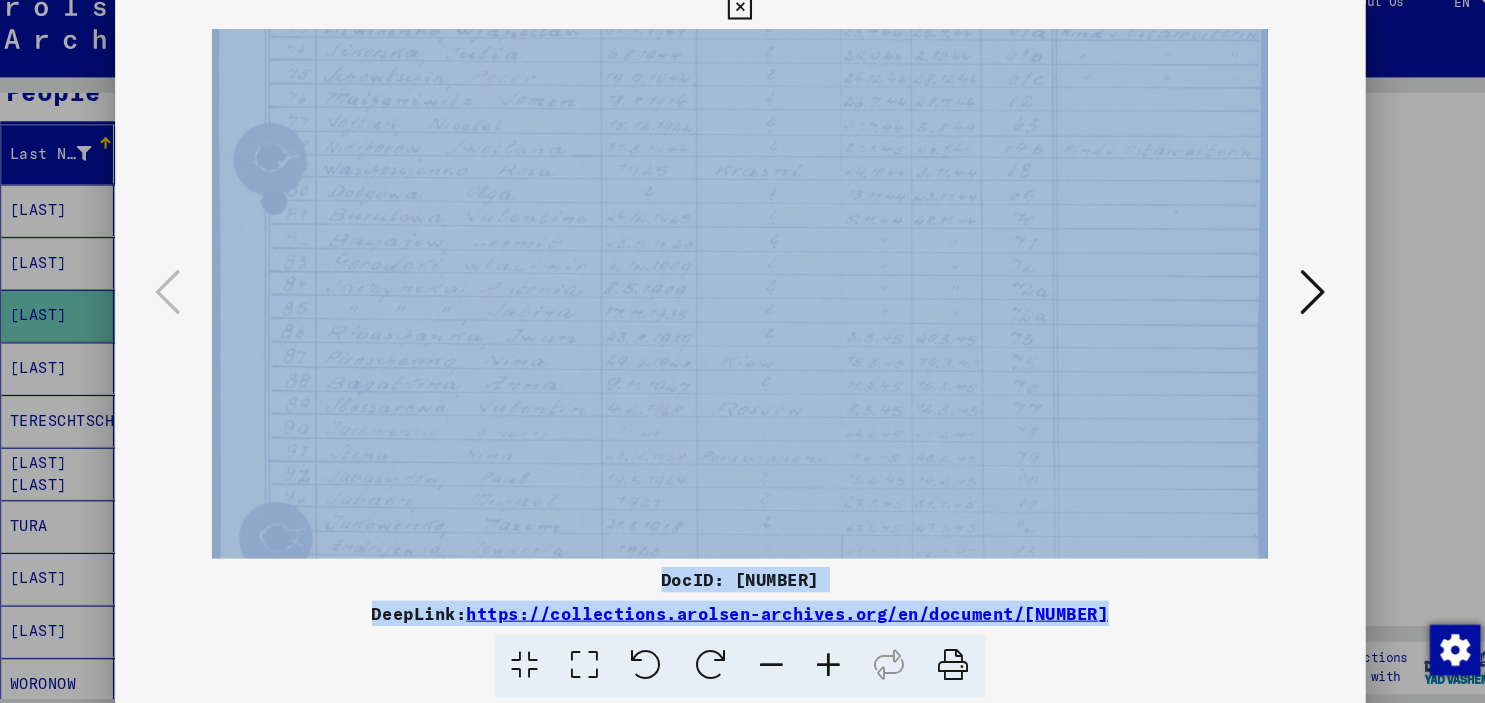 scroll, scrollTop: 474, scrollLeft: 0, axis: vertical 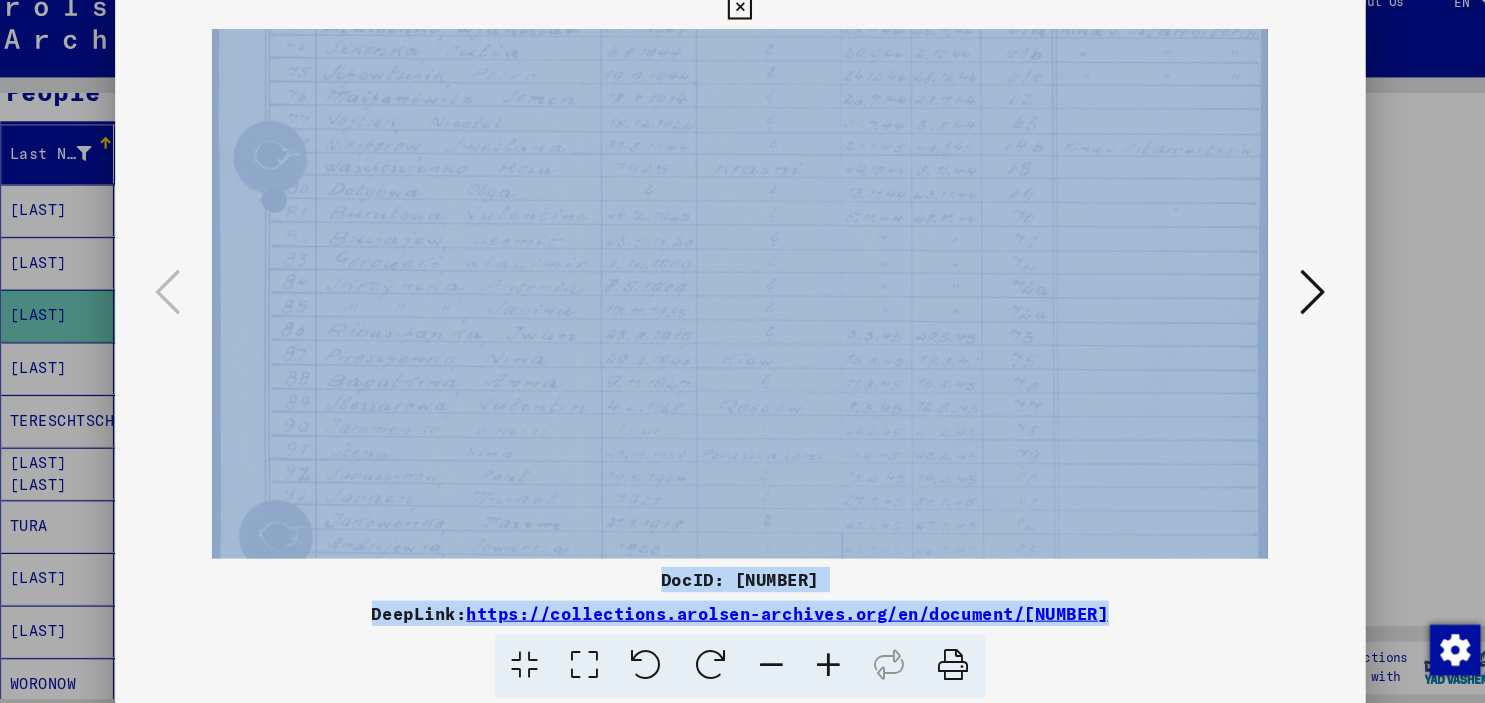 drag, startPoint x: 800, startPoint y: 386, endPoint x: 816, endPoint y: 176, distance: 210.60864 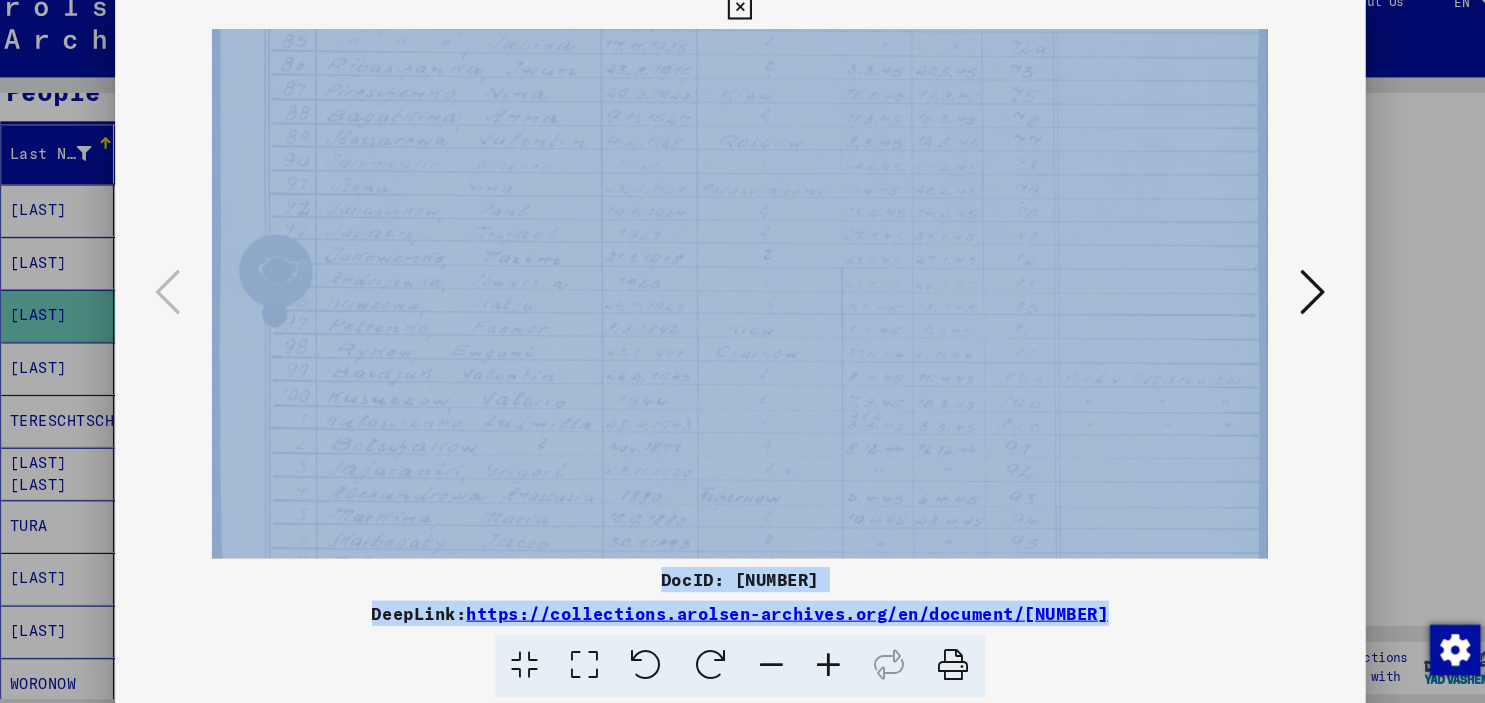 scroll, scrollTop: 737, scrollLeft: 0, axis: vertical 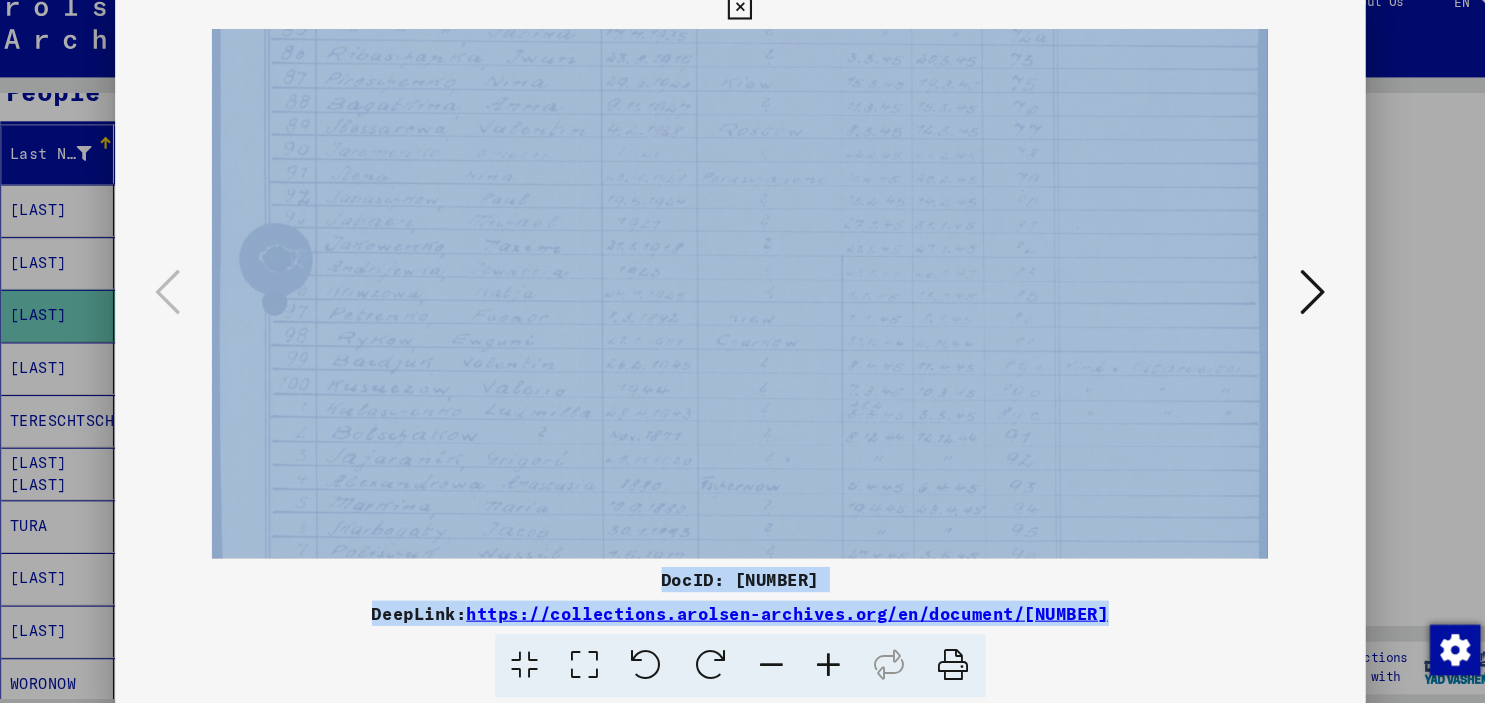 drag, startPoint x: 807, startPoint y: 380, endPoint x: 860, endPoint y: 117, distance: 268.28717 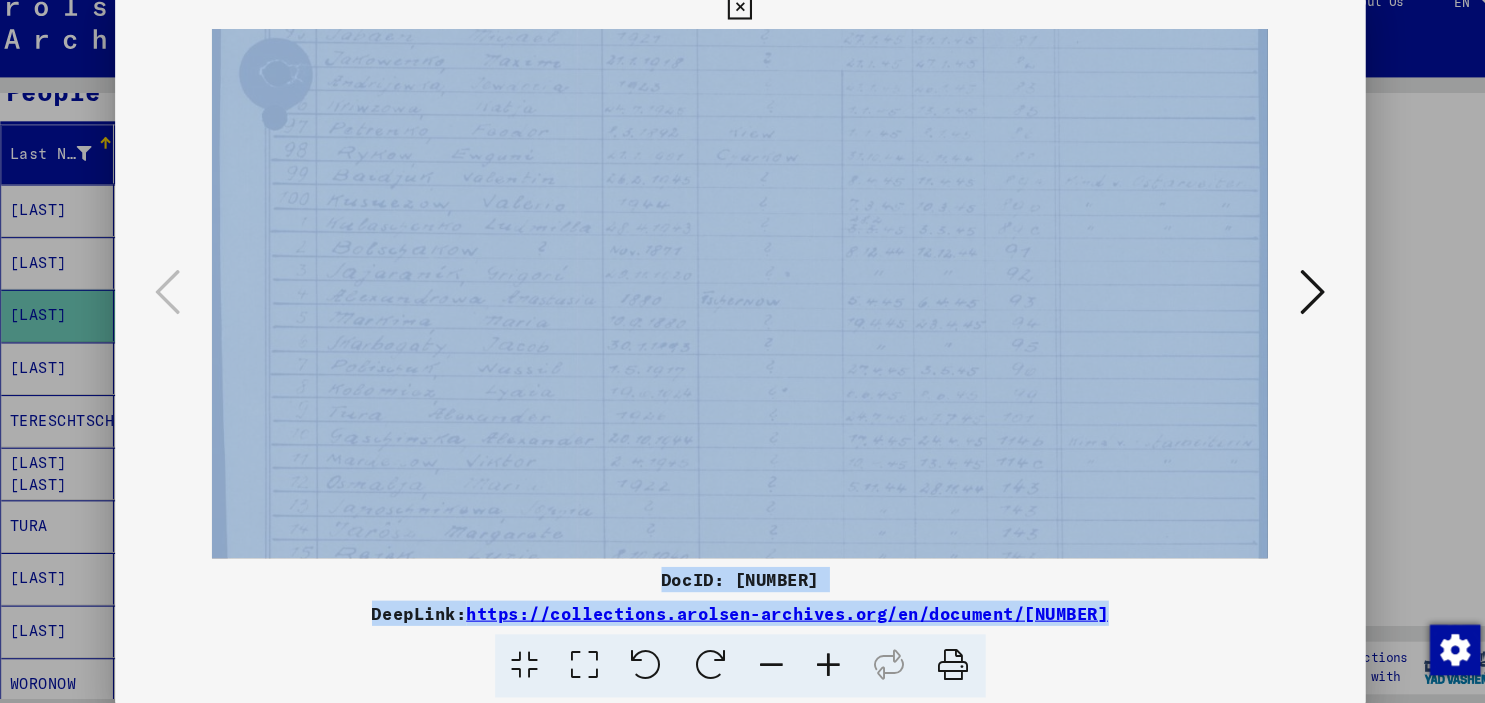 scroll, scrollTop: 916, scrollLeft: 0, axis: vertical 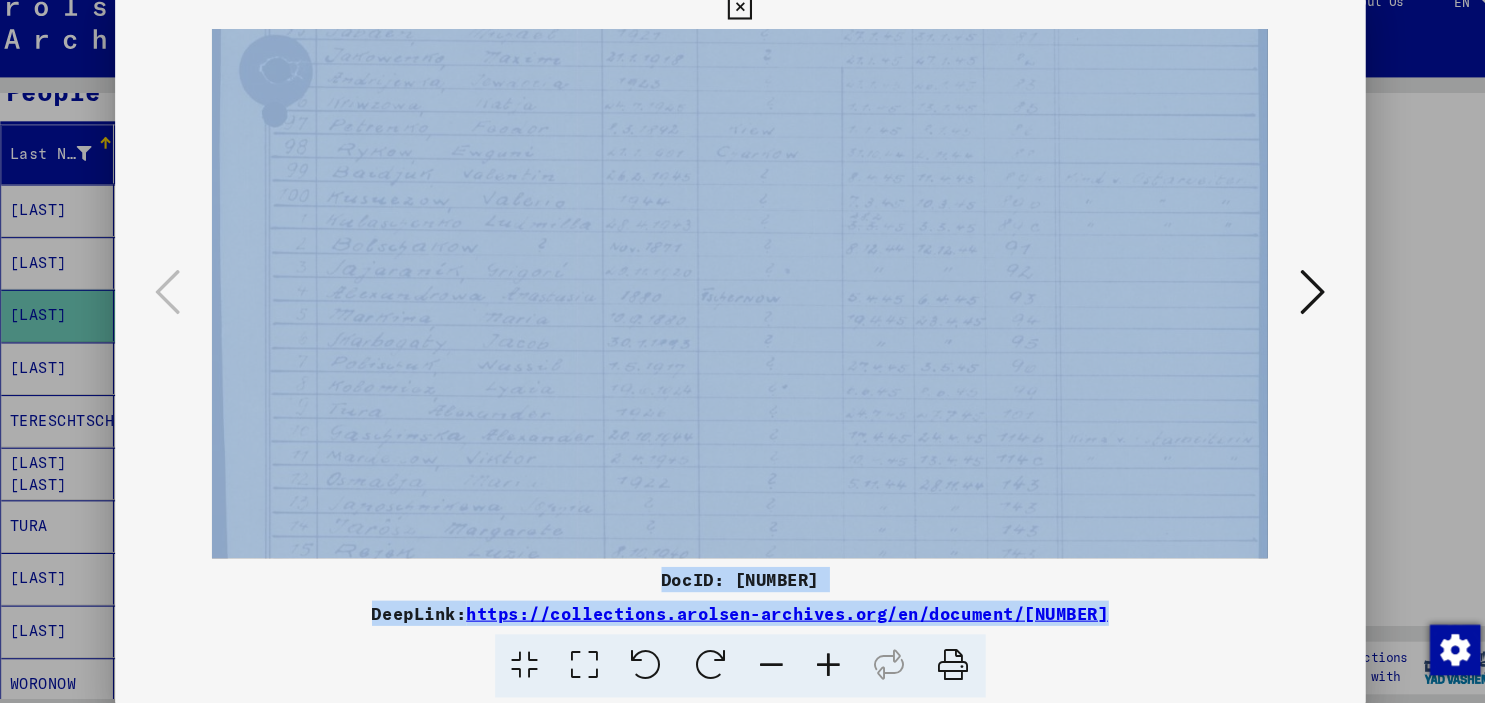 drag, startPoint x: 759, startPoint y: 401, endPoint x: 812, endPoint y: 222, distance: 186.68155 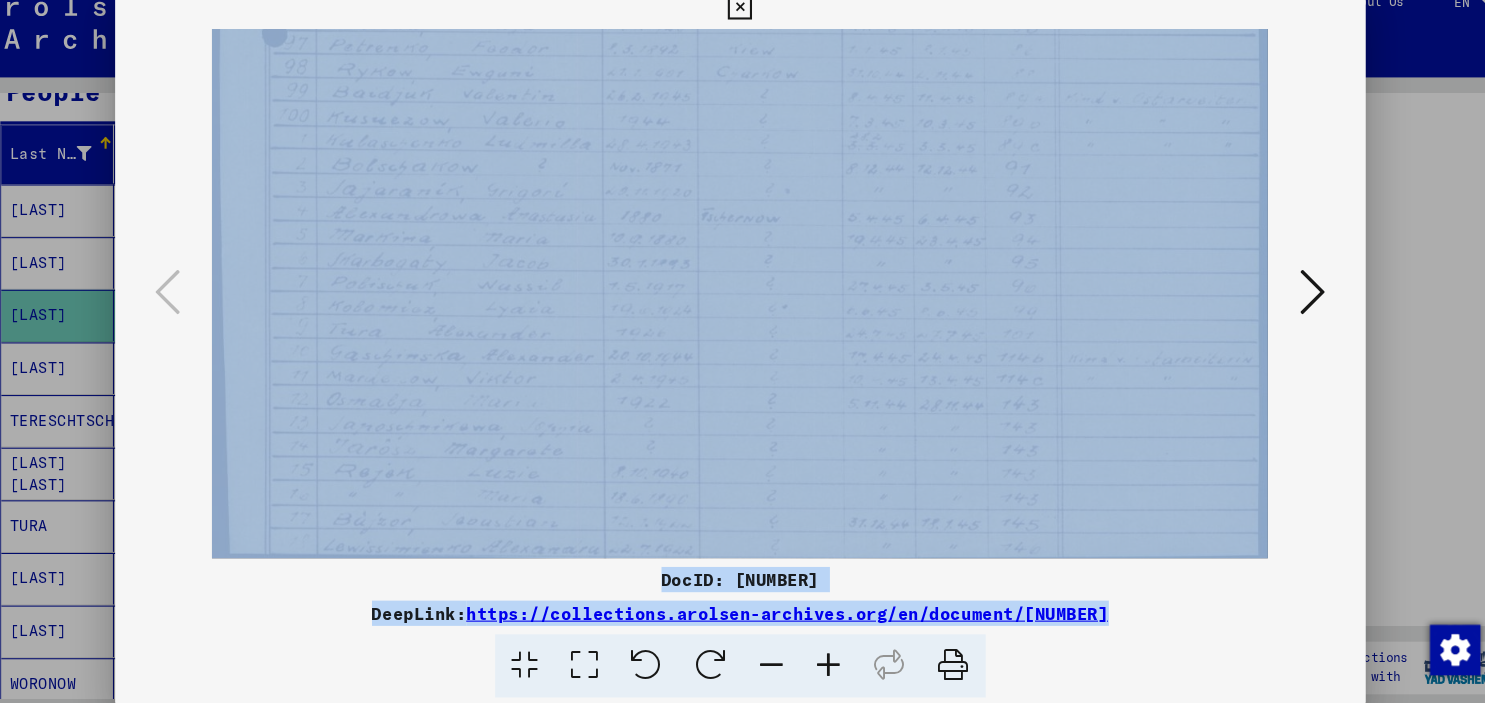 scroll, scrollTop: 1000, scrollLeft: 0, axis: vertical 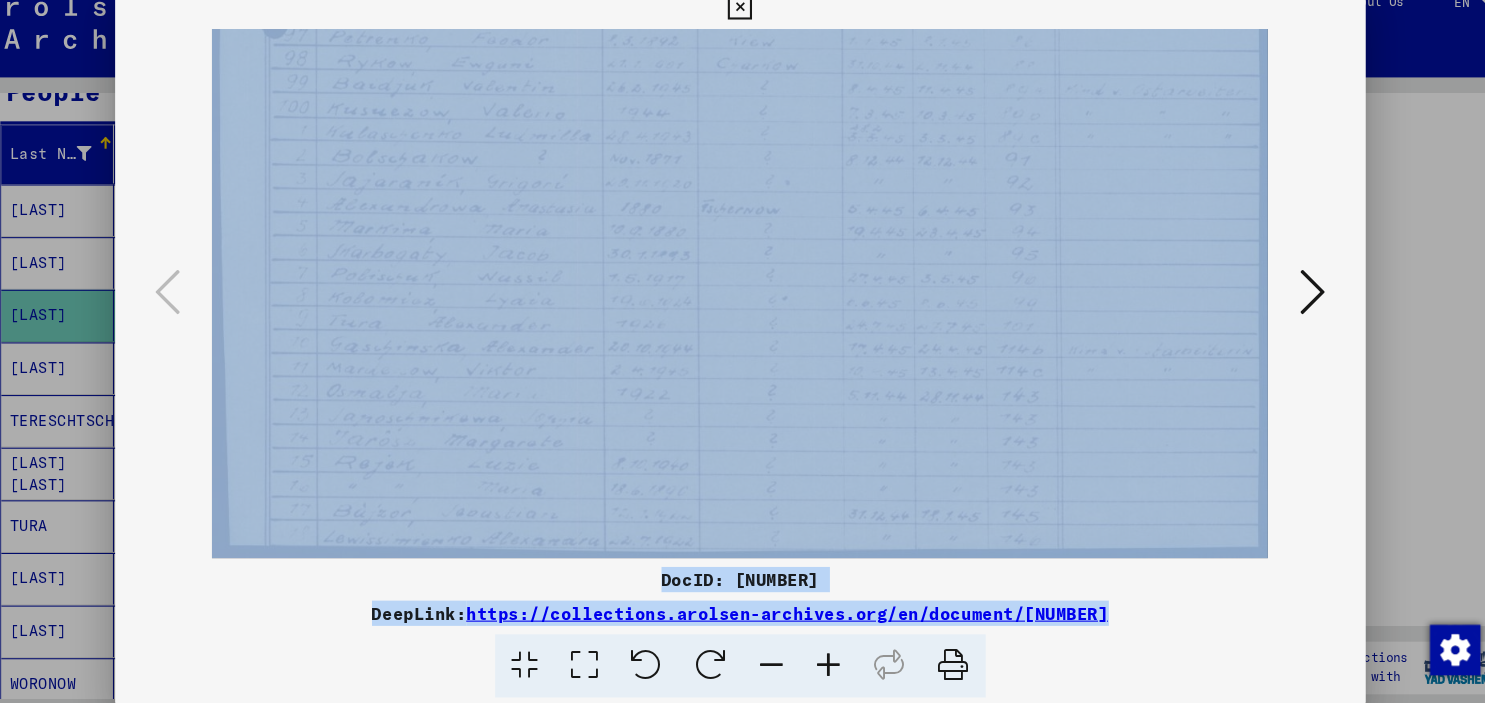 drag, startPoint x: 594, startPoint y: 400, endPoint x: 622, endPoint y: 282, distance: 121.27654 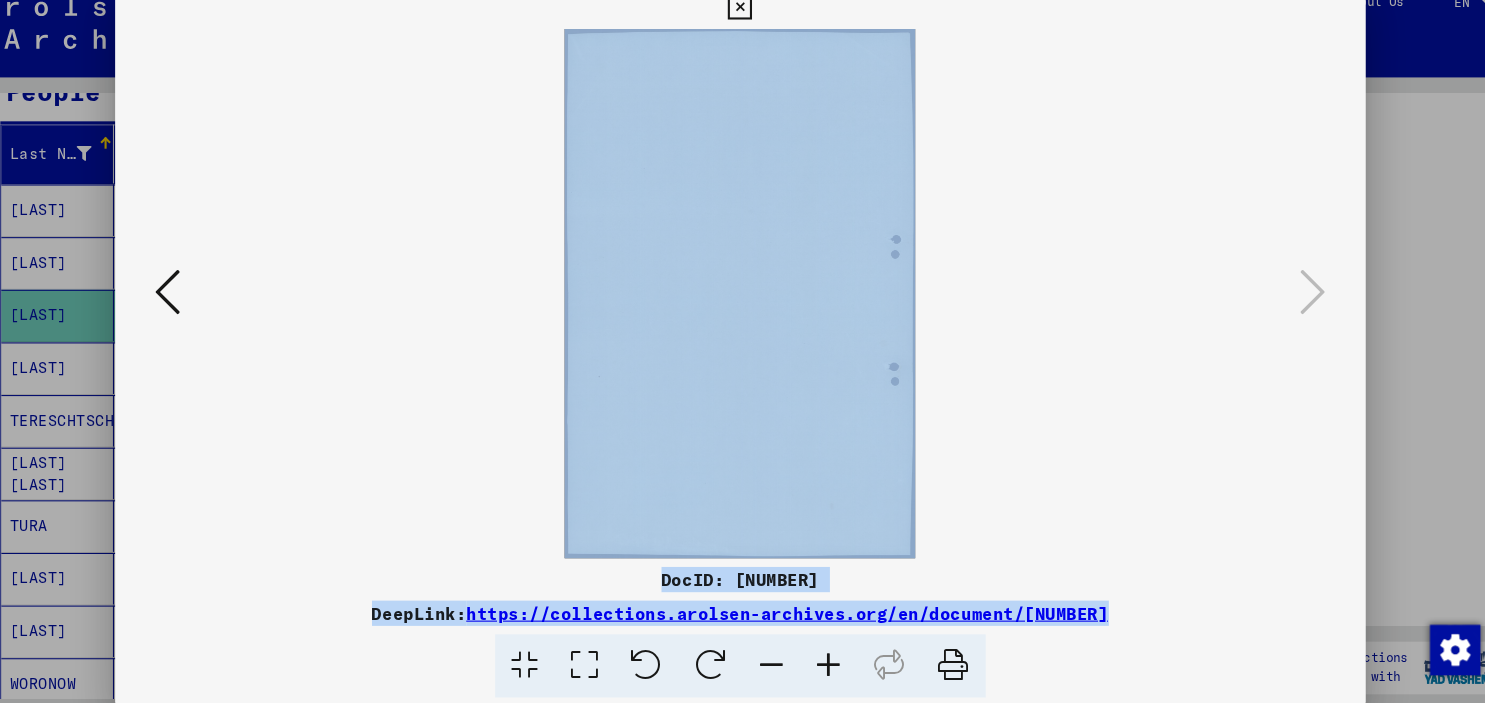 scroll, scrollTop: 0, scrollLeft: 0, axis: both 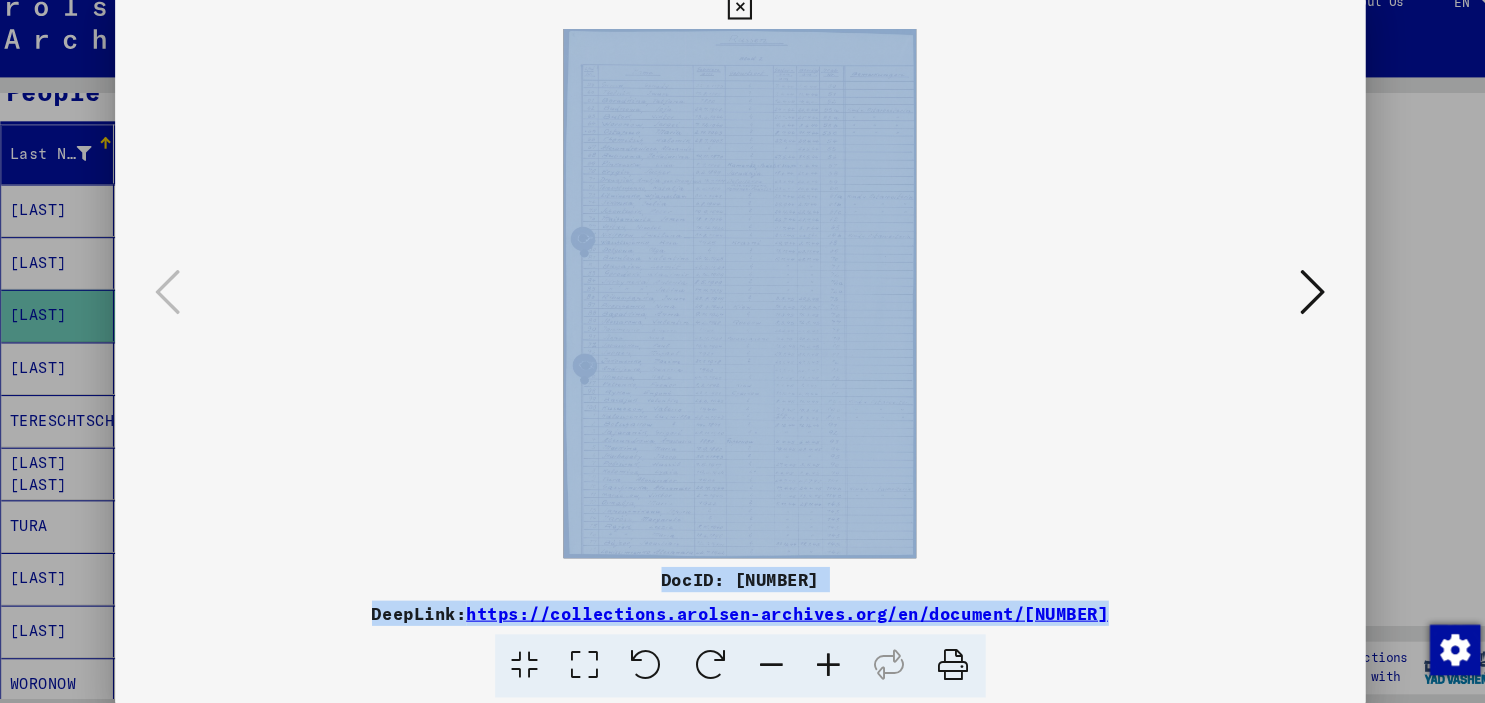 click at bounding box center (827, 655) 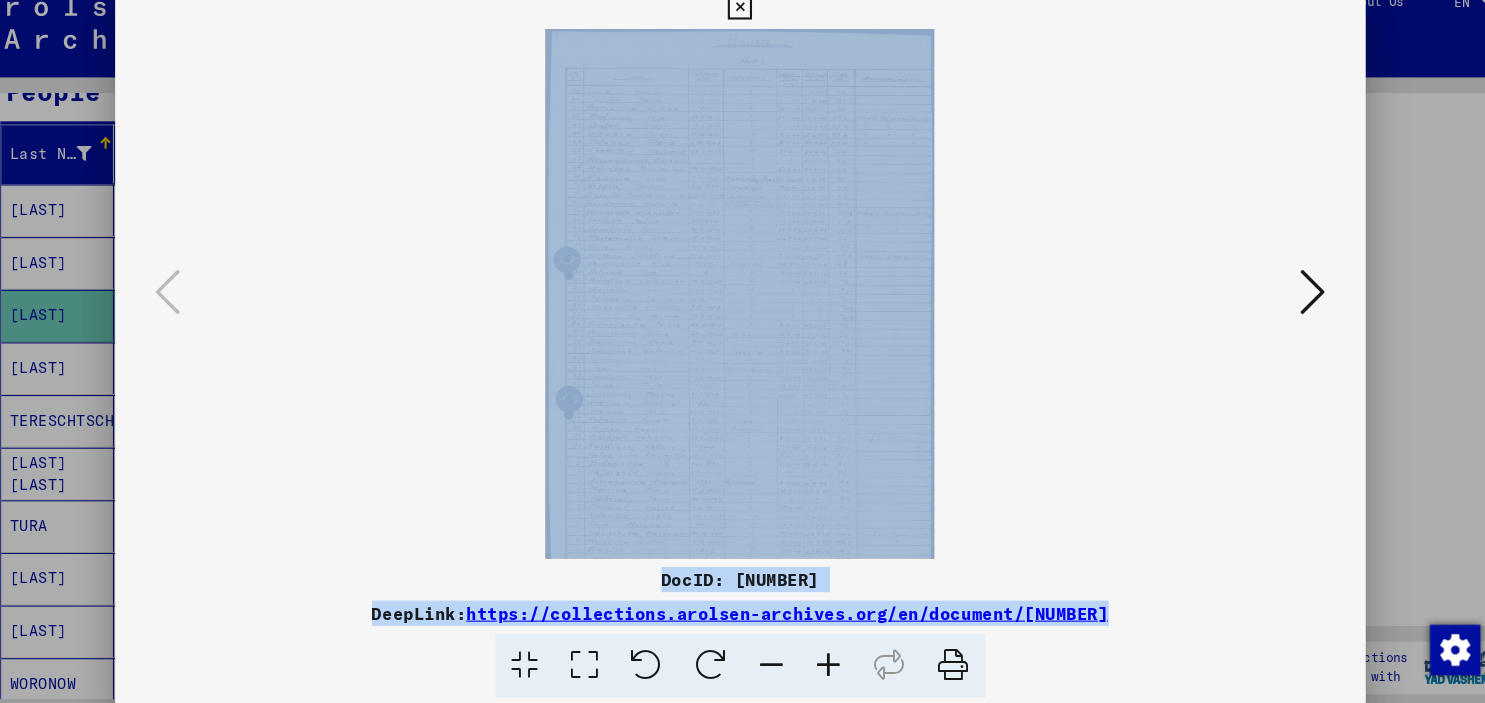 click at bounding box center (827, 655) 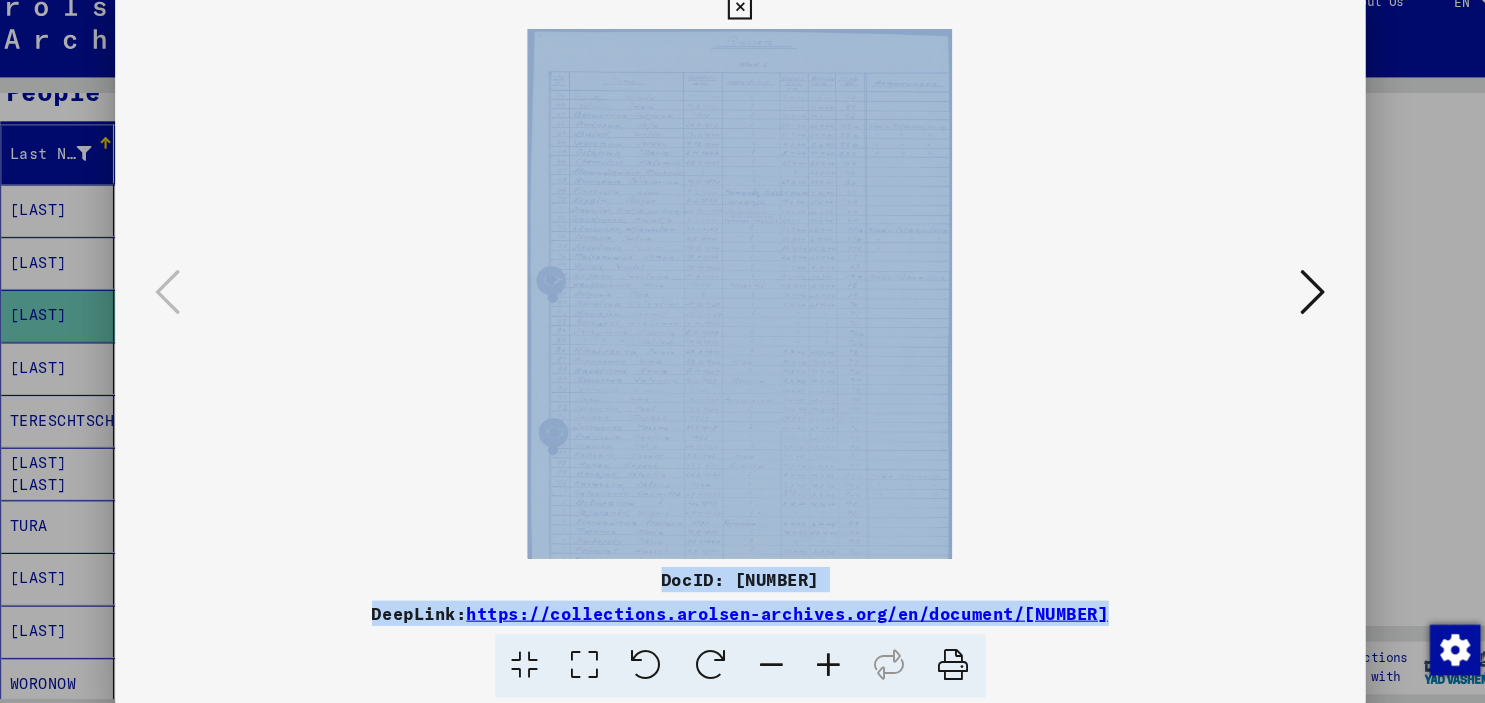 click at bounding box center (827, 655) 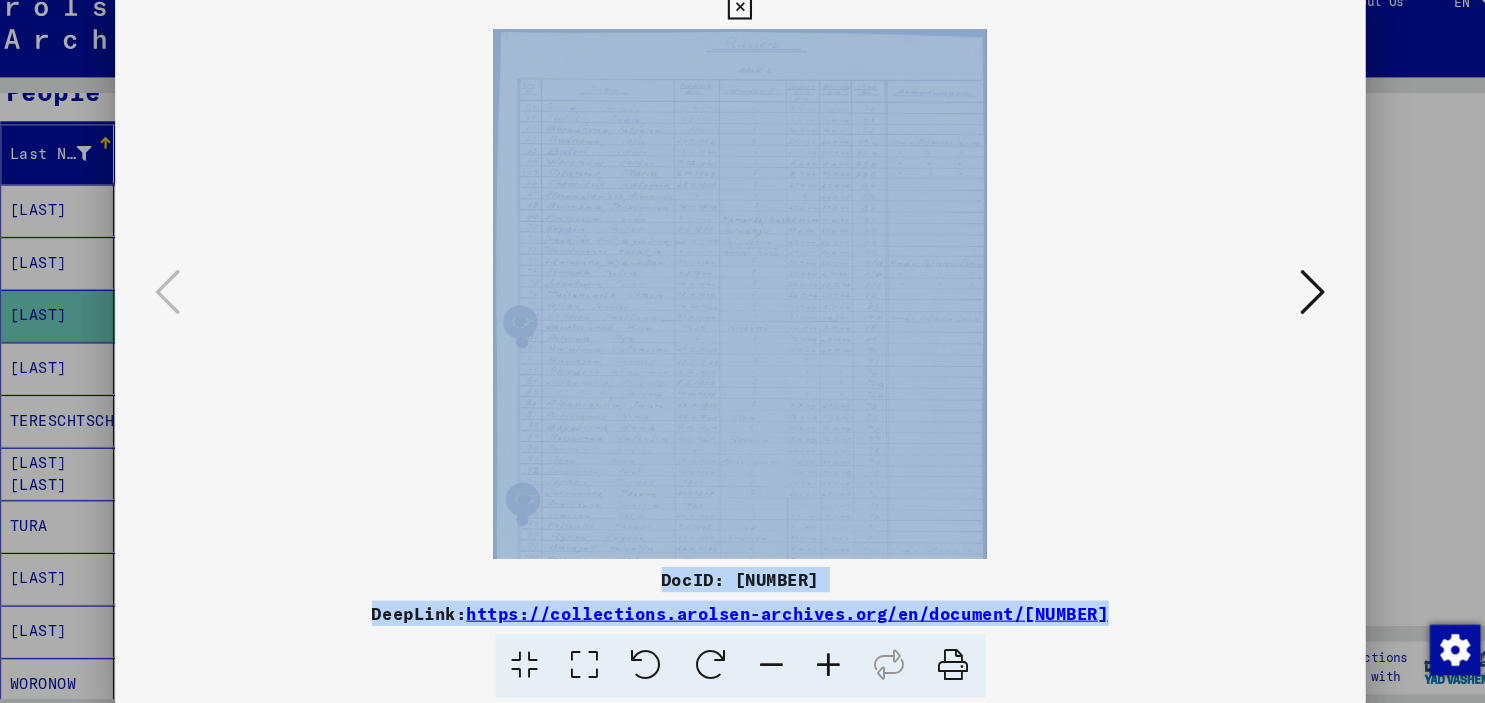 click at bounding box center [827, 655] 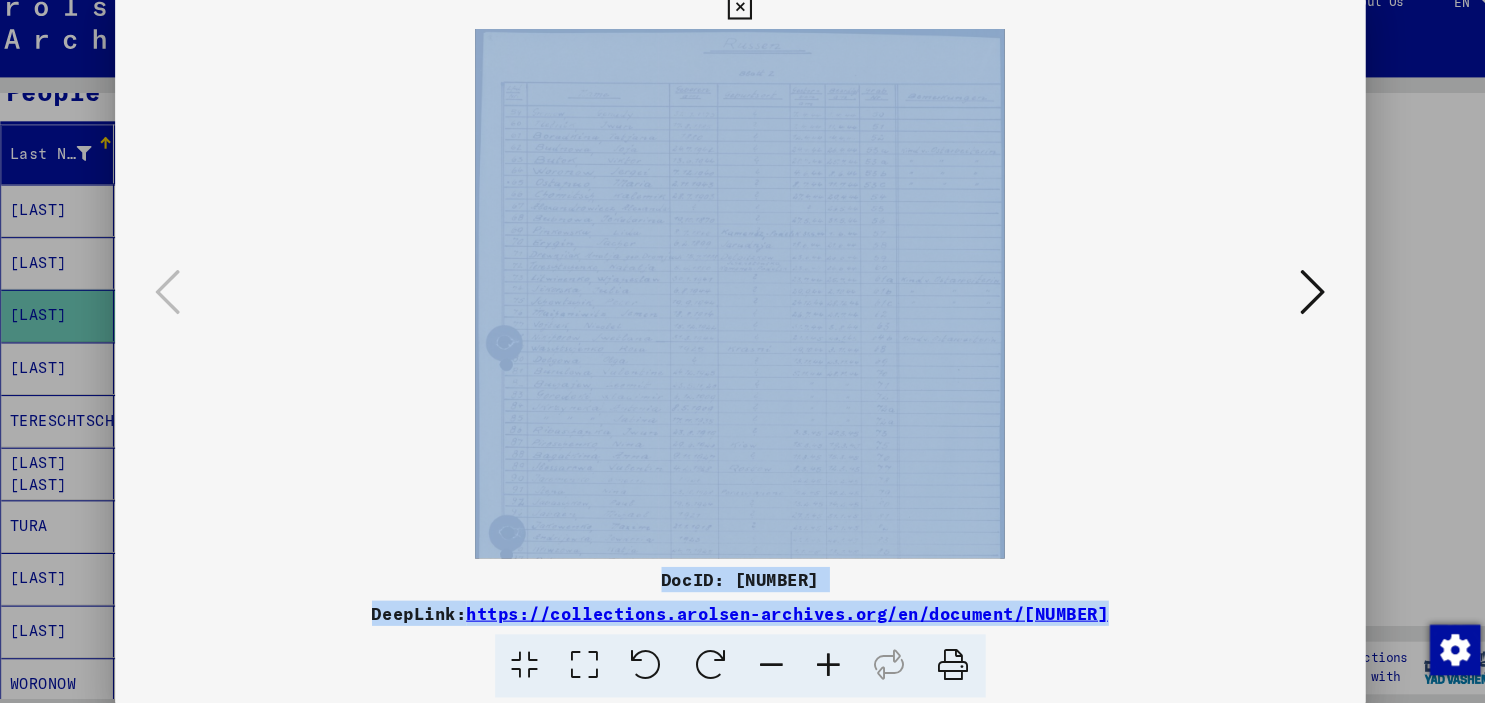 click at bounding box center [827, 655] 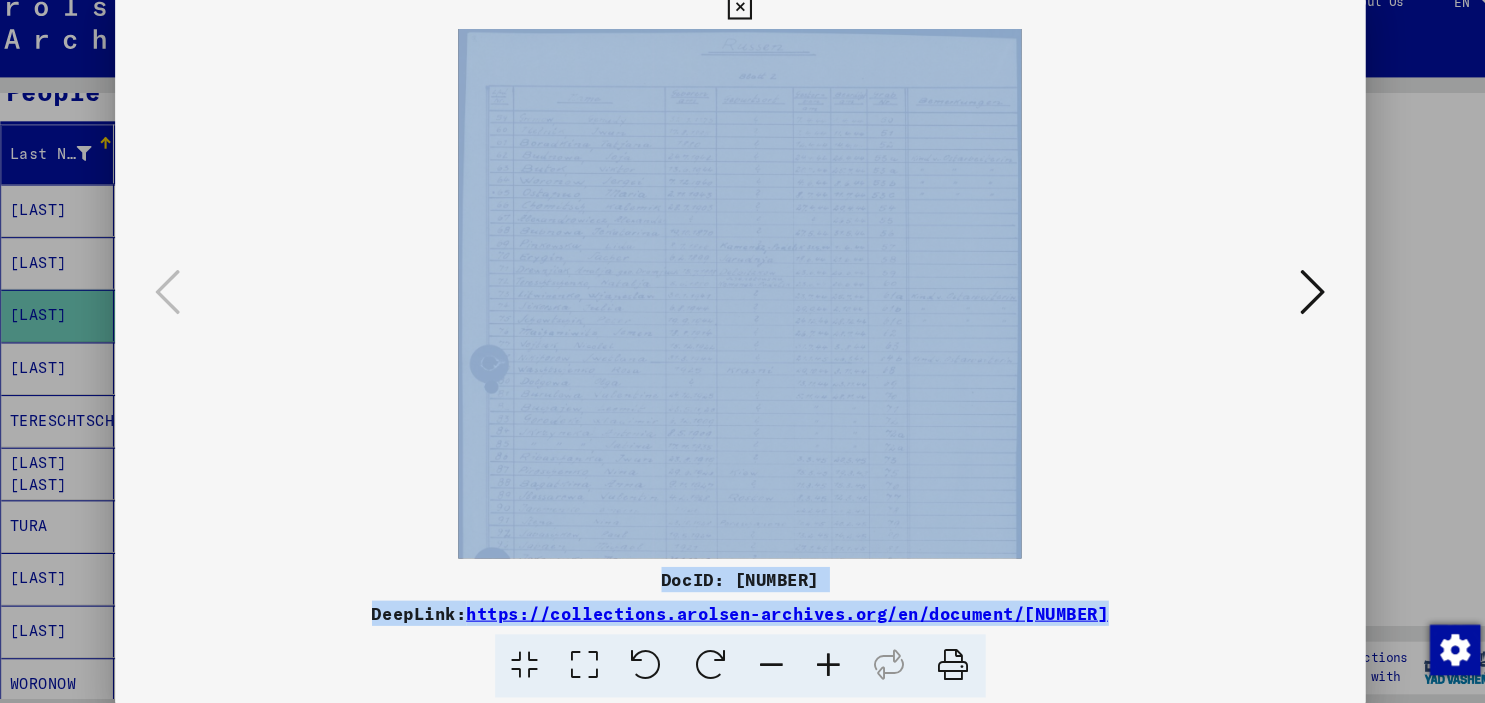 click at bounding box center (827, 655) 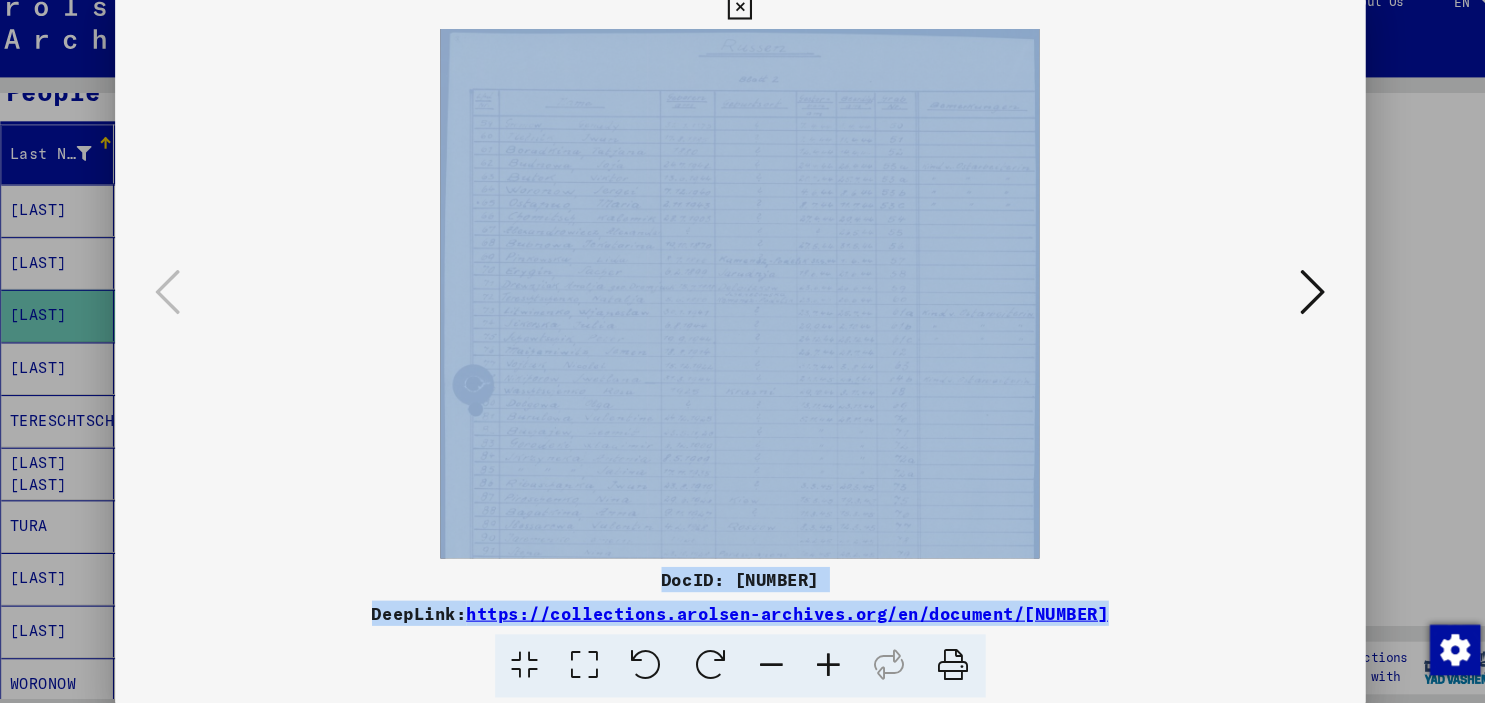 click at bounding box center [827, 655] 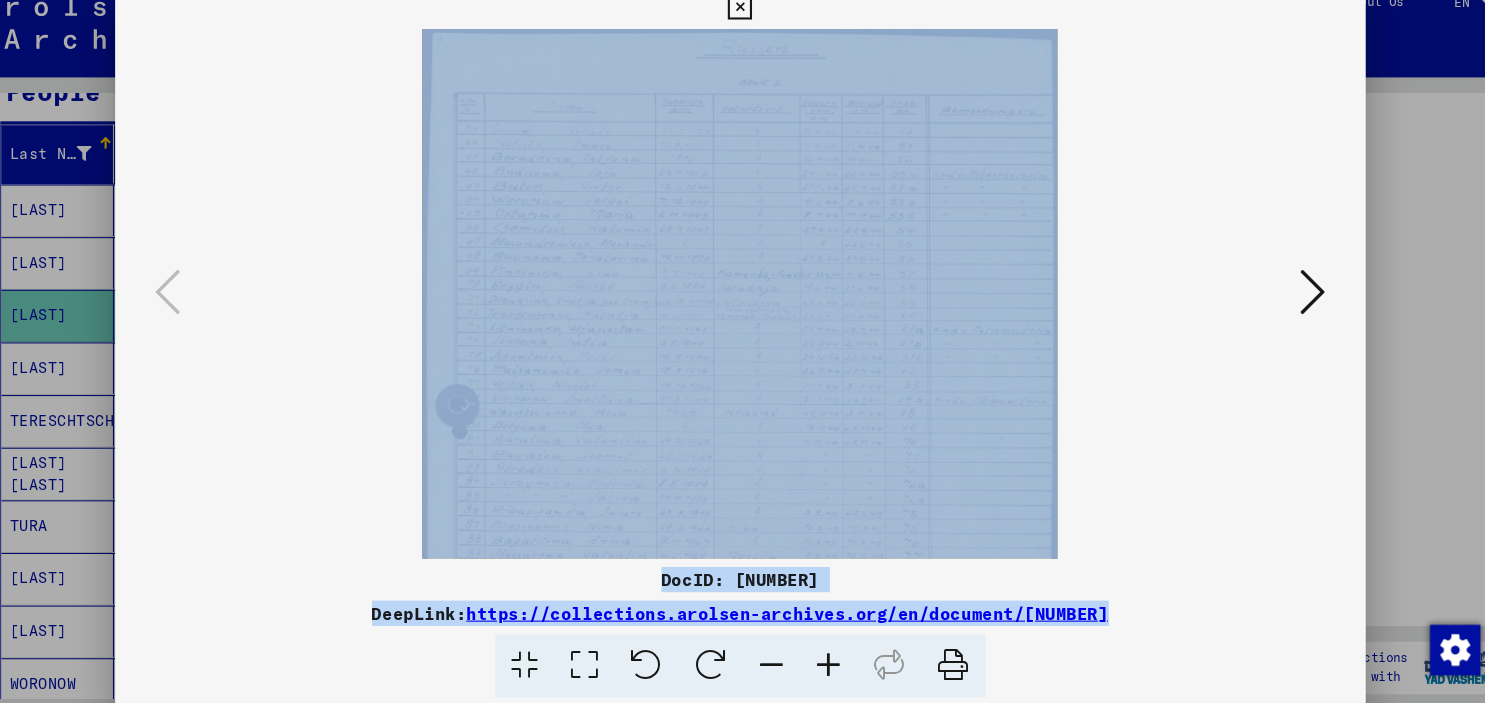 click at bounding box center (827, 655) 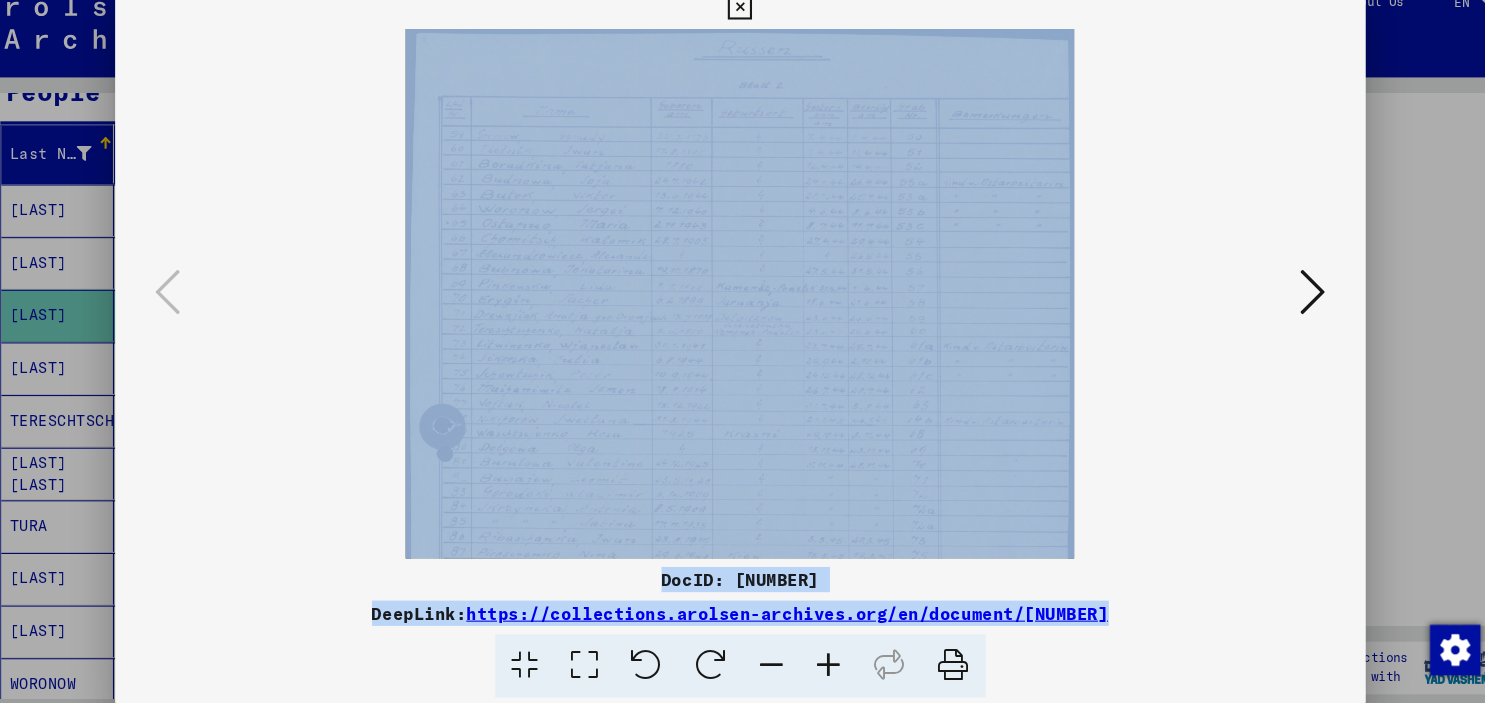 click at bounding box center [827, 655] 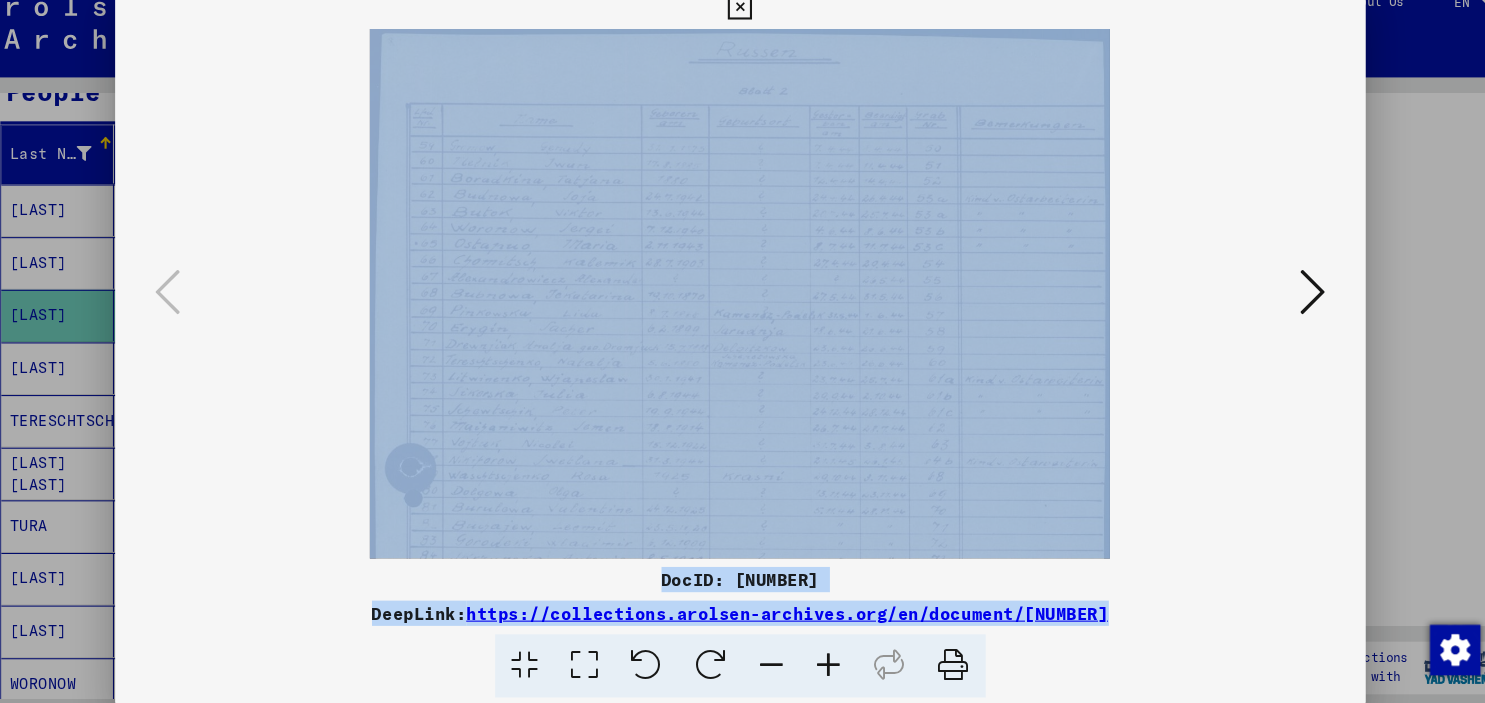 click at bounding box center [827, 655] 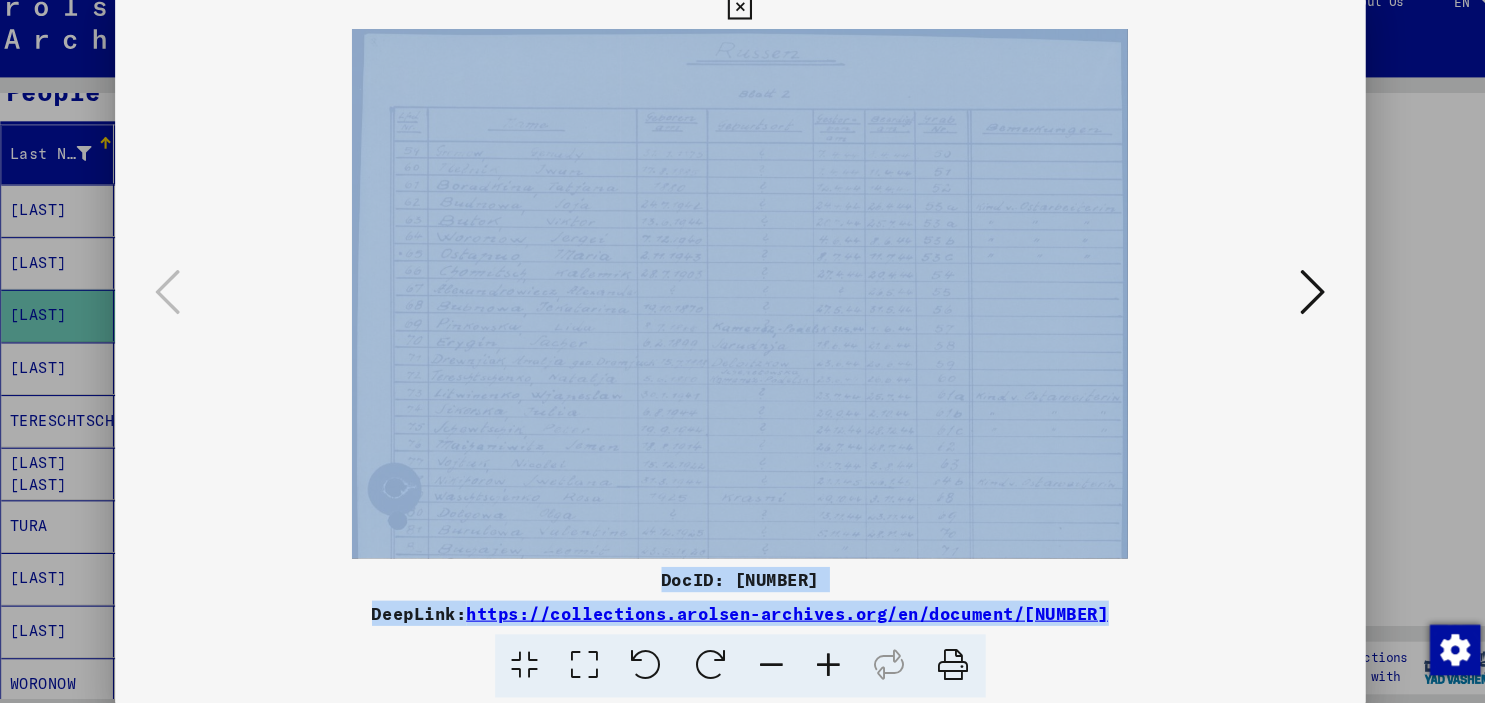 click at bounding box center (827, 655) 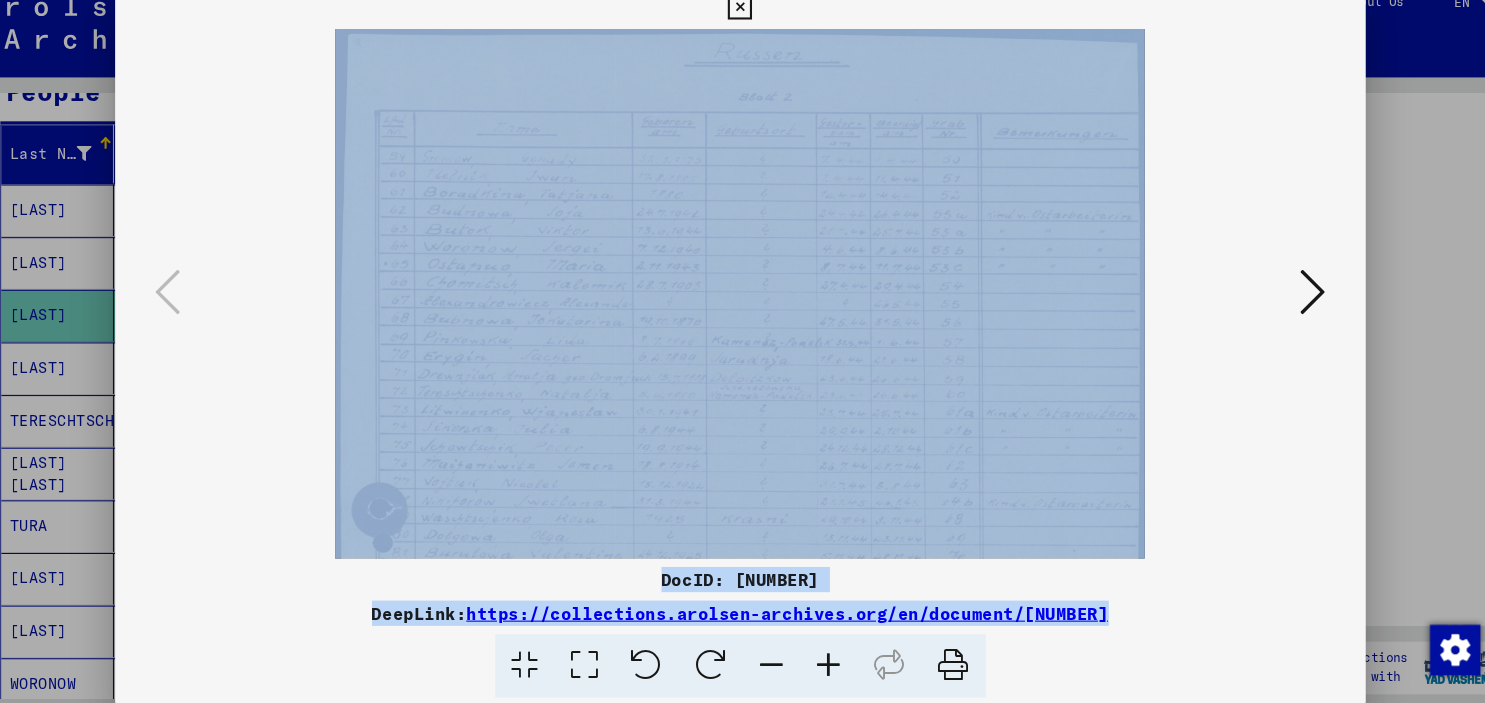 click at bounding box center (827, 655) 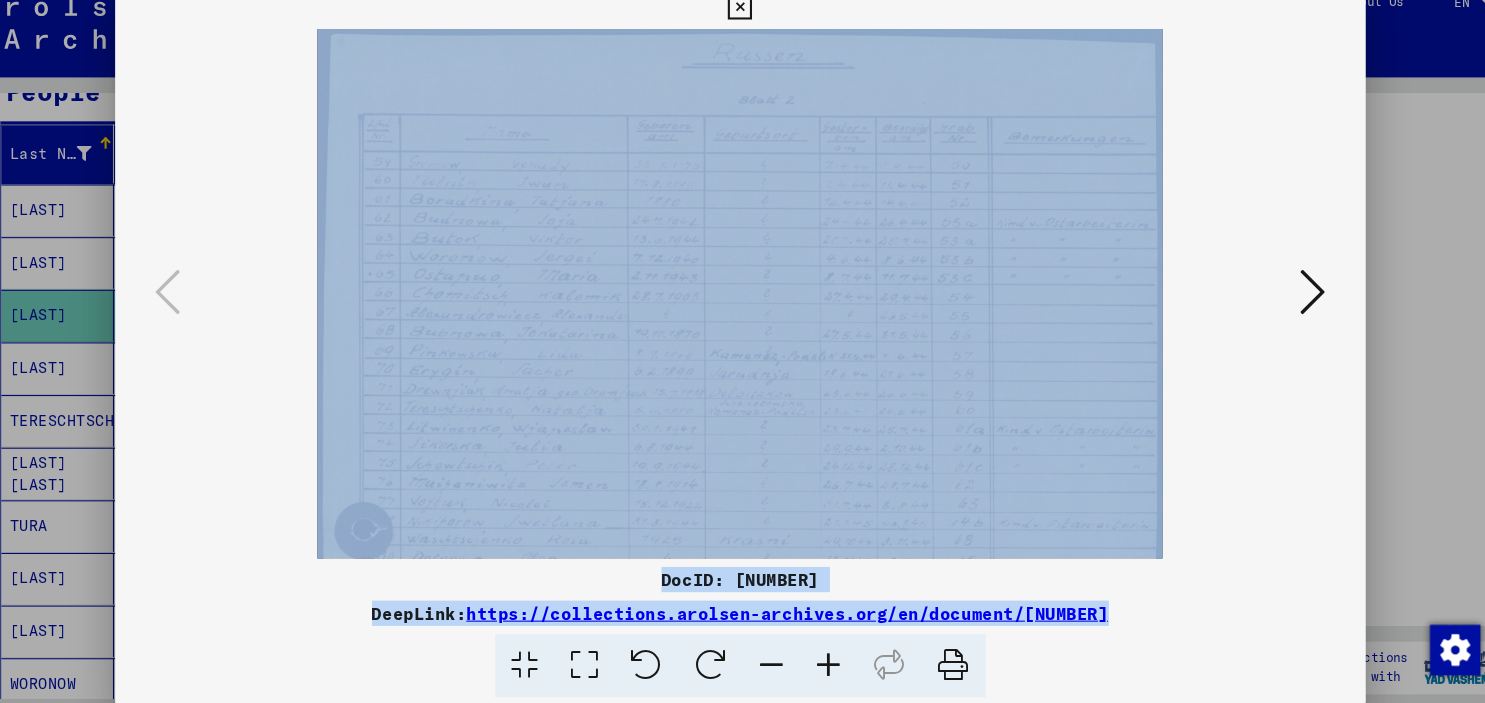 click at bounding box center (827, 655) 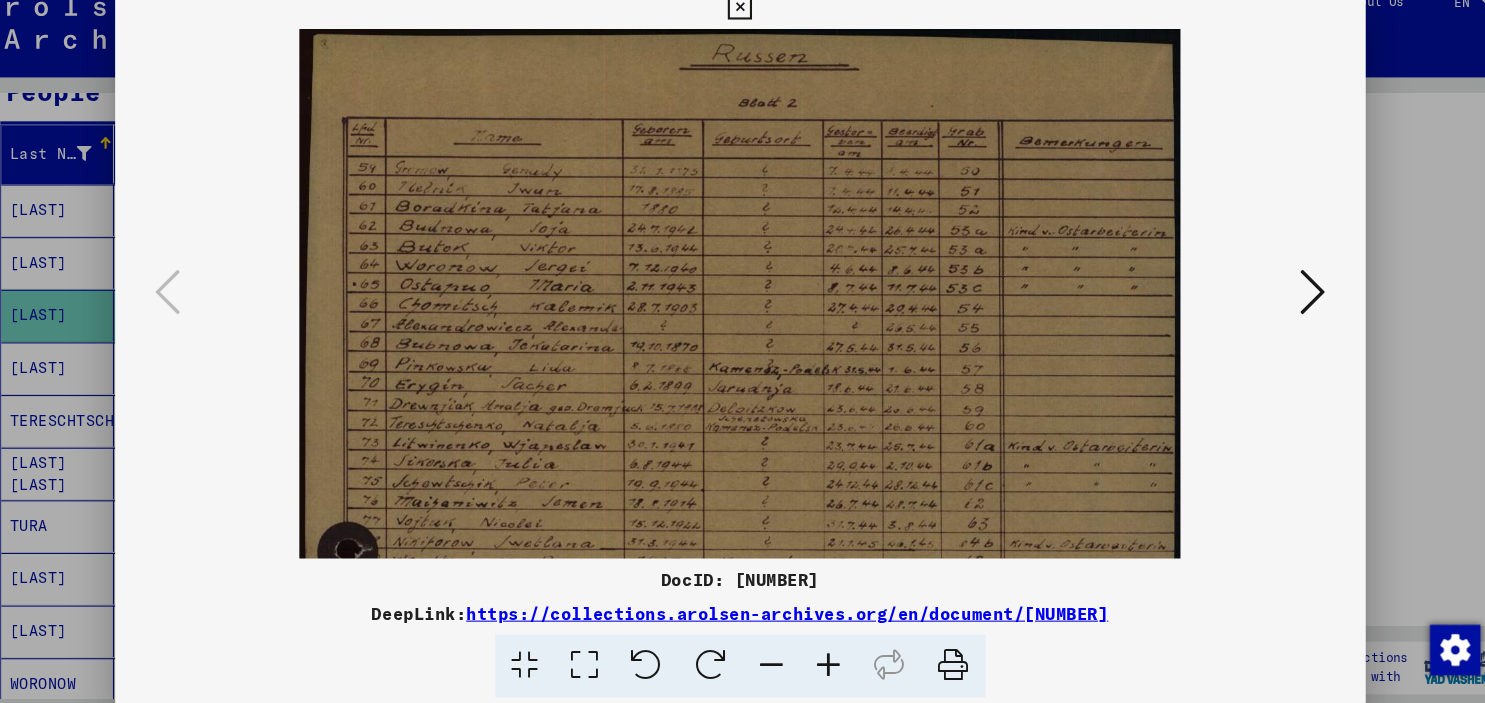 click at bounding box center [827, 655] 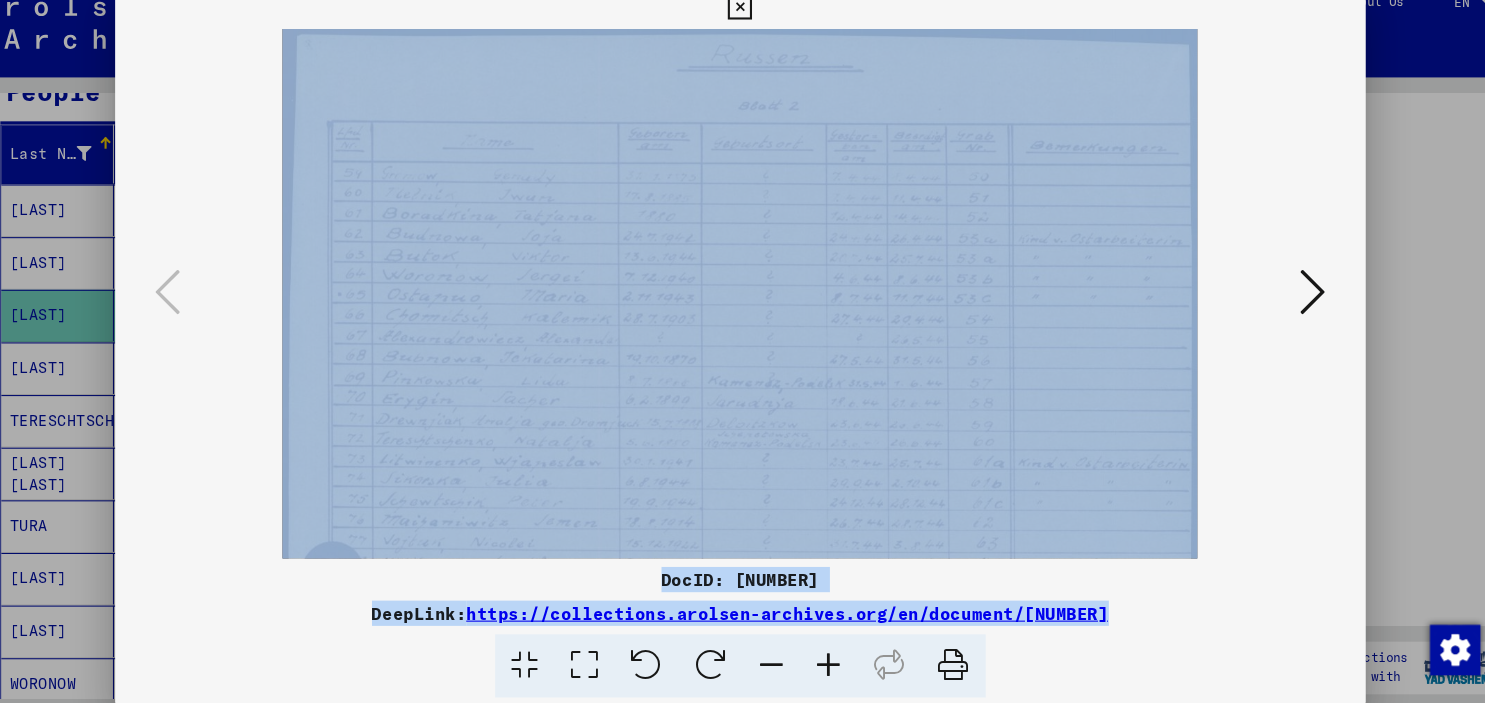 click at bounding box center (827, 655) 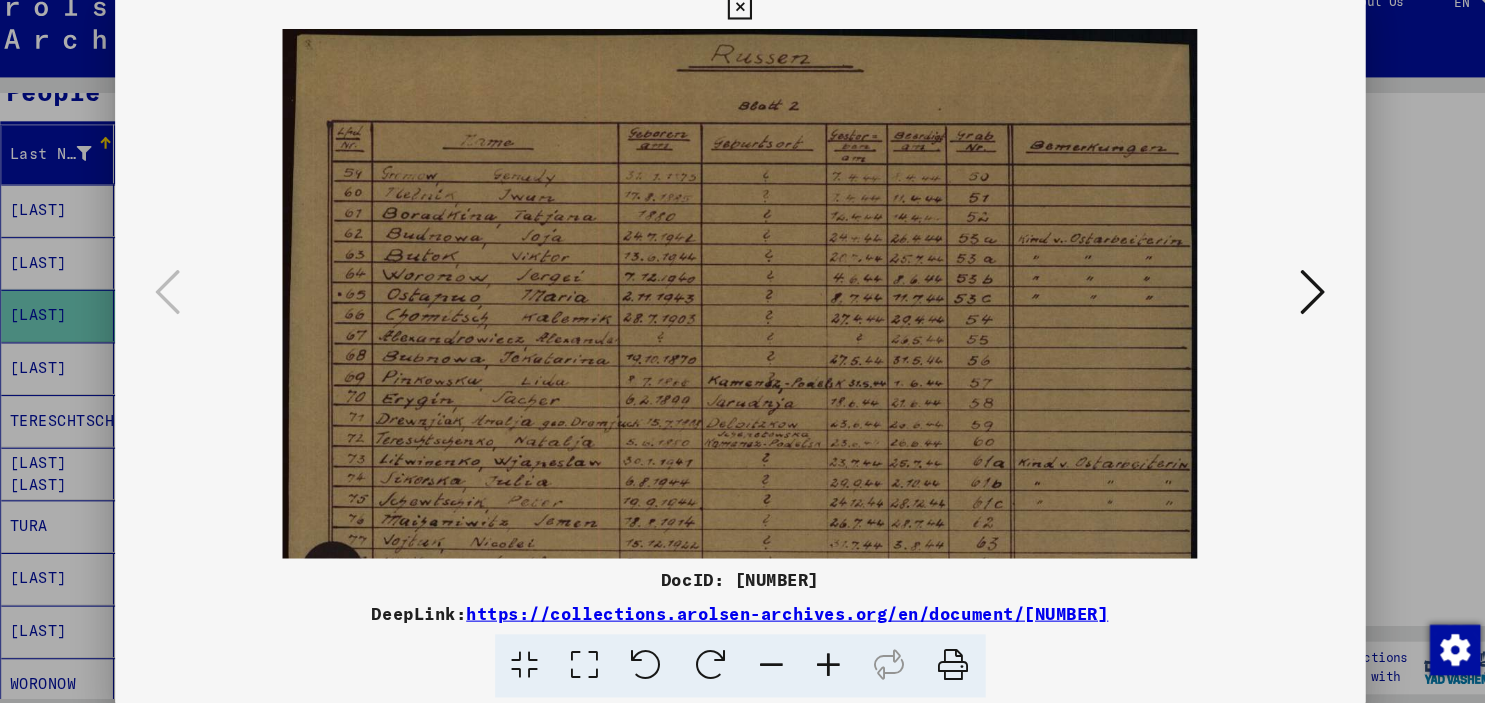 click at bounding box center [827, 655] 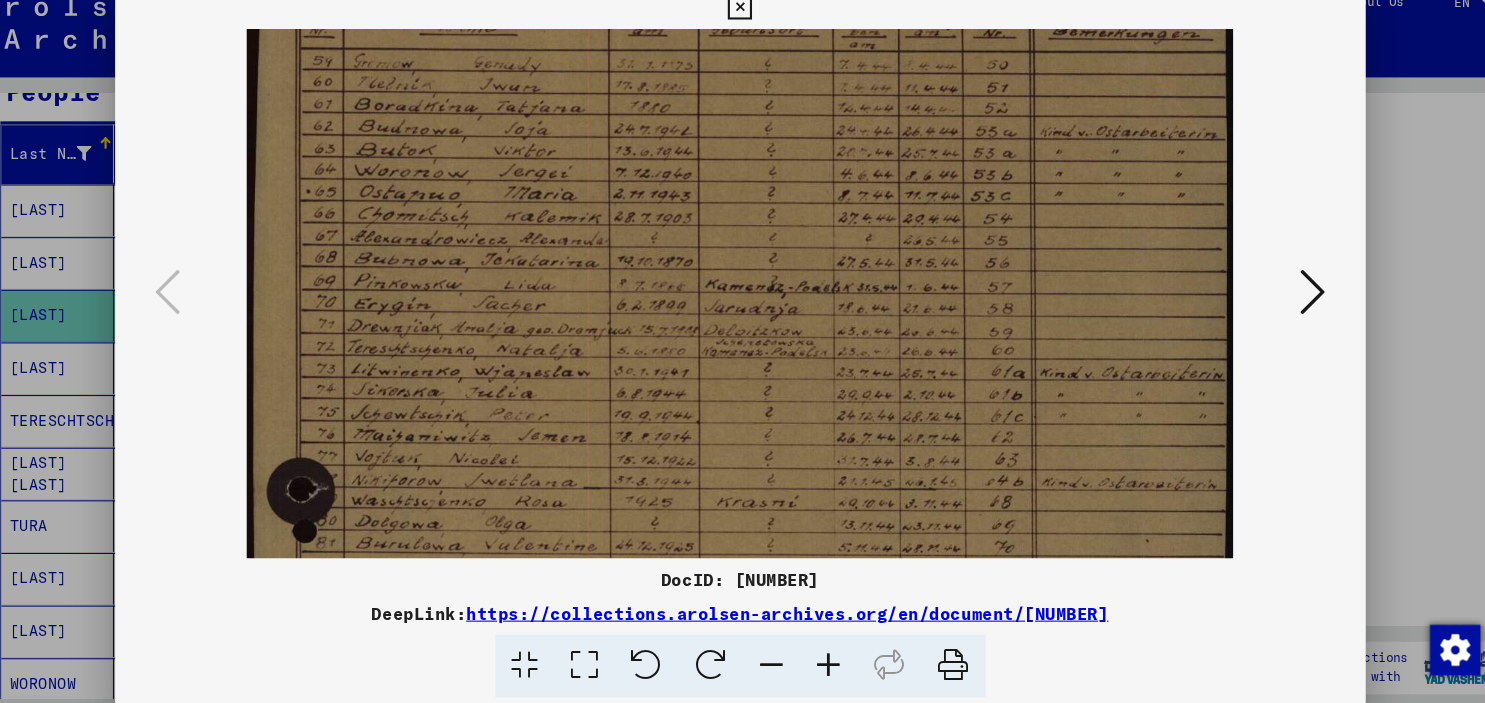 scroll, scrollTop: 120, scrollLeft: 0, axis: vertical 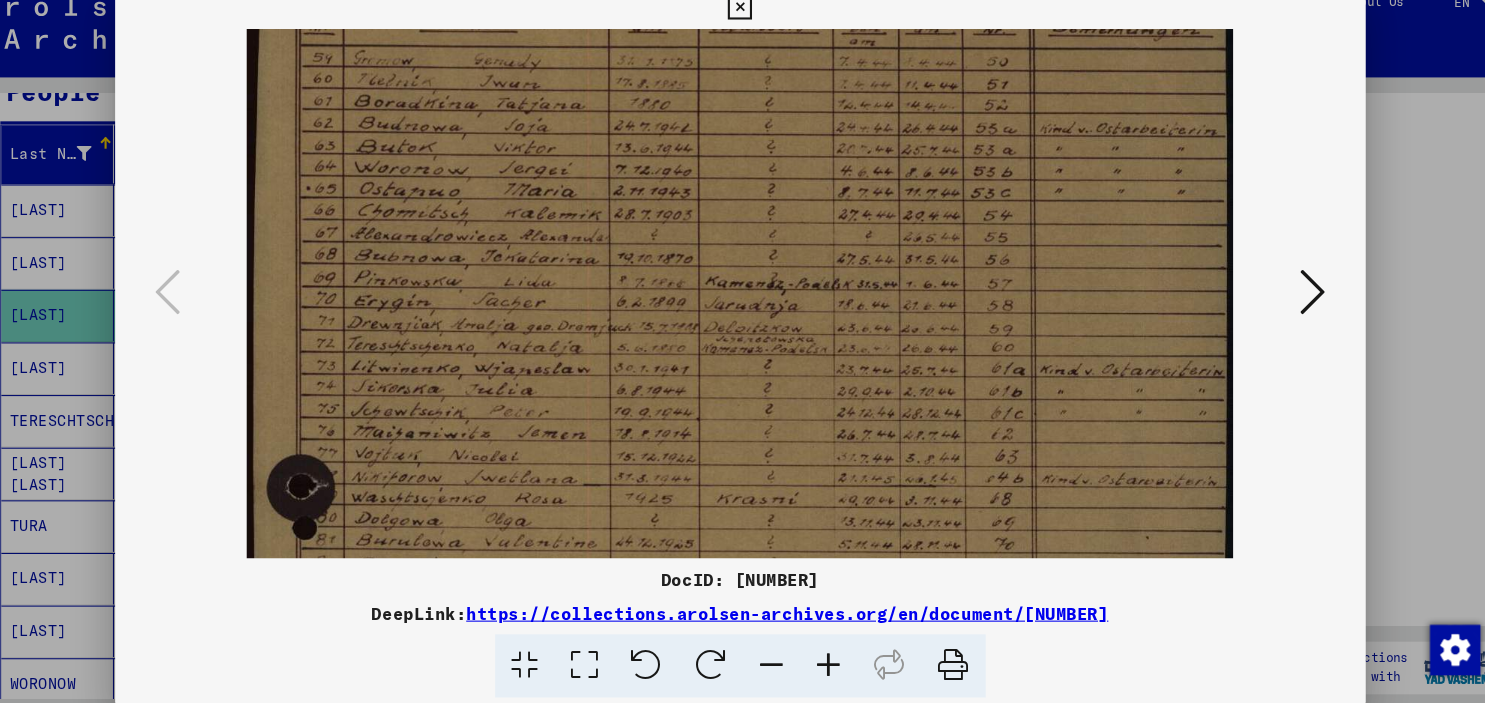 drag, startPoint x: 595, startPoint y: 412, endPoint x: 622, endPoint y: 292, distance: 123 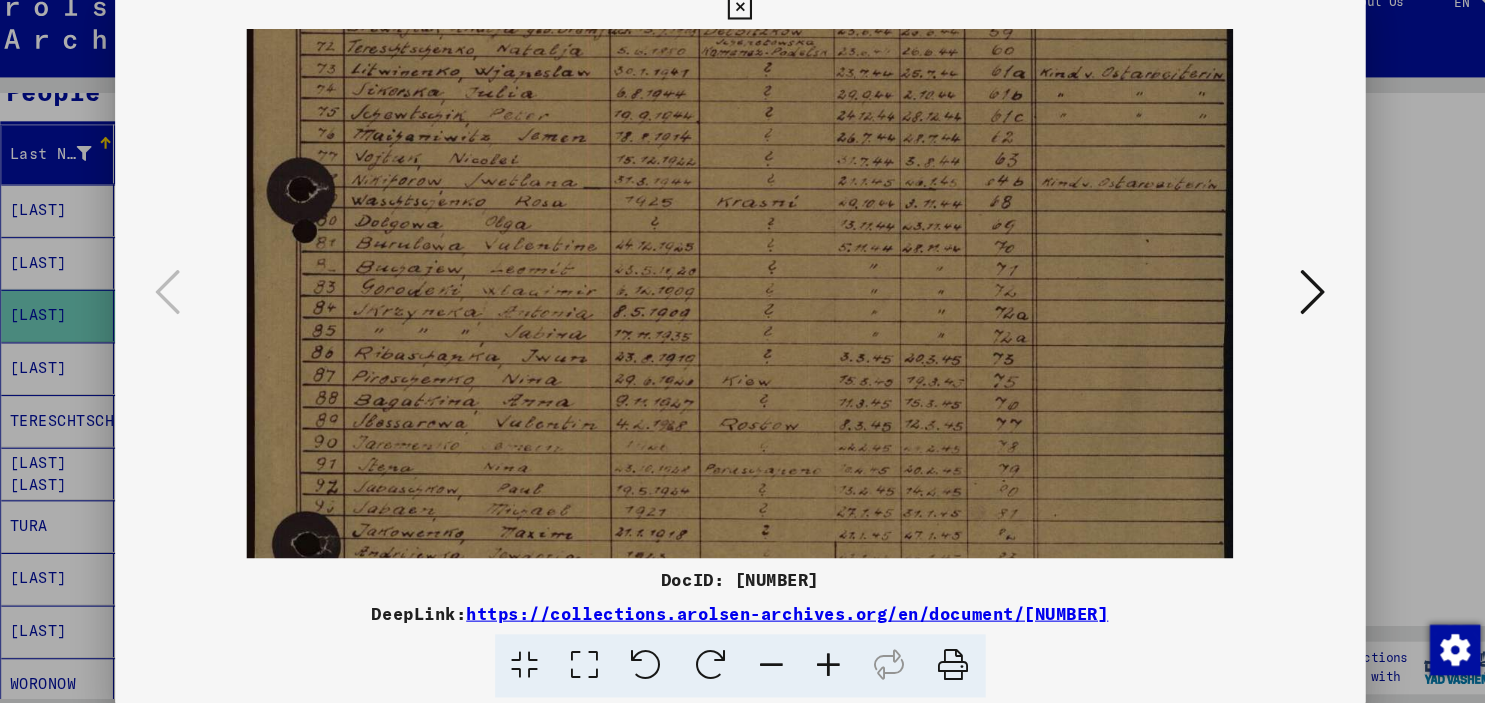 scroll, scrollTop: 405, scrollLeft: 0, axis: vertical 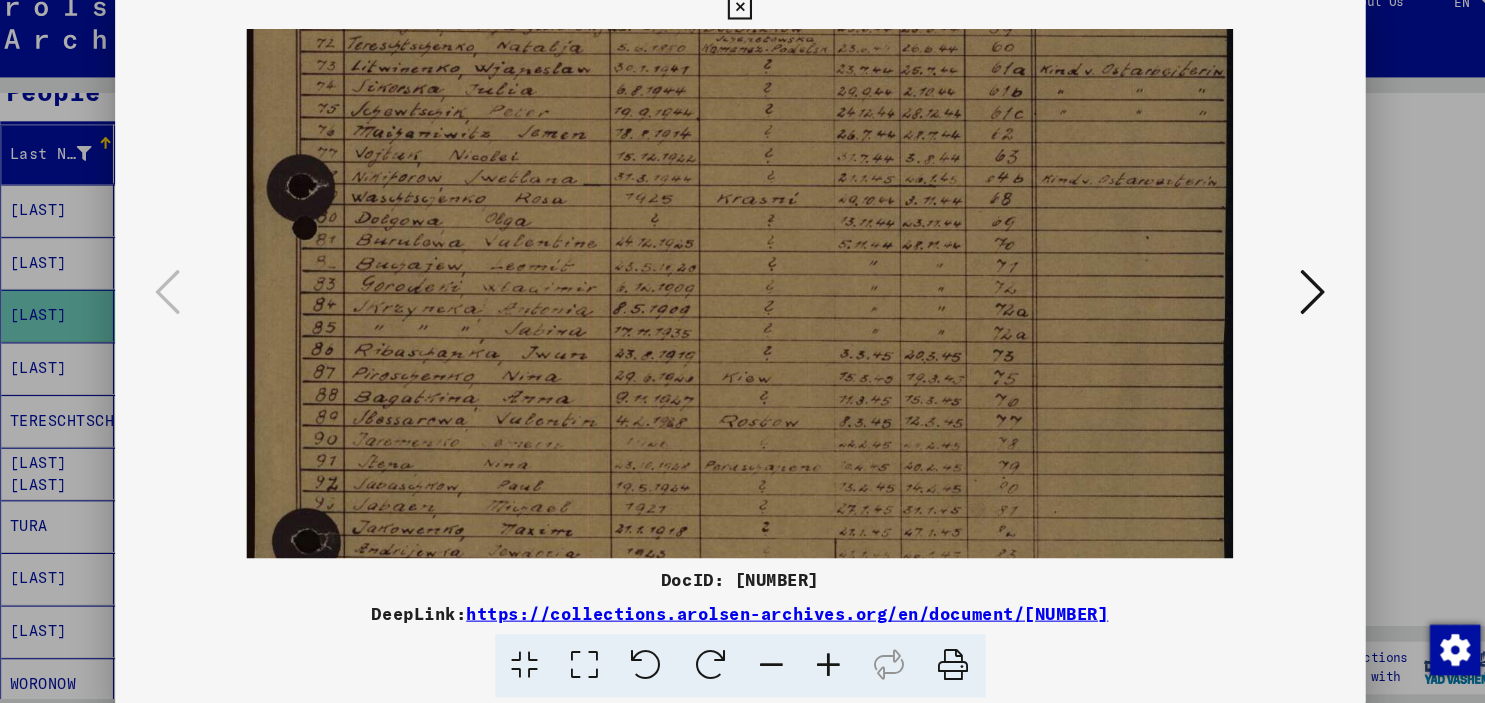 drag, startPoint x: 471, startPoint y: 442, endPoint x: 496, endPoint y: 157, distance: 286.0944 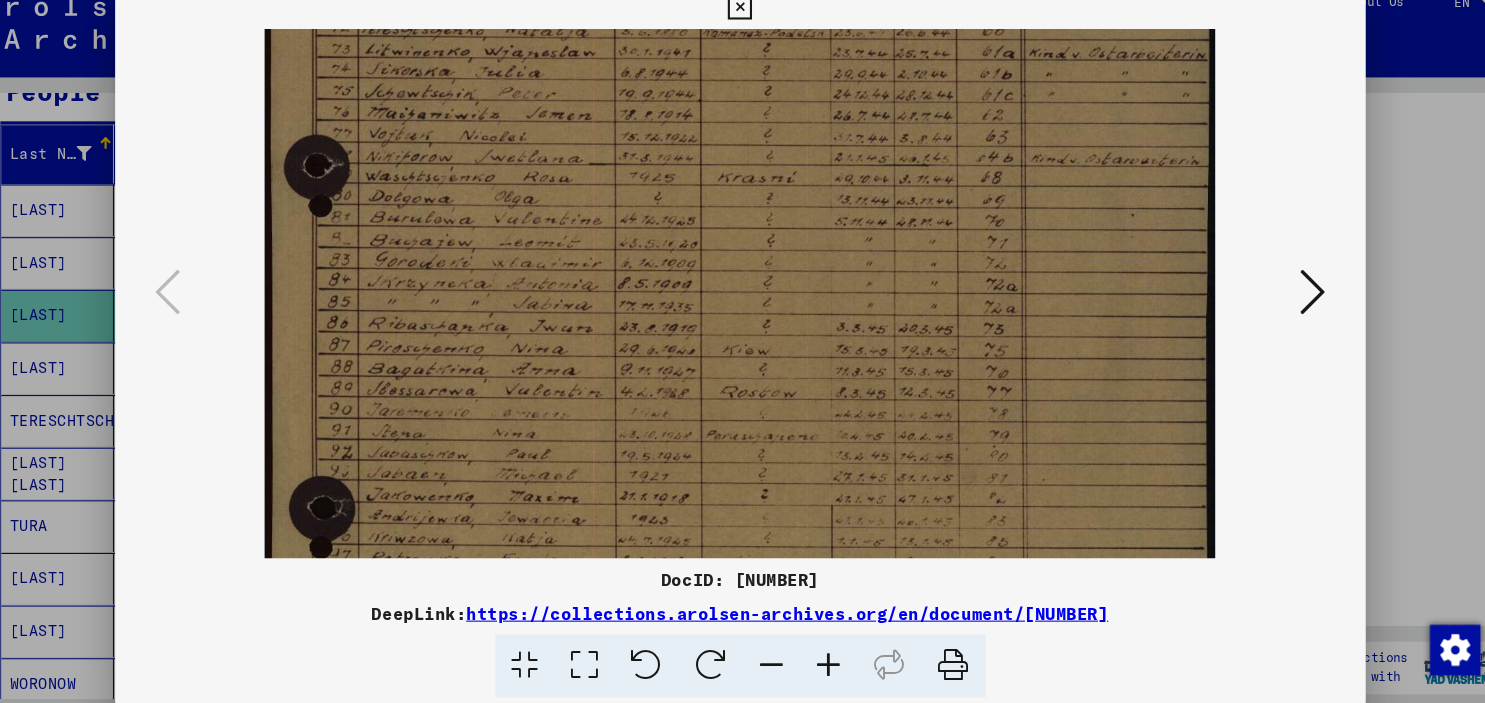 click at bounding box center (773, 655) 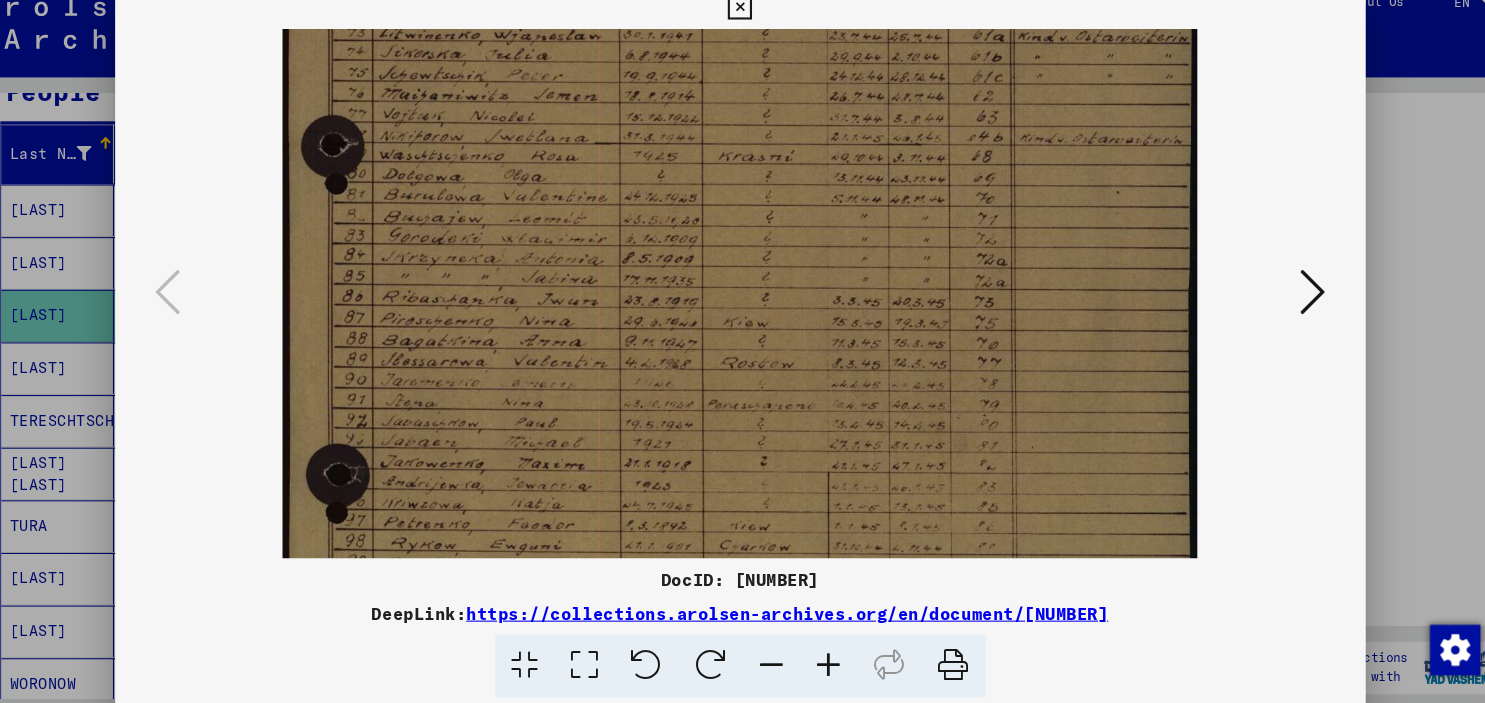 click at bounding box center (773, 655) 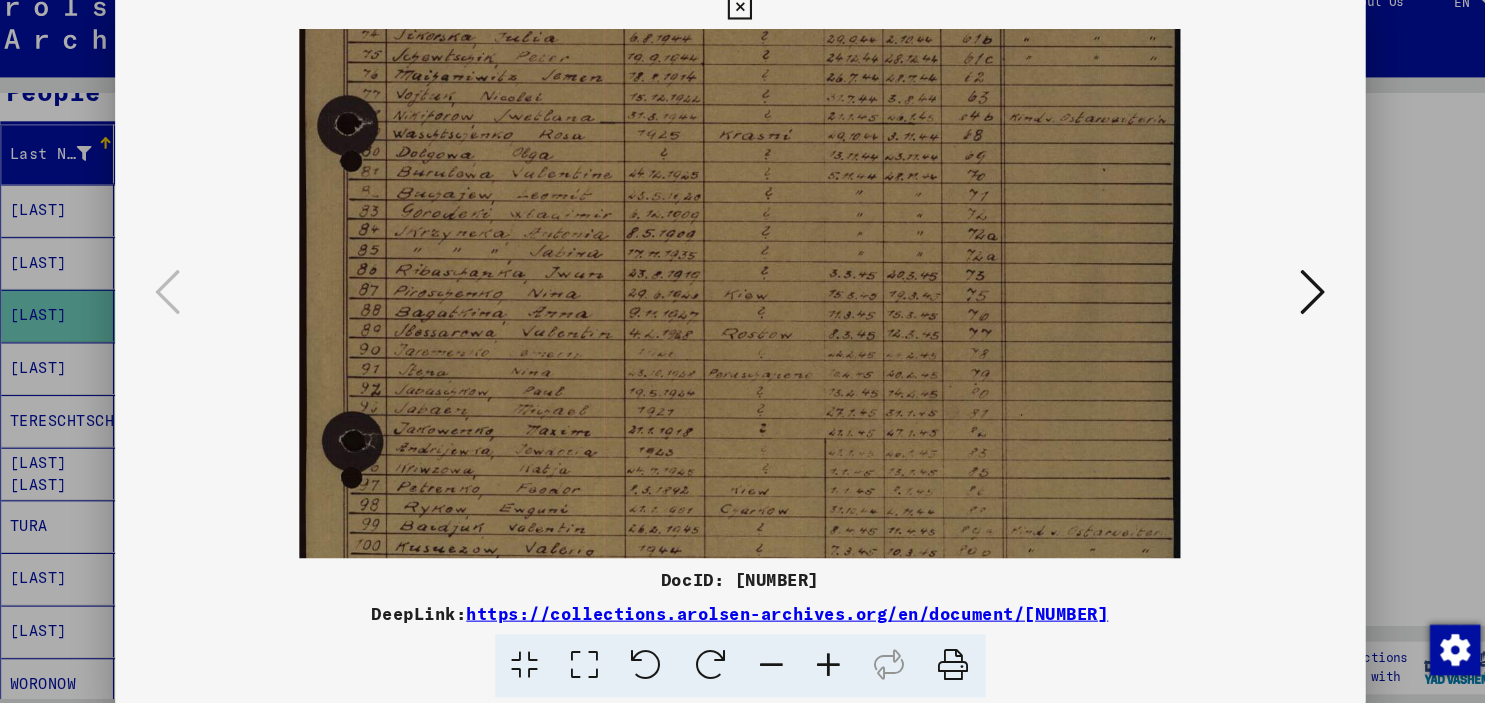 click at bounding box center (773, 655) 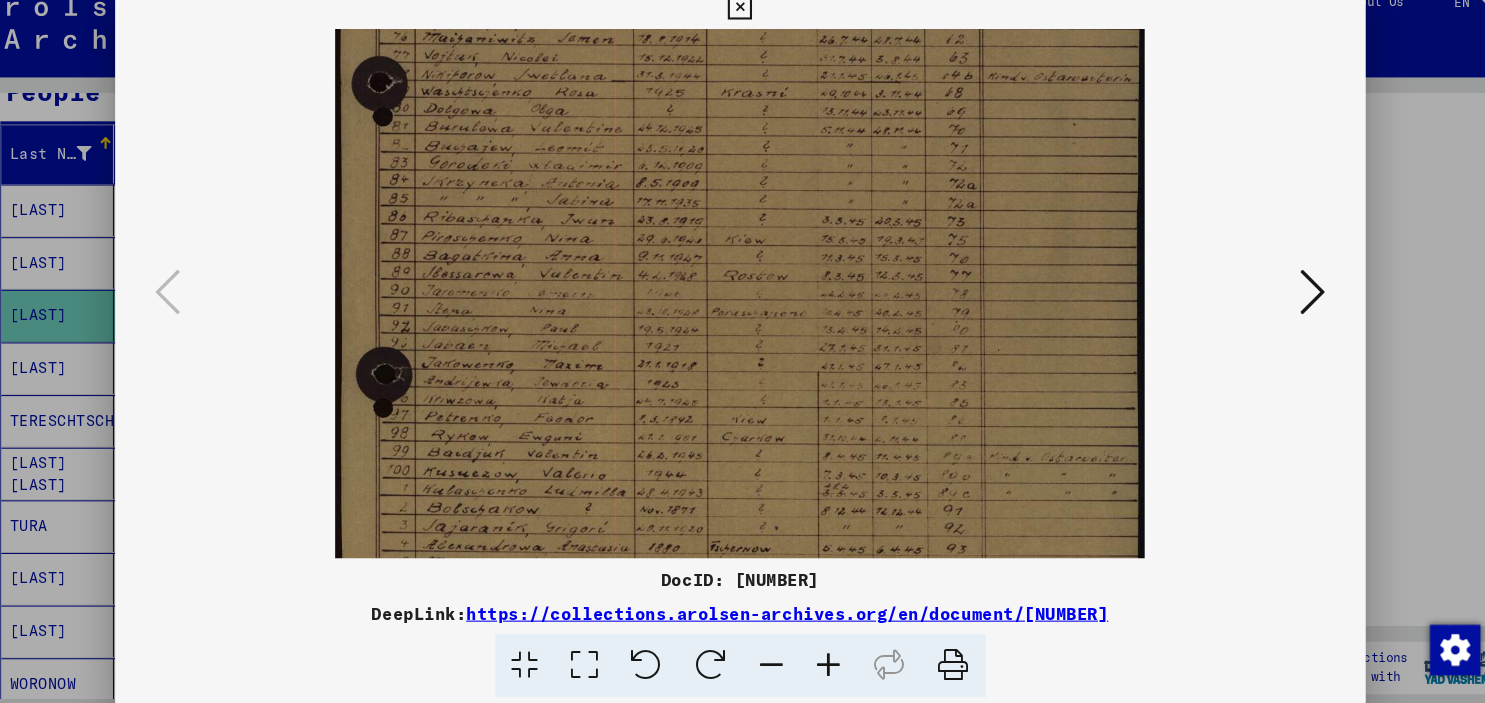 click at bounding box center (773, 655) 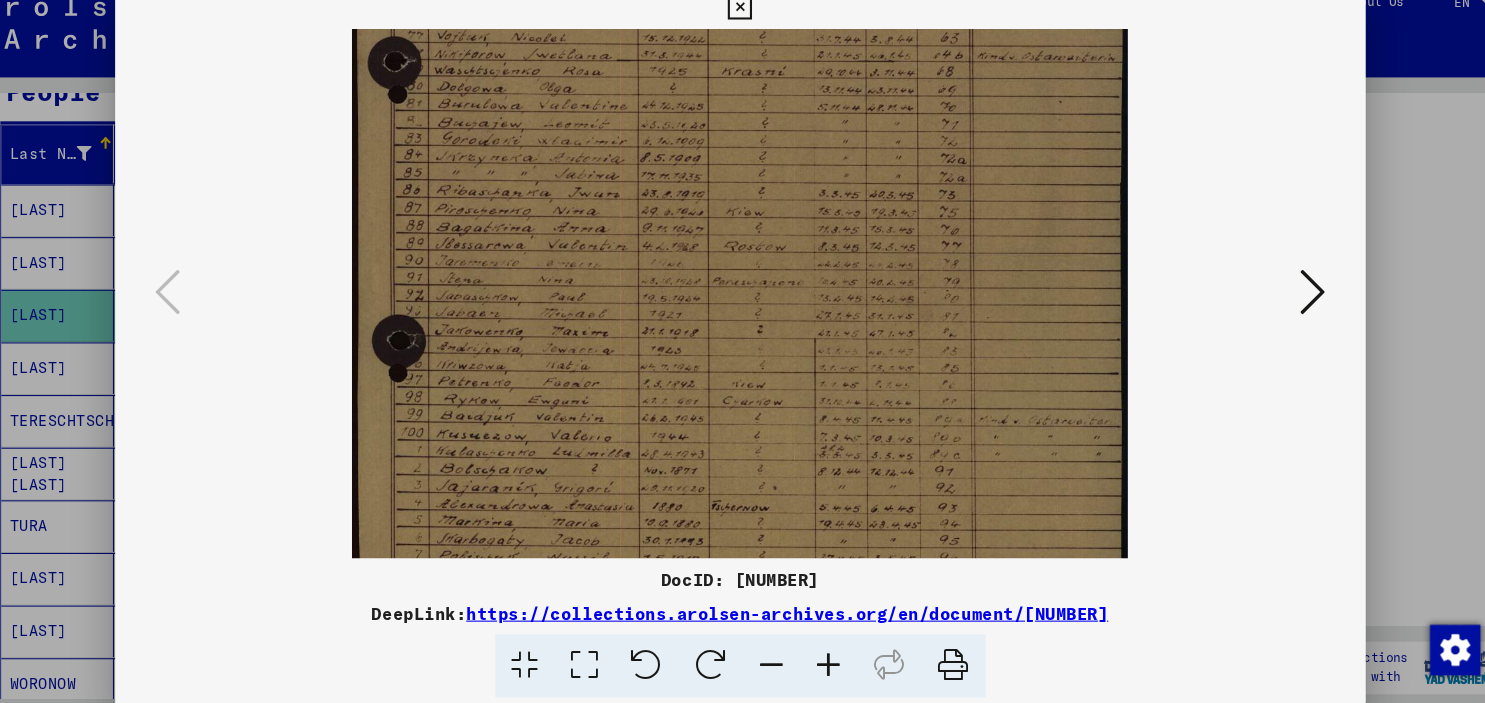 click at bounding box center (773, 655) 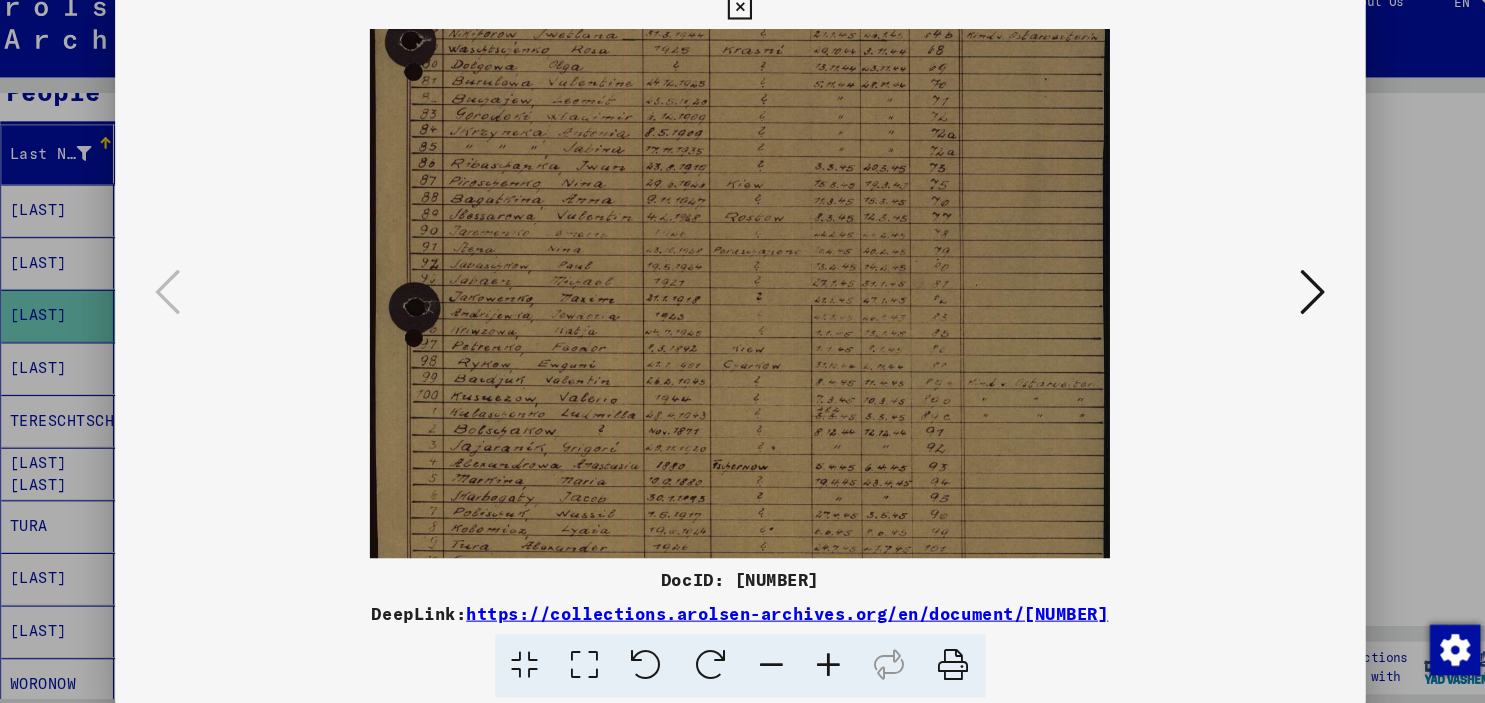 click at bounding box center (773, 655) 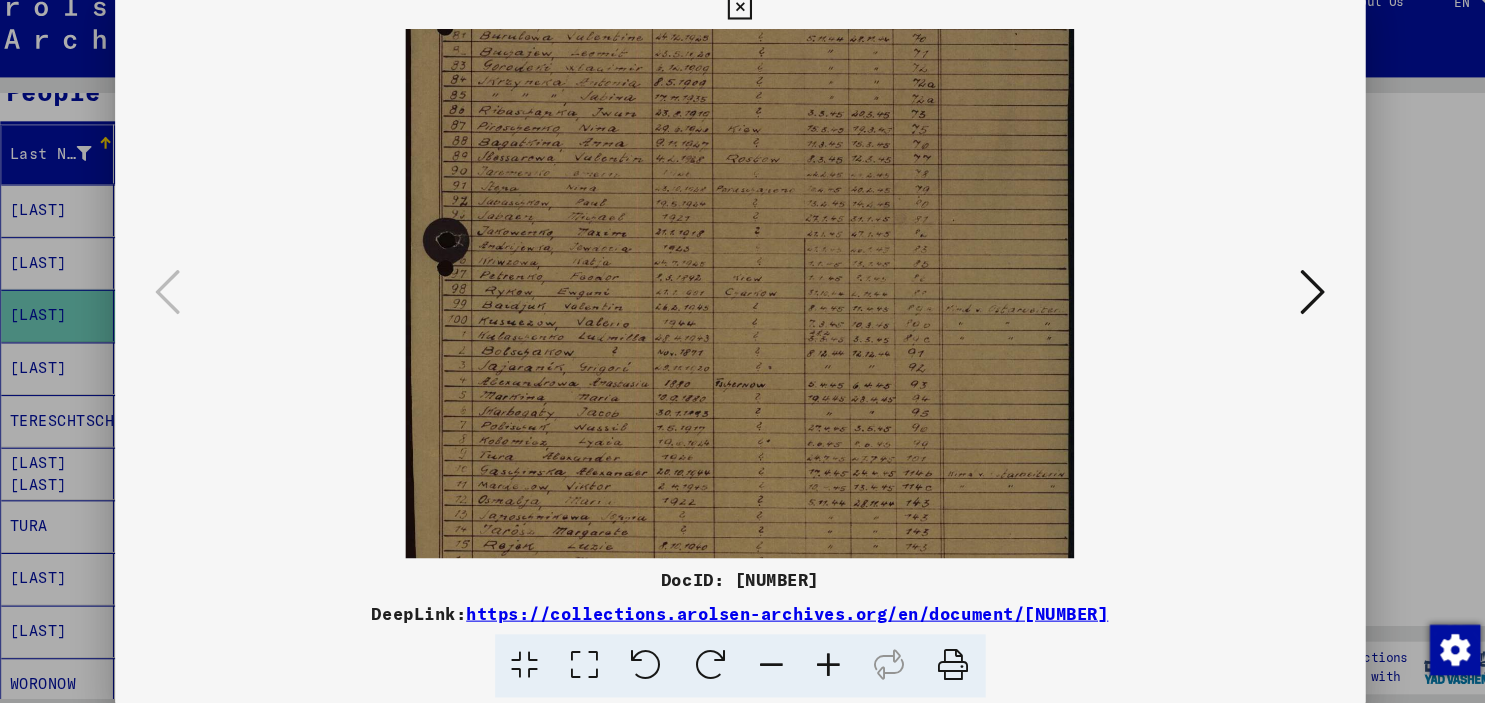 click at bounding box center (773, 655) 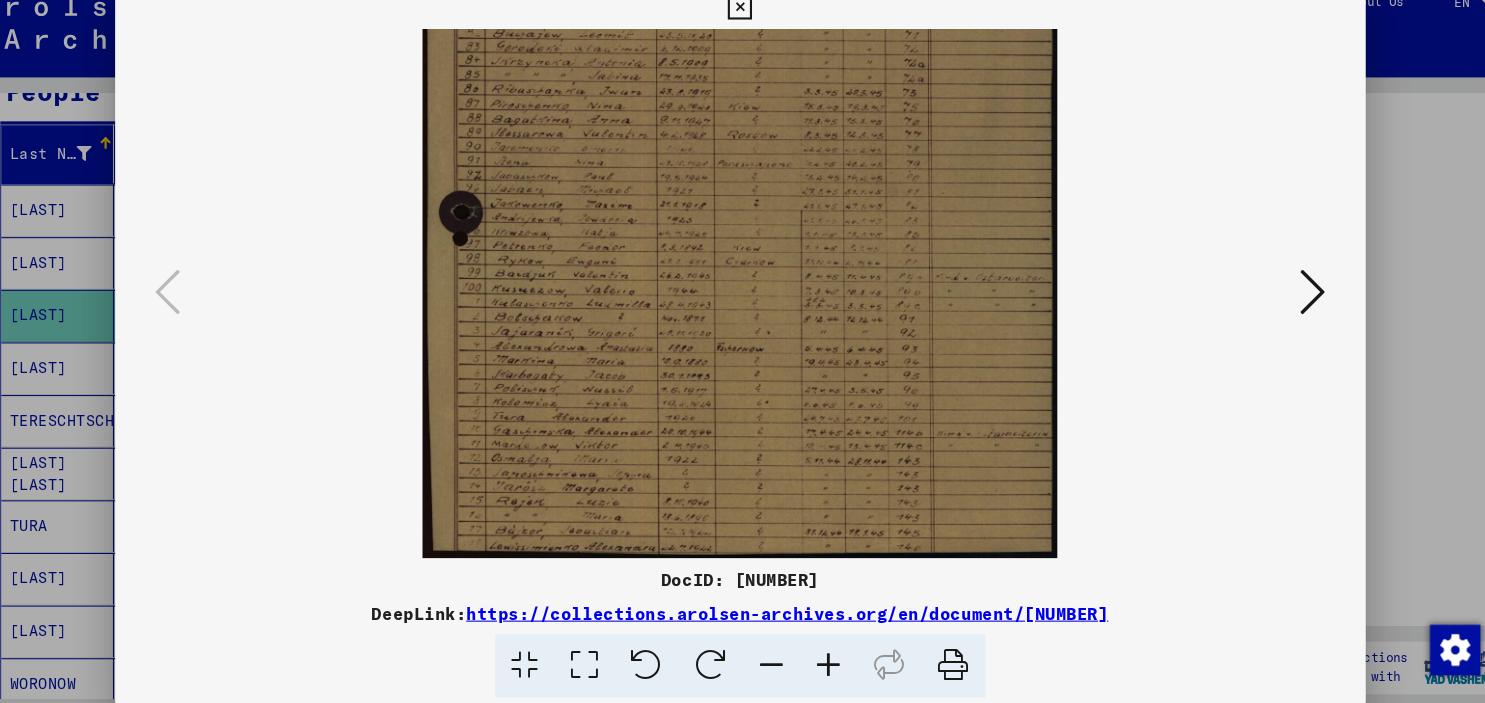 click at bounding box center (773, 655) 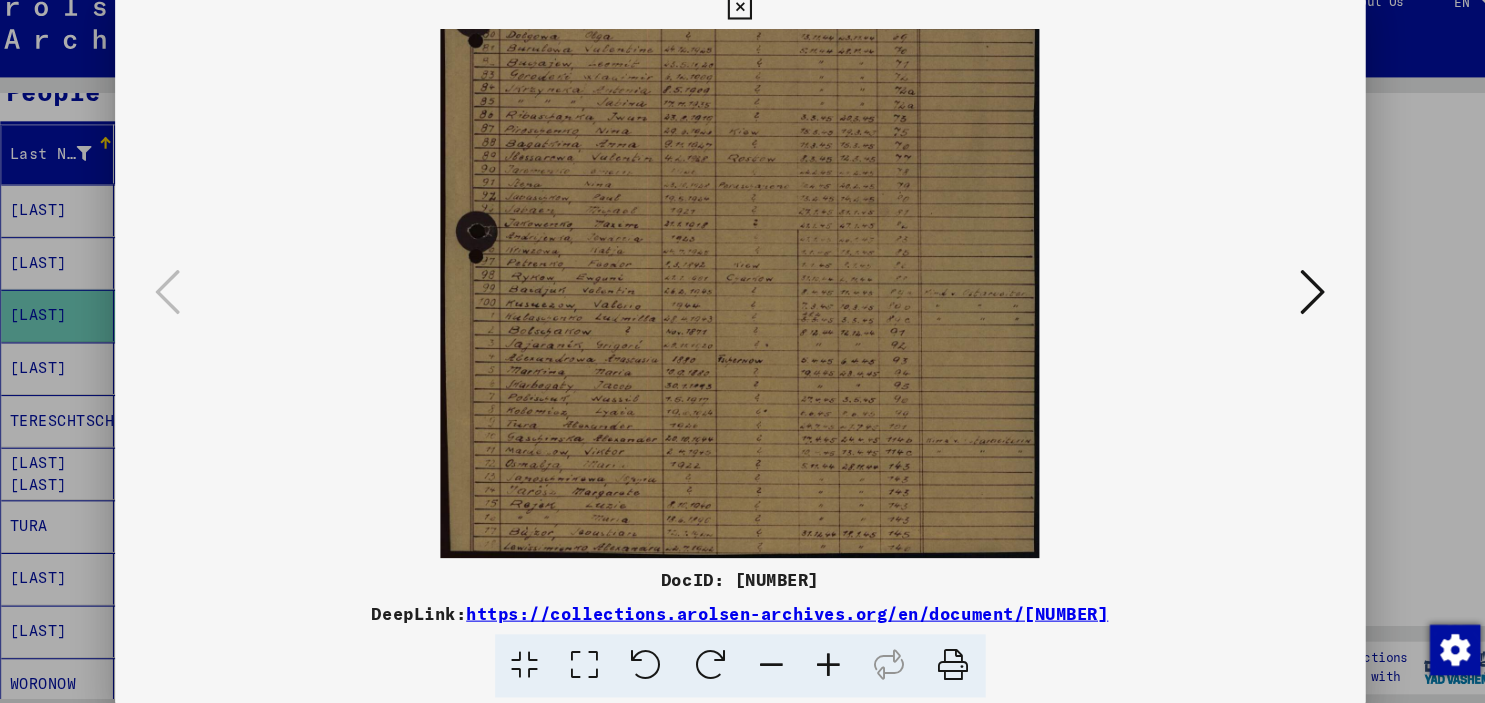 click at bounding box center [773, 655] 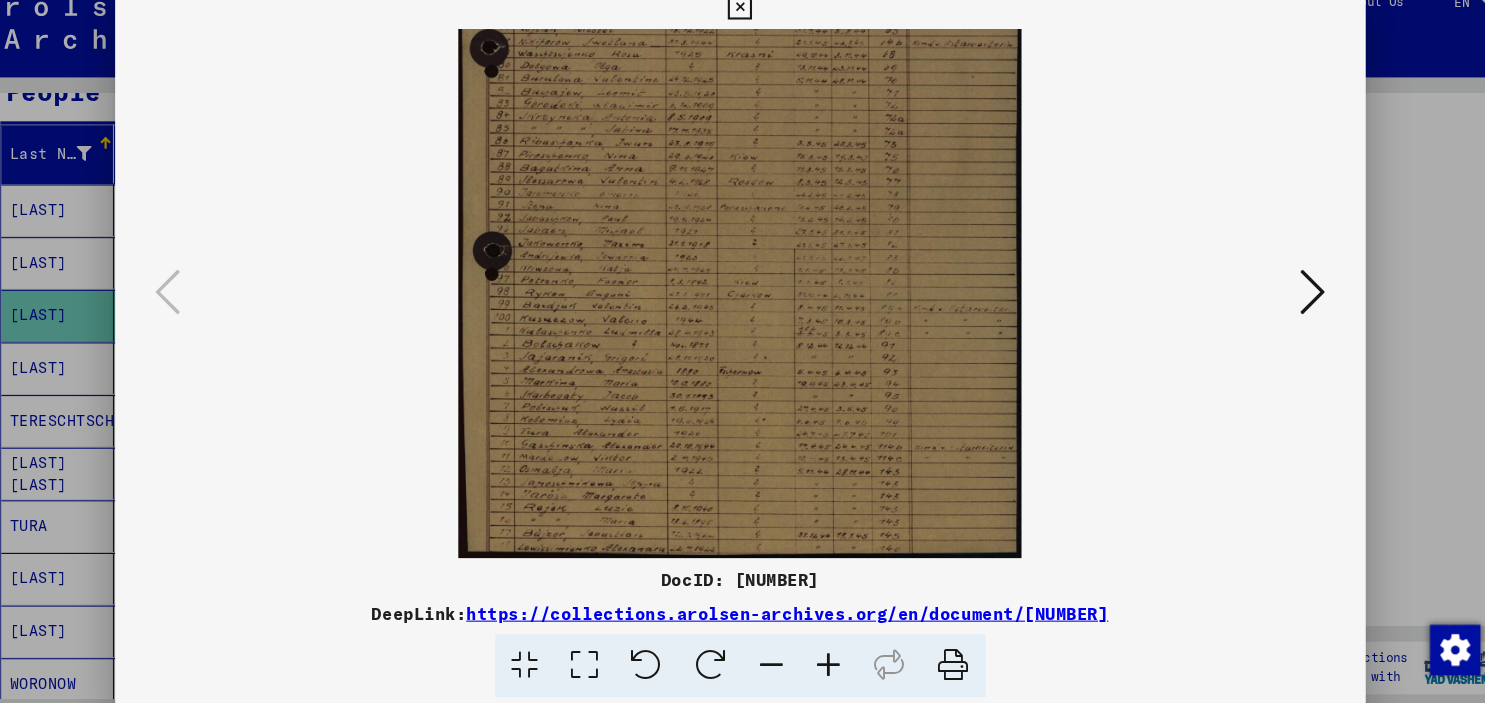 click at bounding box center (773, 655) 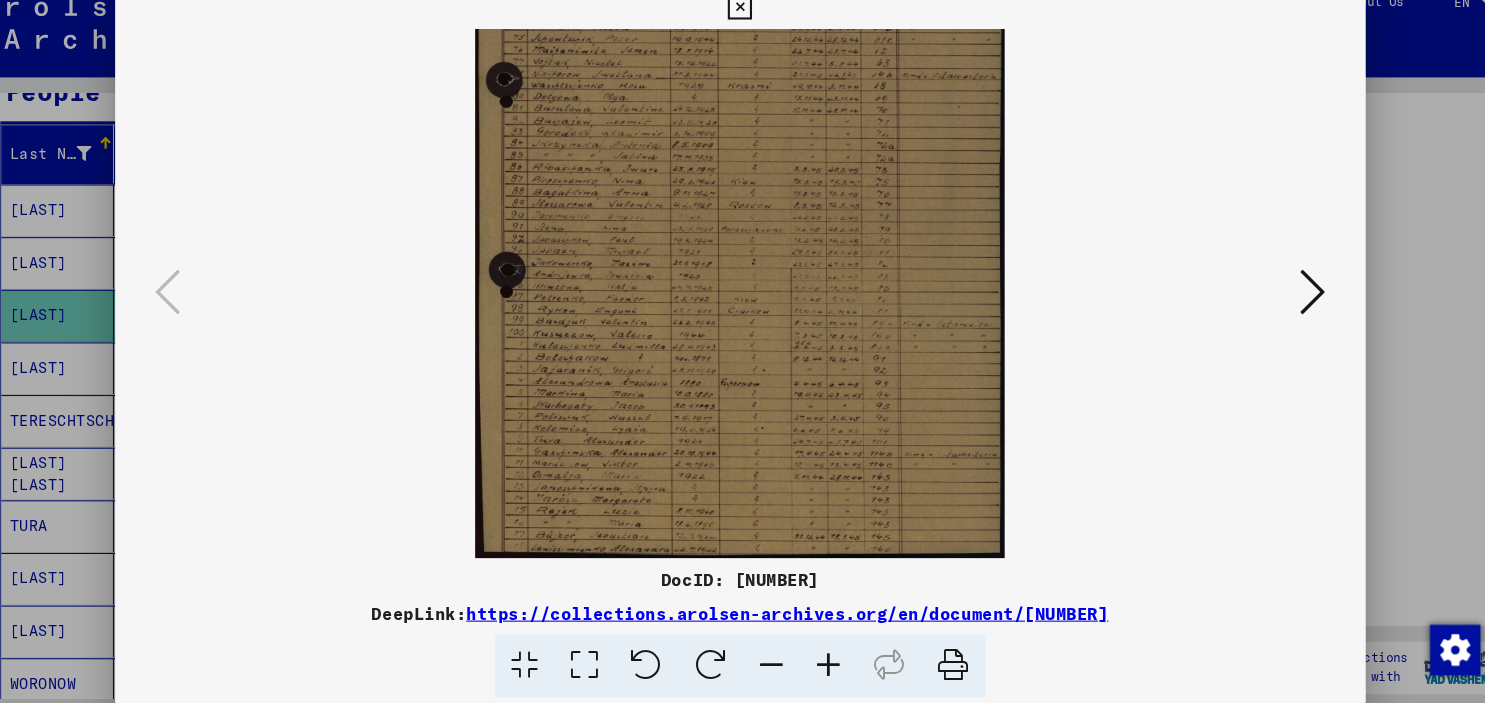 click at bounding box center (773, 655) 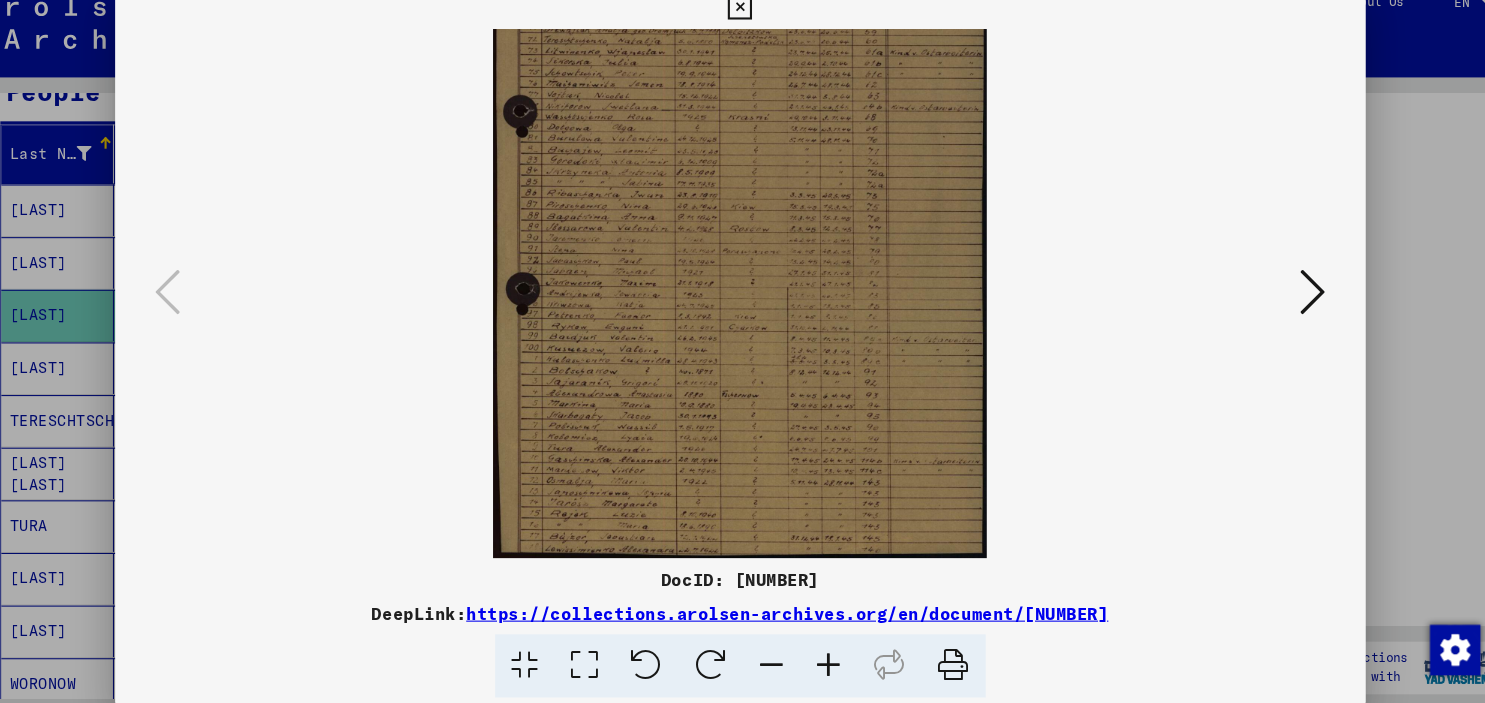 click at bounding box center (773, 655) 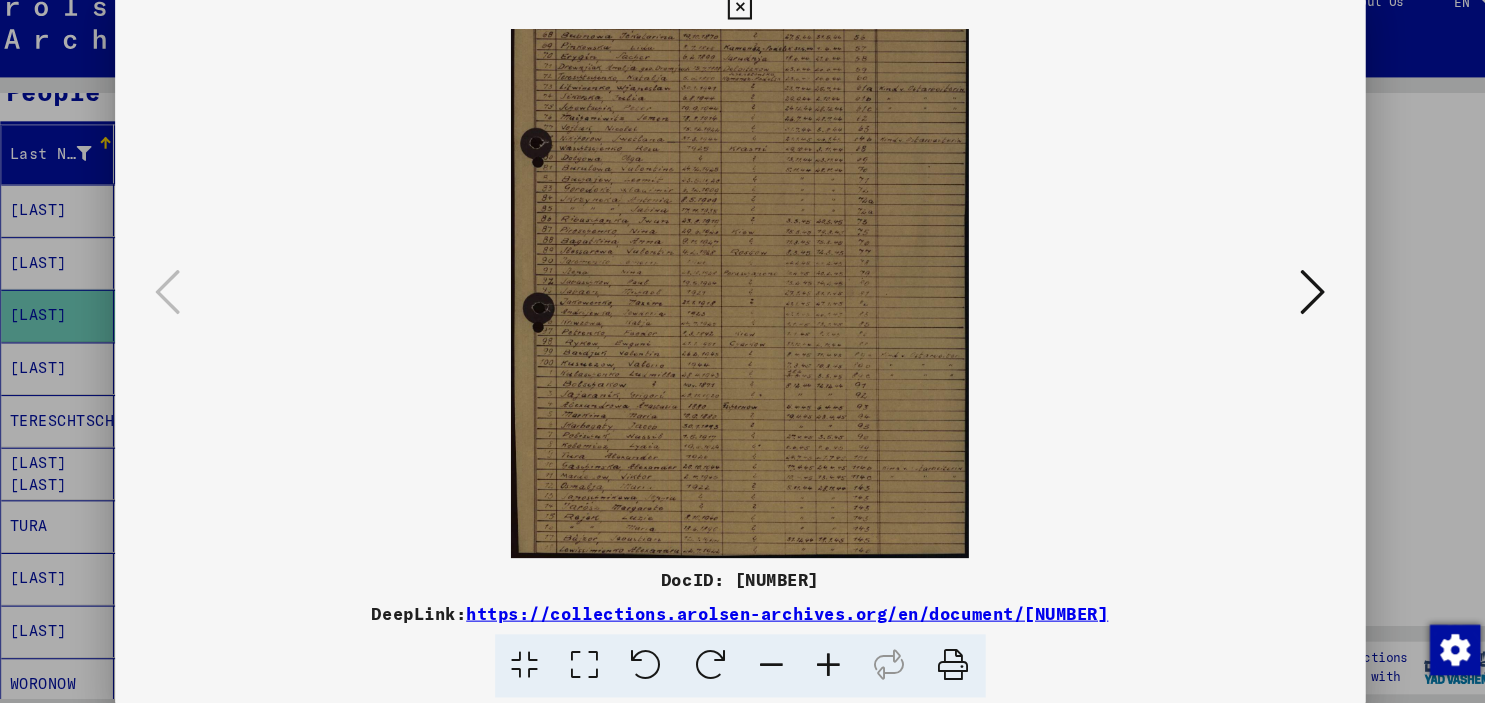 click at bounding box center (773, 655) 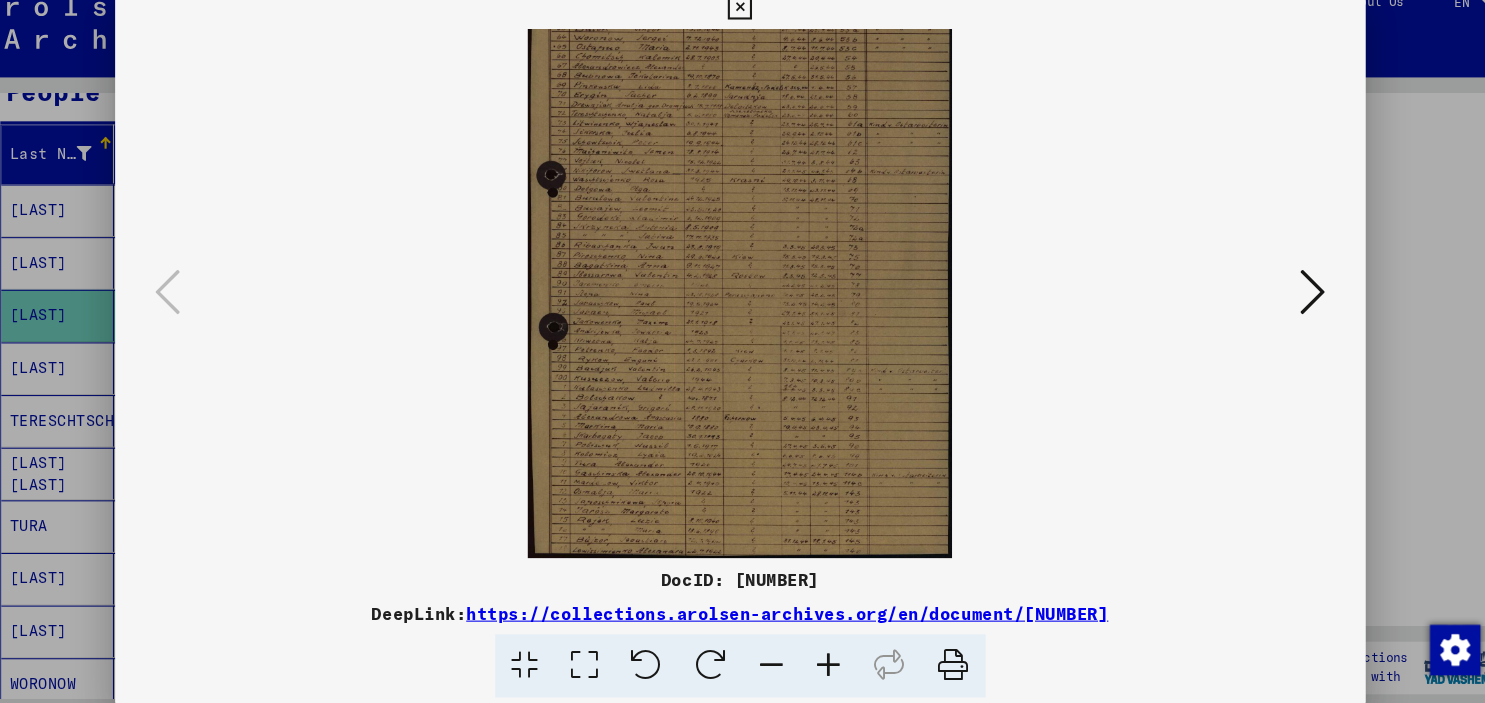 click at bounding box center (773, 655) 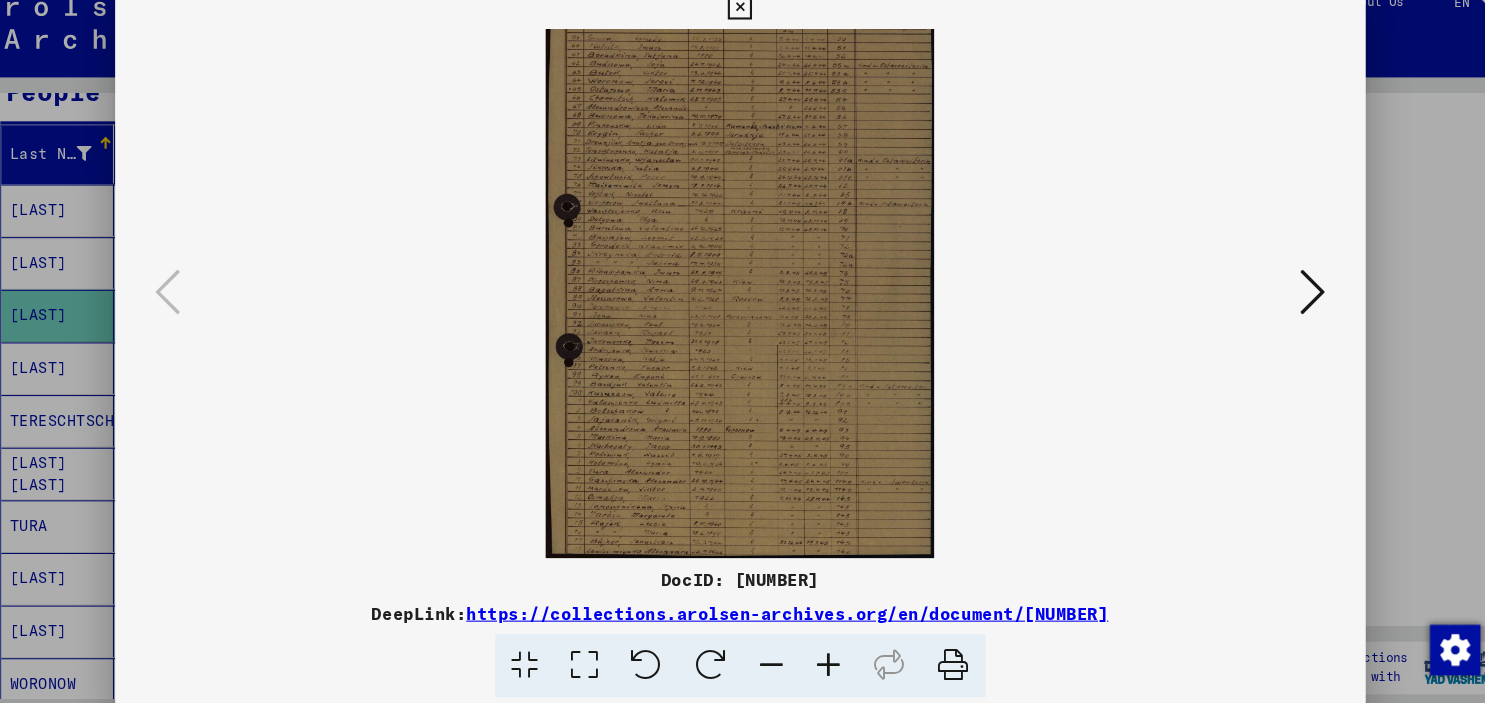 scroll, scrollTop: 50, scrollLeft: 0, axis: vertical 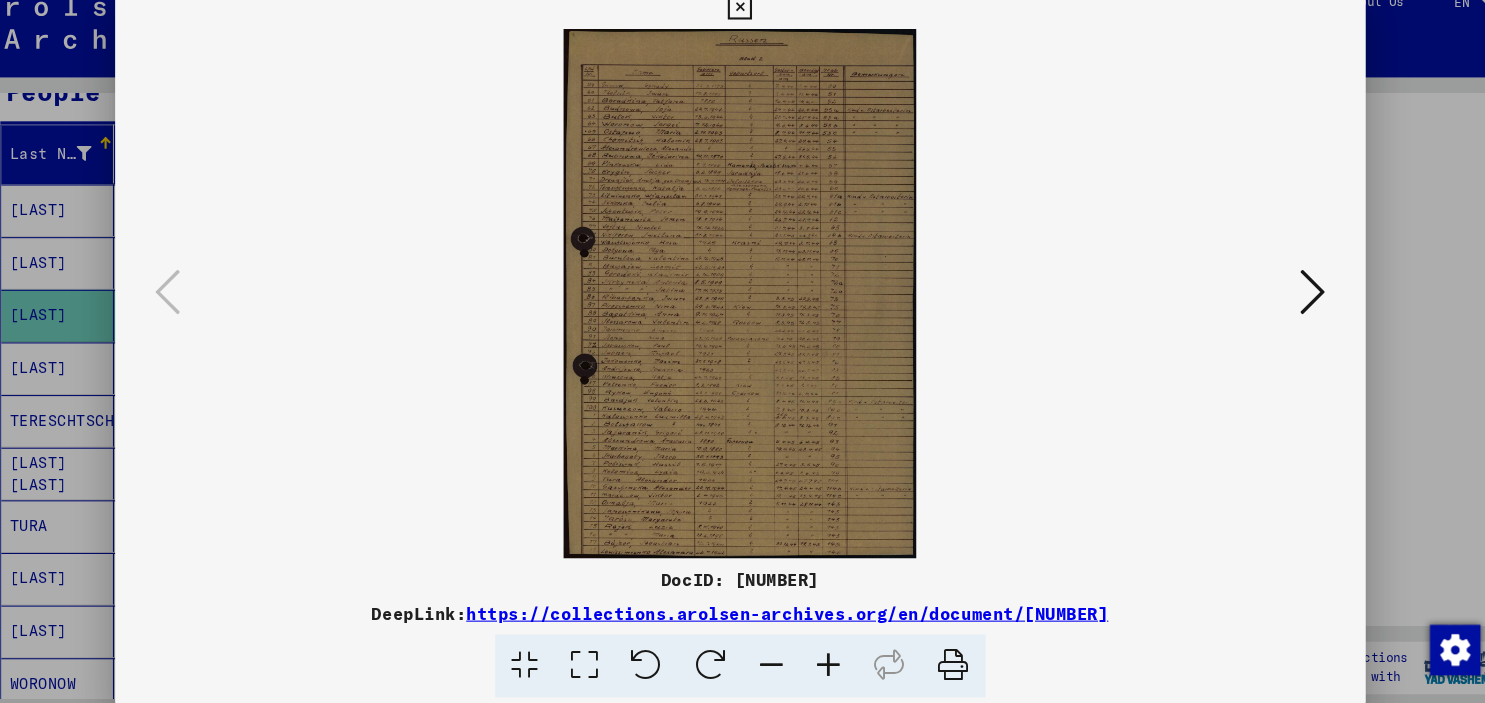 click on "https://collections.arolsen-archives.org/en/document/[NUMBER]" at bounding box center (788, 605) 